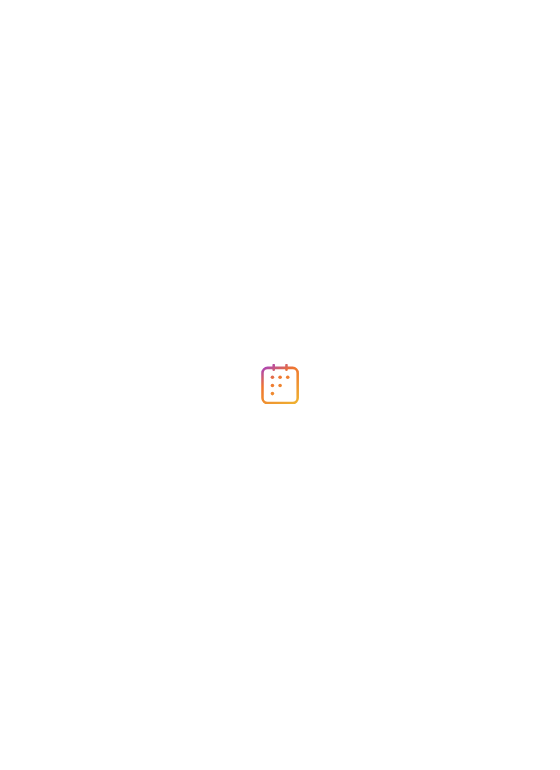 scroll, scrollTop: 0, scrollLeft: 0, axis: both 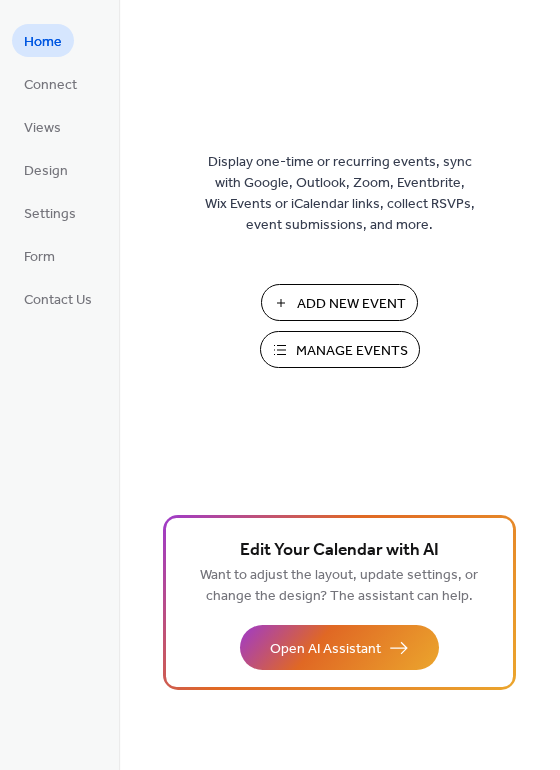 click on "Manage Events" at bounding box center (352, 351) 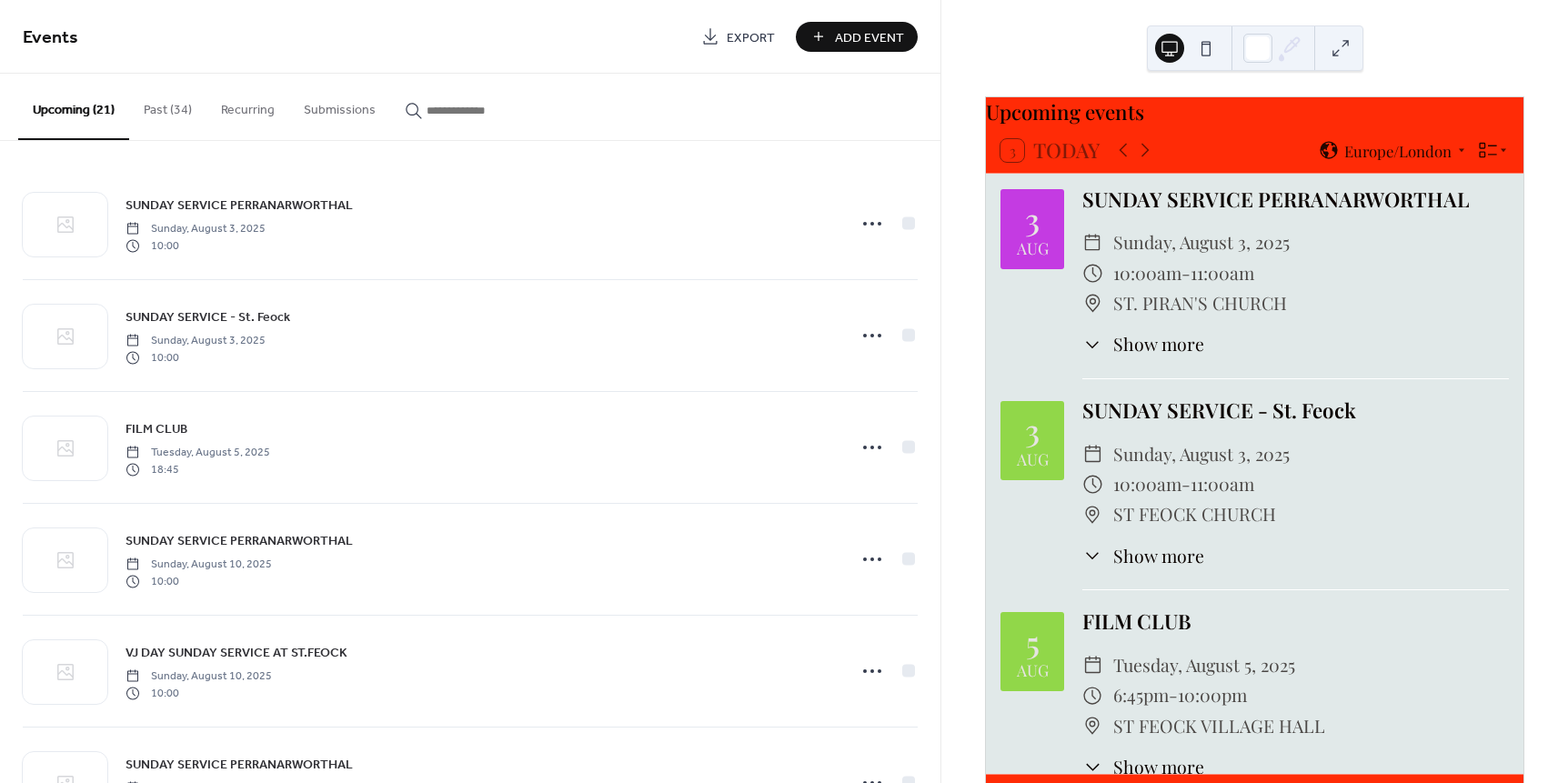 scroll, scrollTop: 0, scrollLeft: 0, axis: both 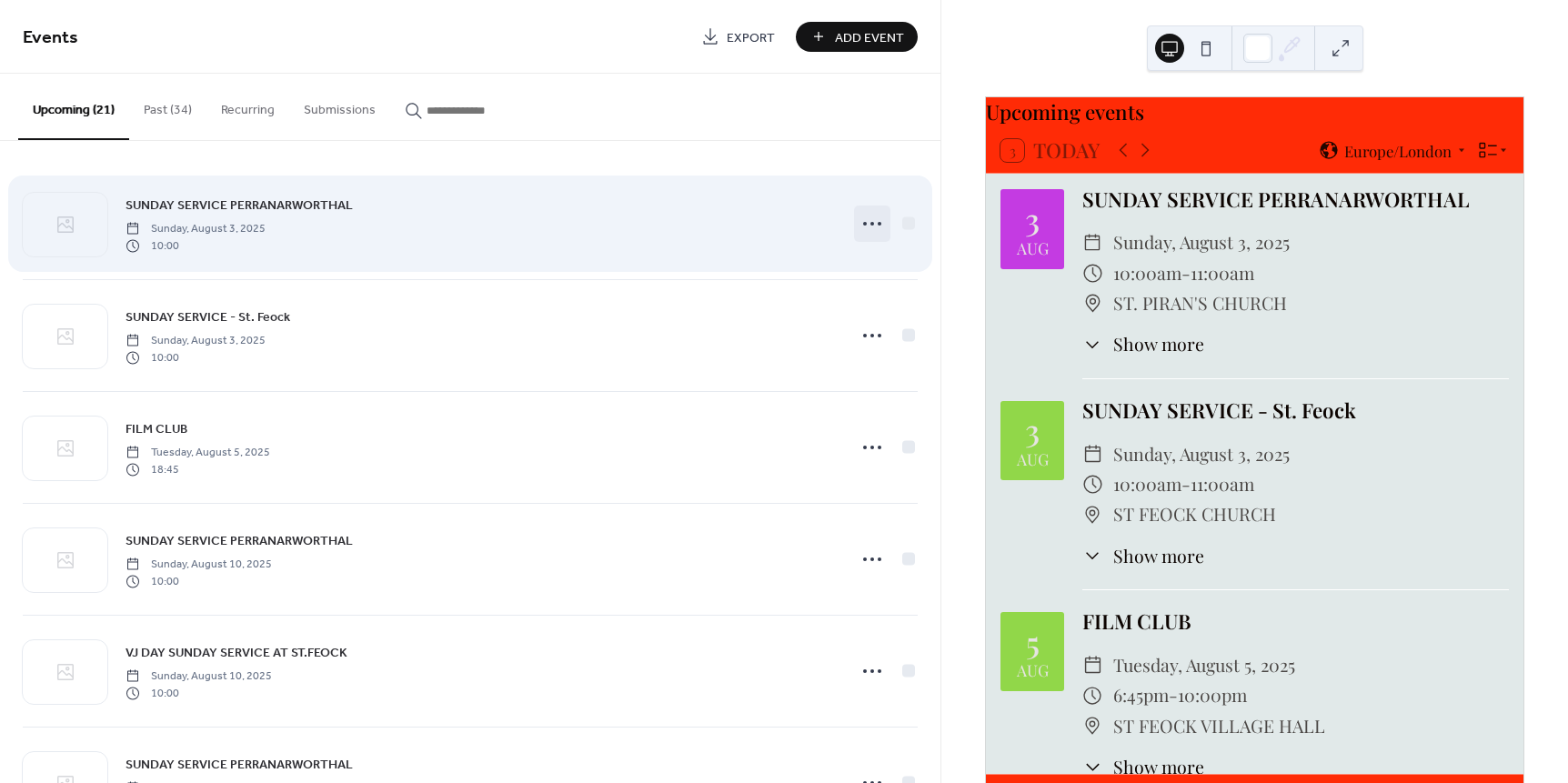 click 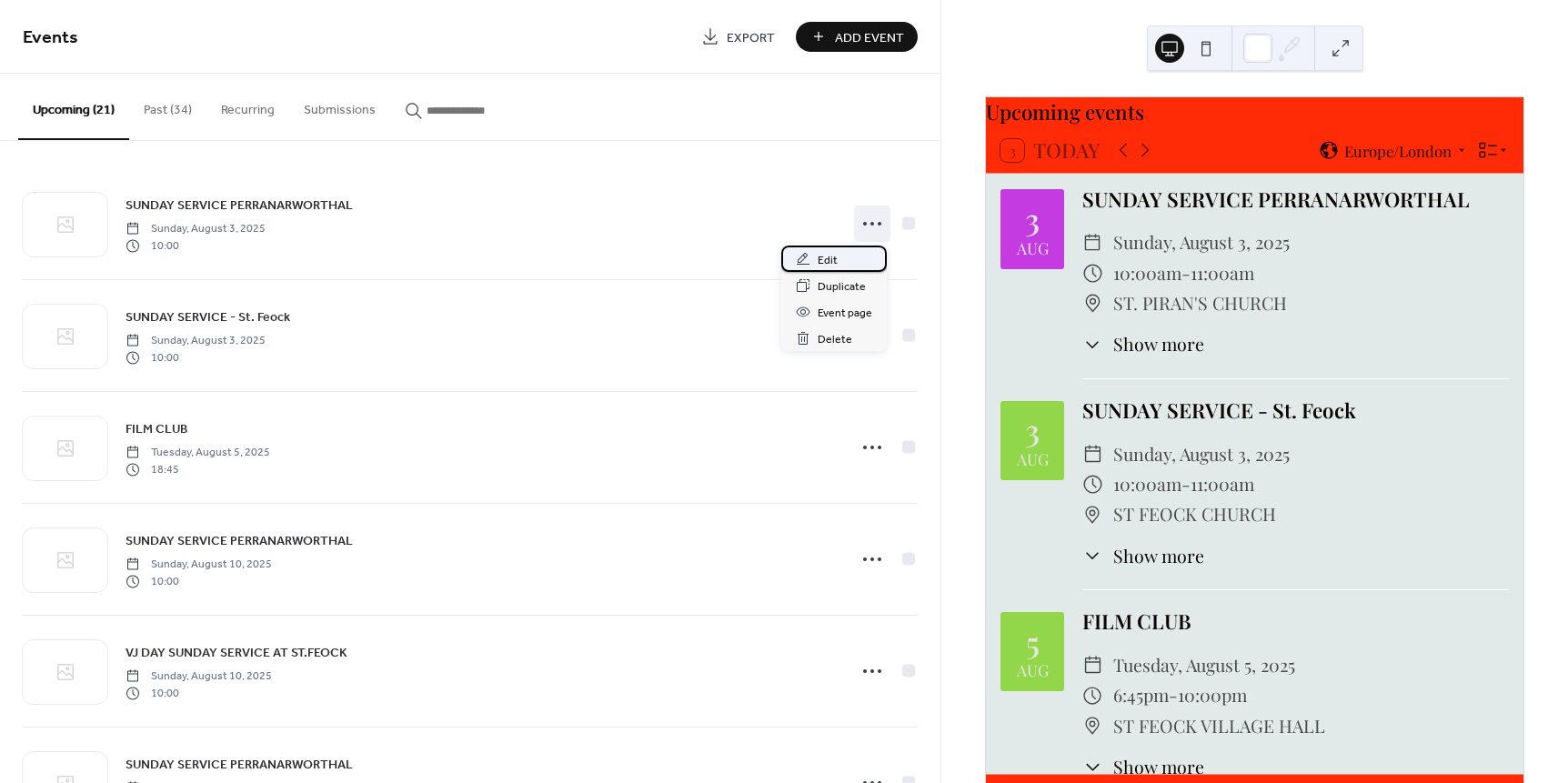 click on "Edit" at bounding box center [828, 260] 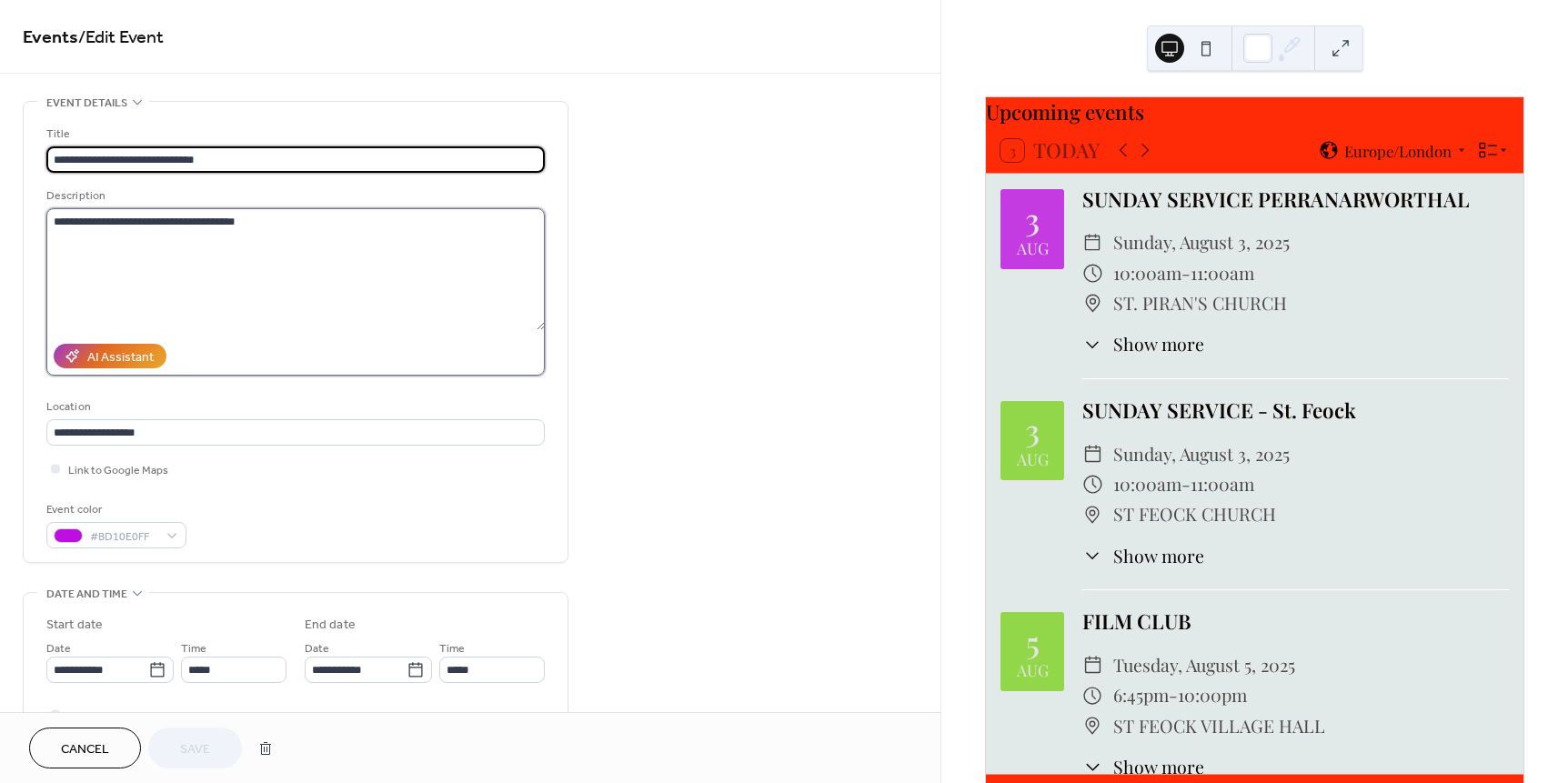 click on "**********" at bounding box center [296, 269] 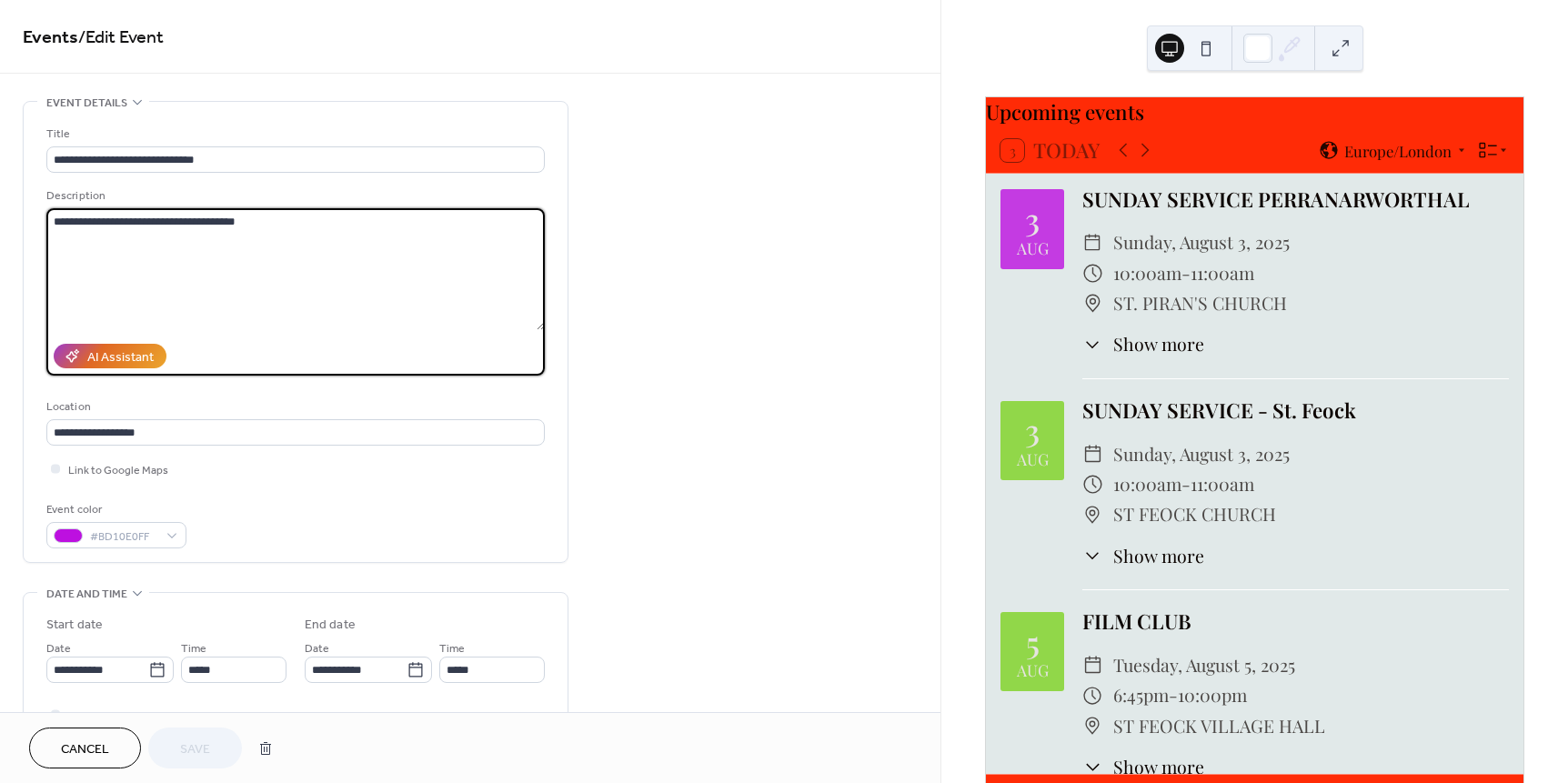 click on "**********" at bounding box center [296, 269] 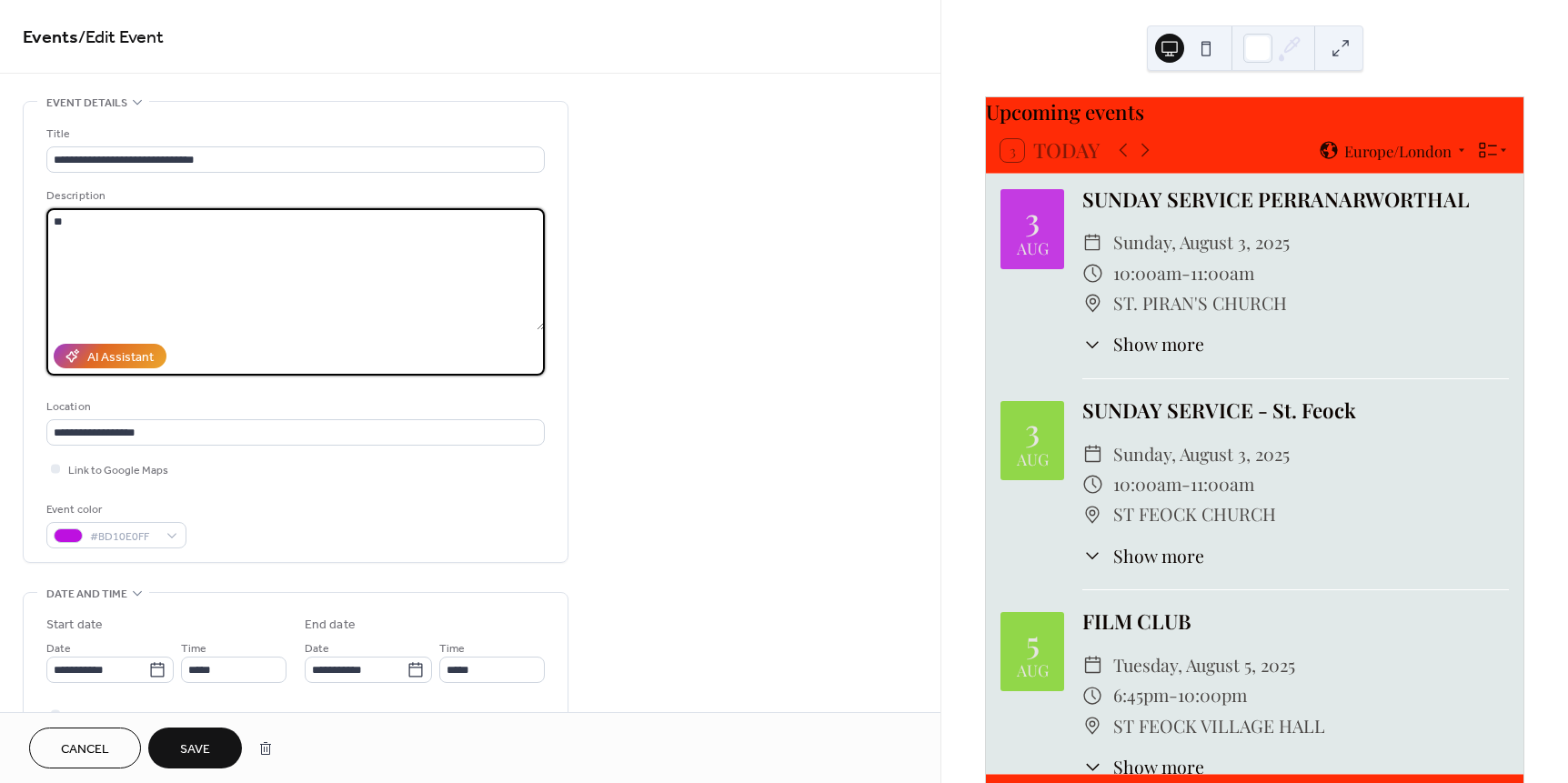 type on "*" 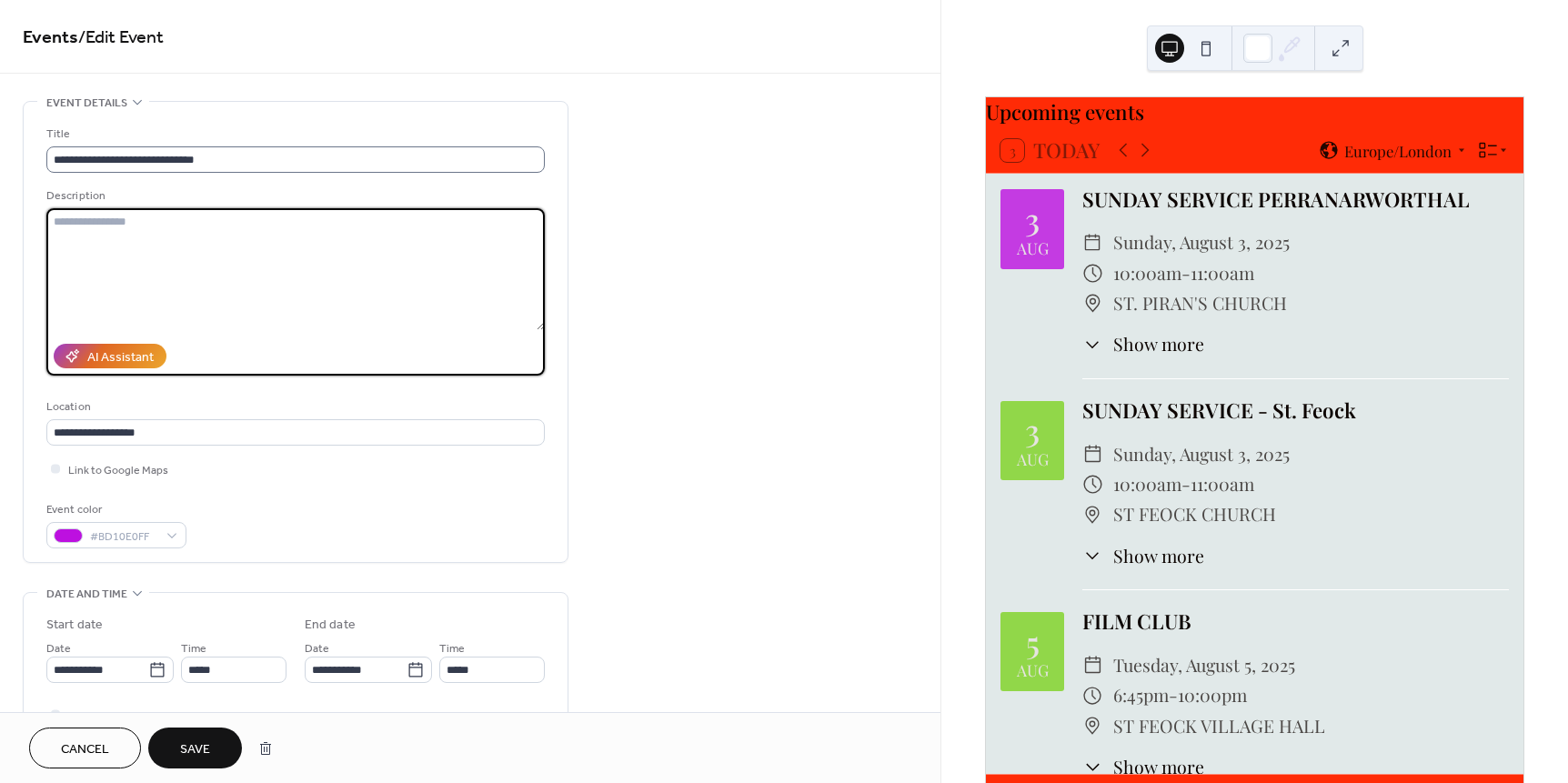 type 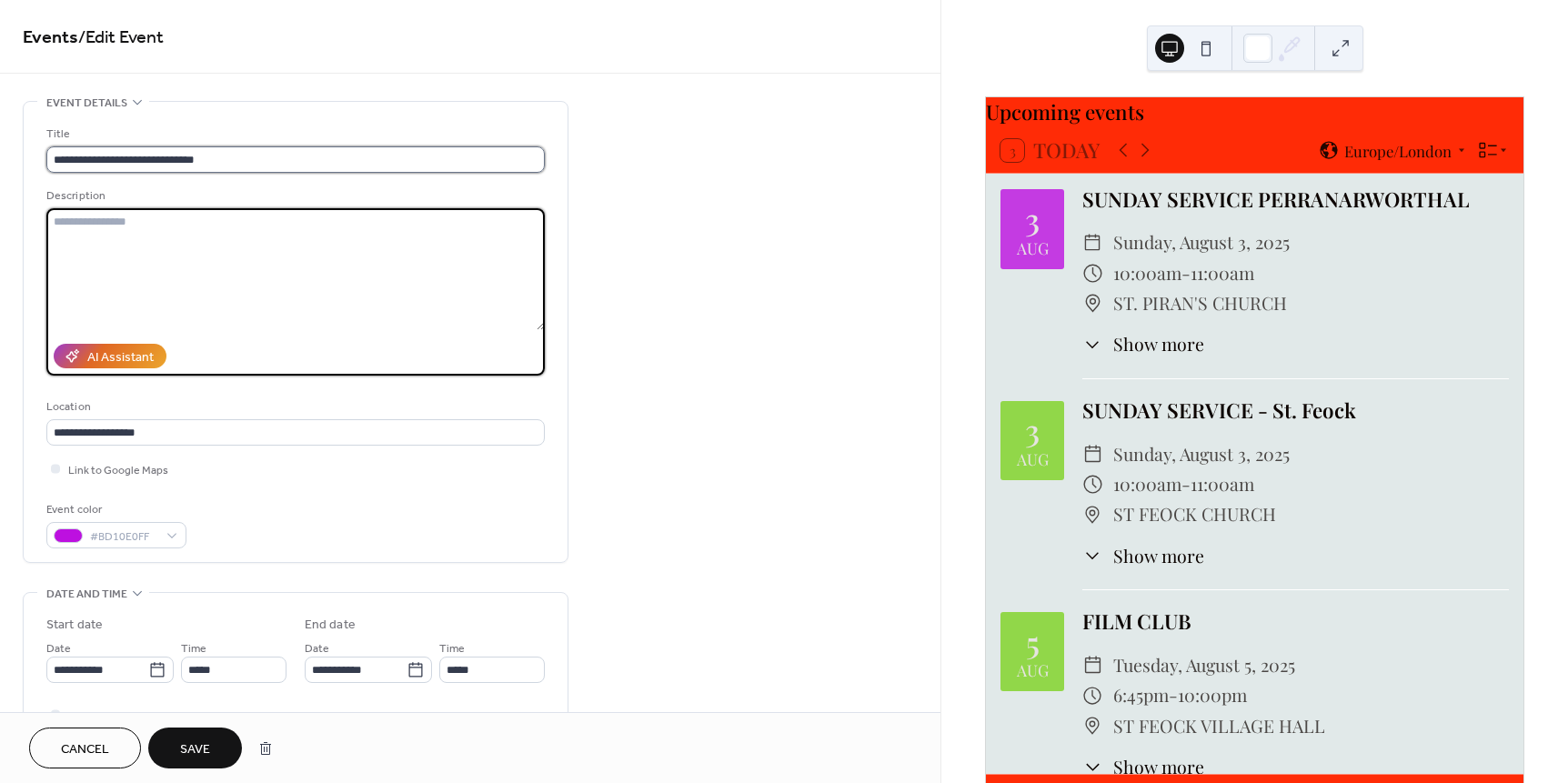 click on "**********" at bounding box center (296, 159) 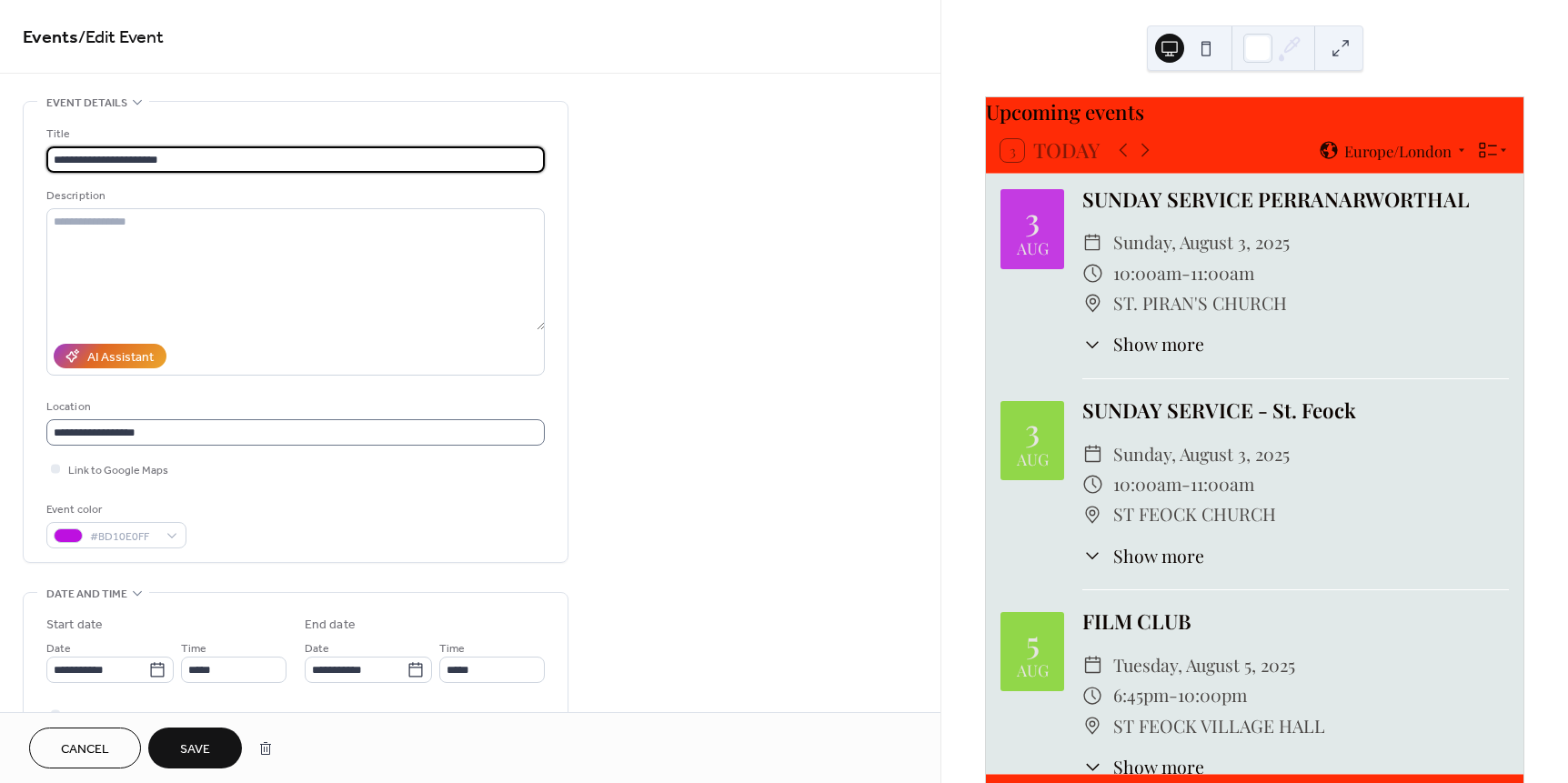 type on "**********" 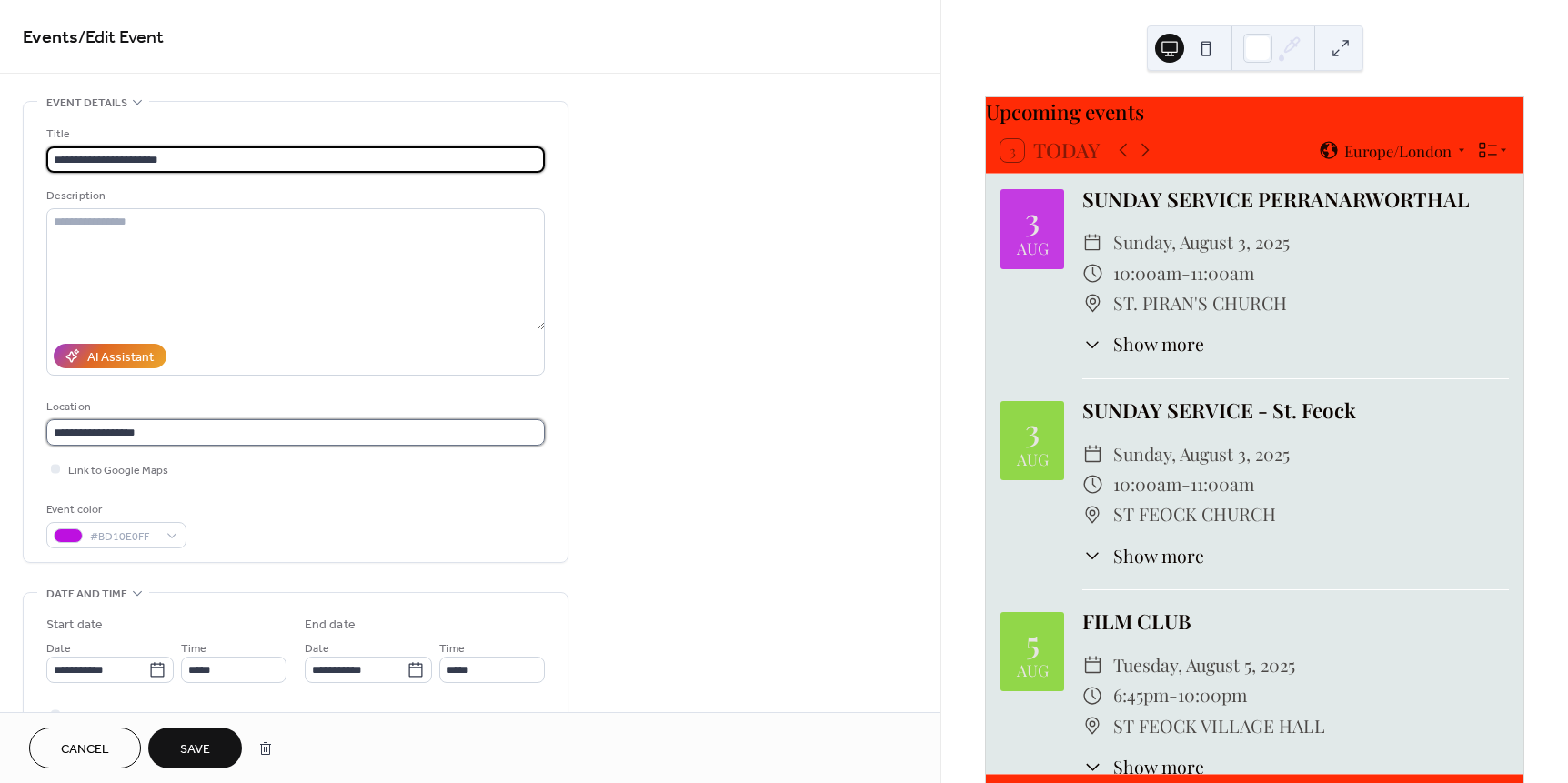 click on "**********" at bounding box center [296, 432] 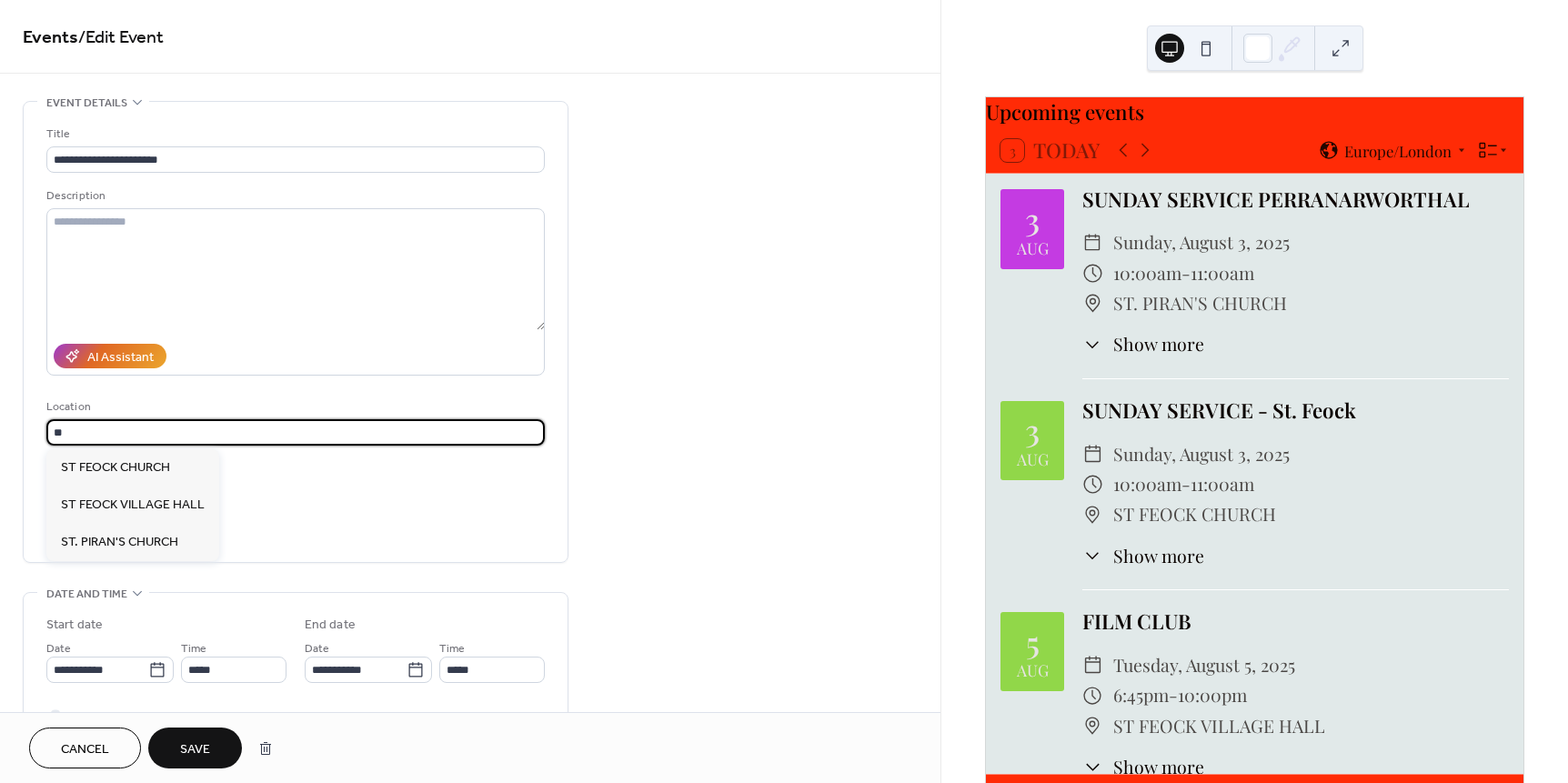 type on "*" 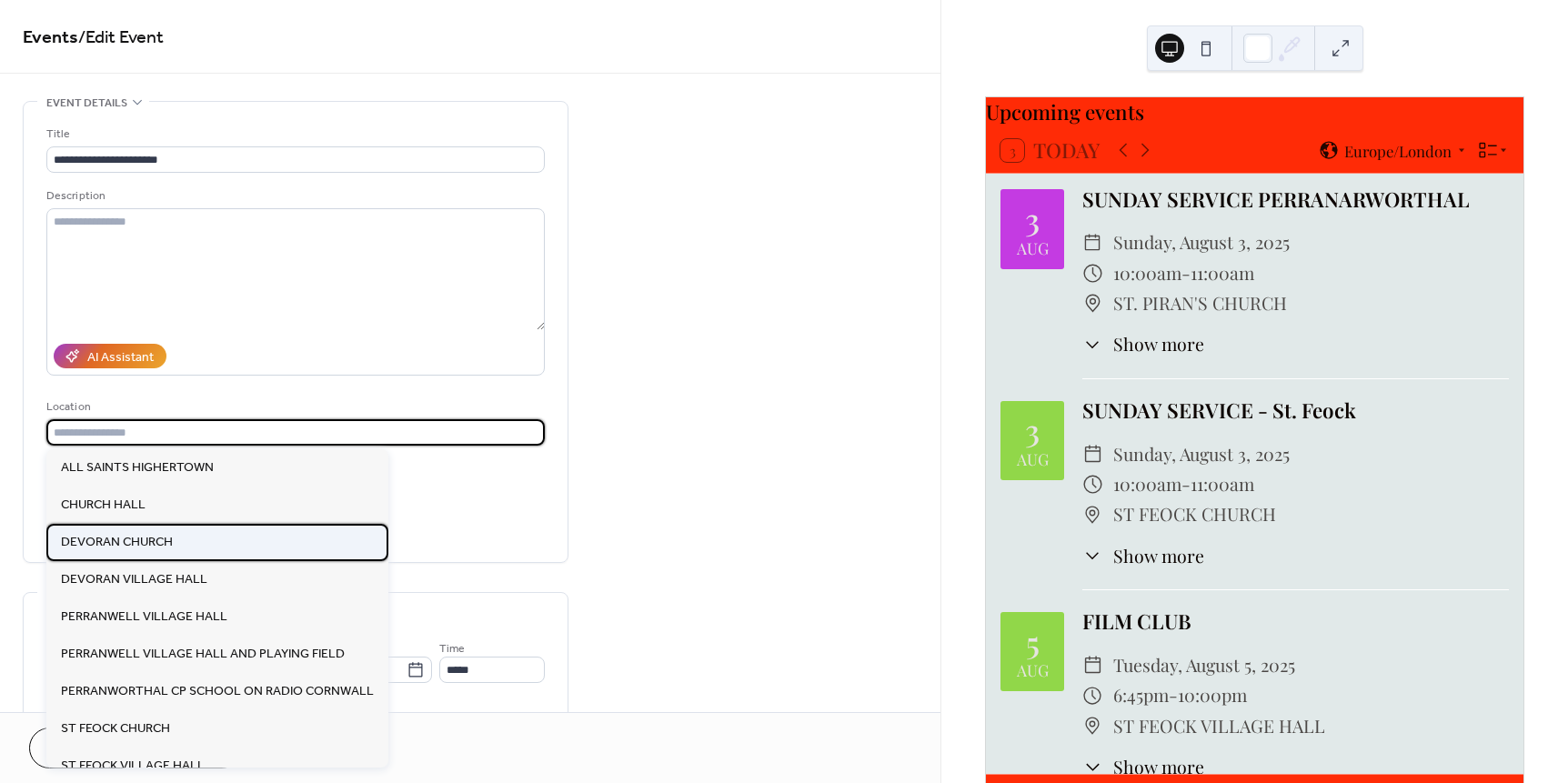 click on "DEVORAN  CHURCH" at bounding box center [116, 542] 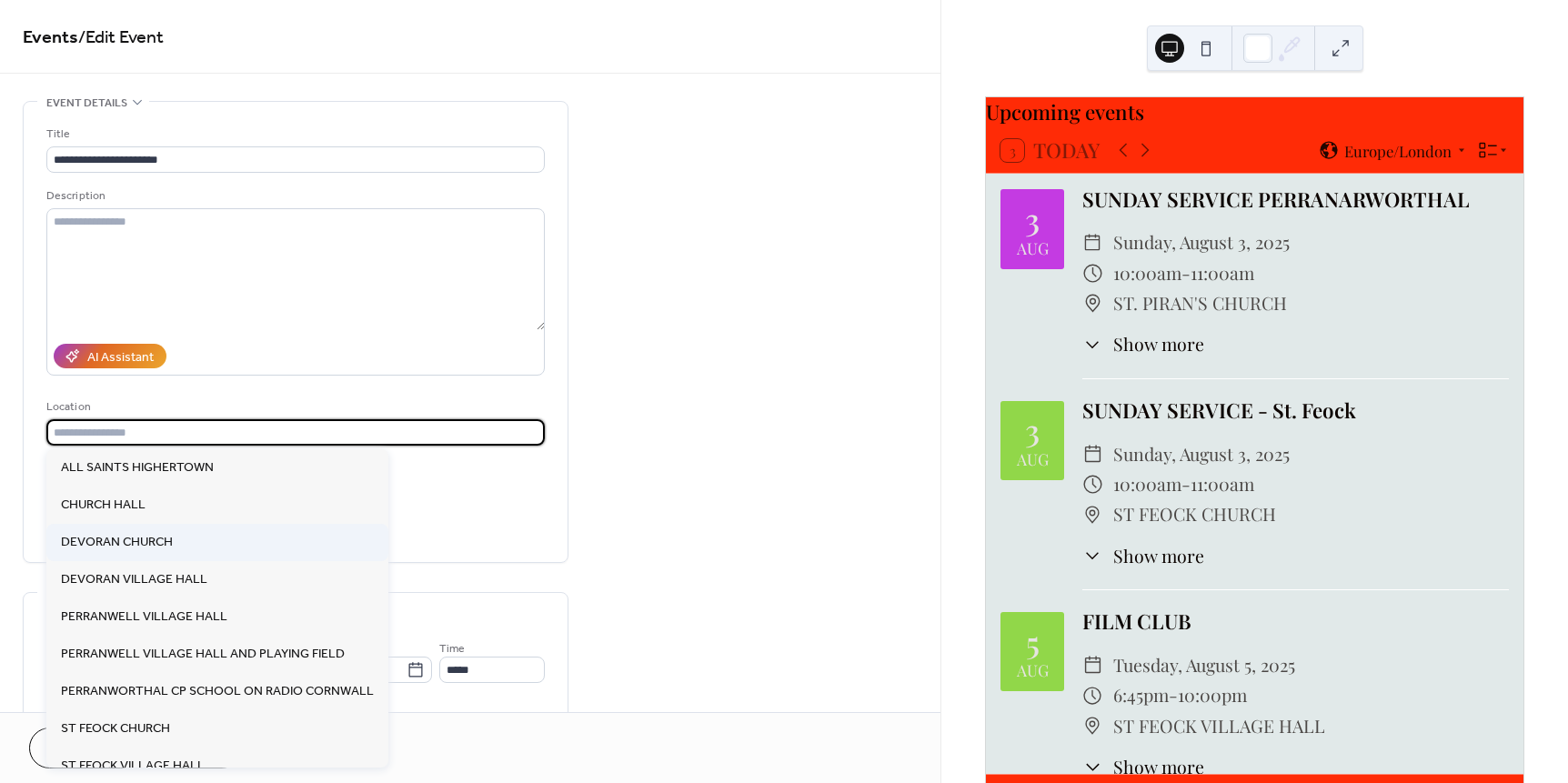 type on "**********" 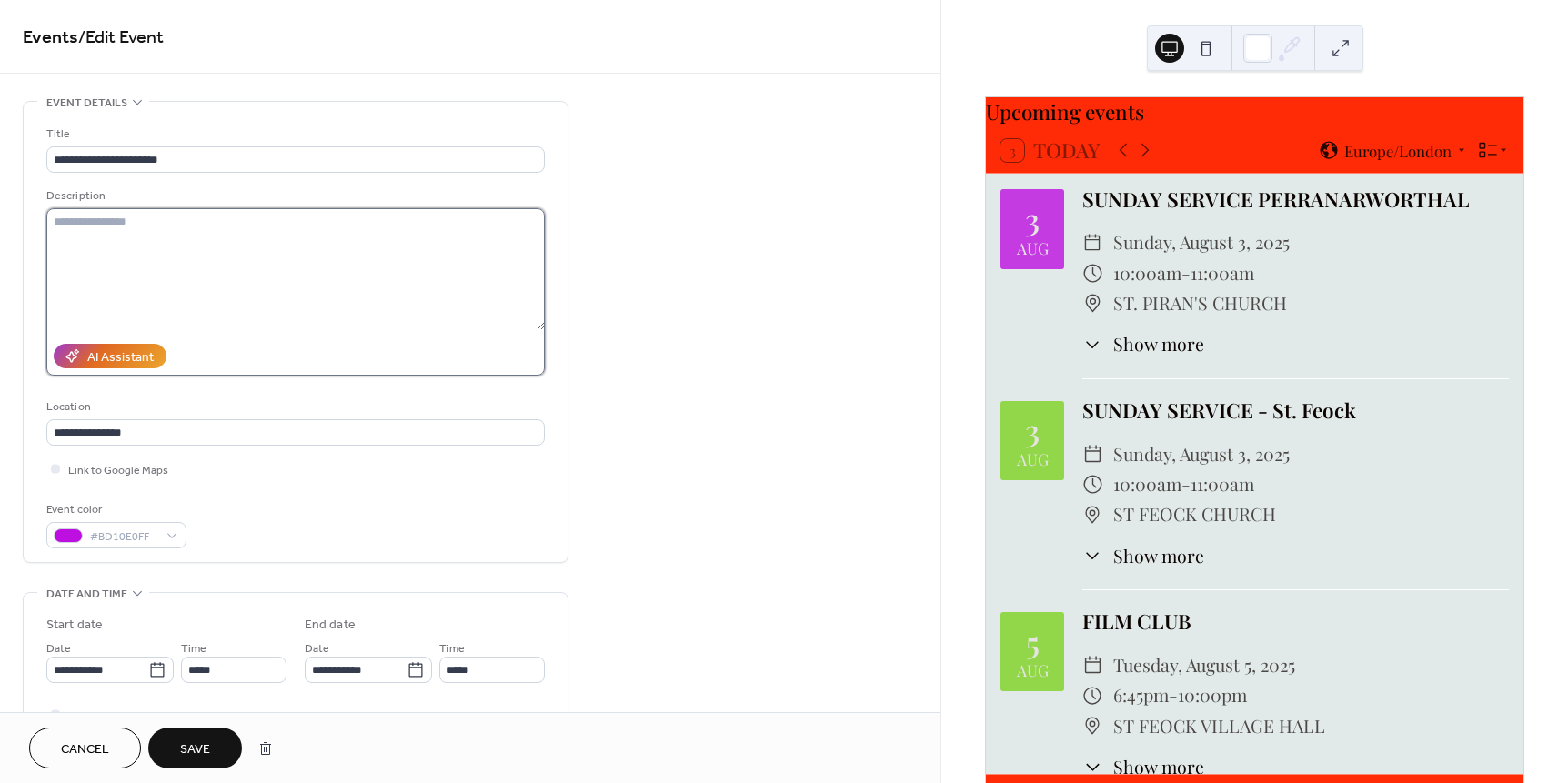 click at bounding box center (296, 269) 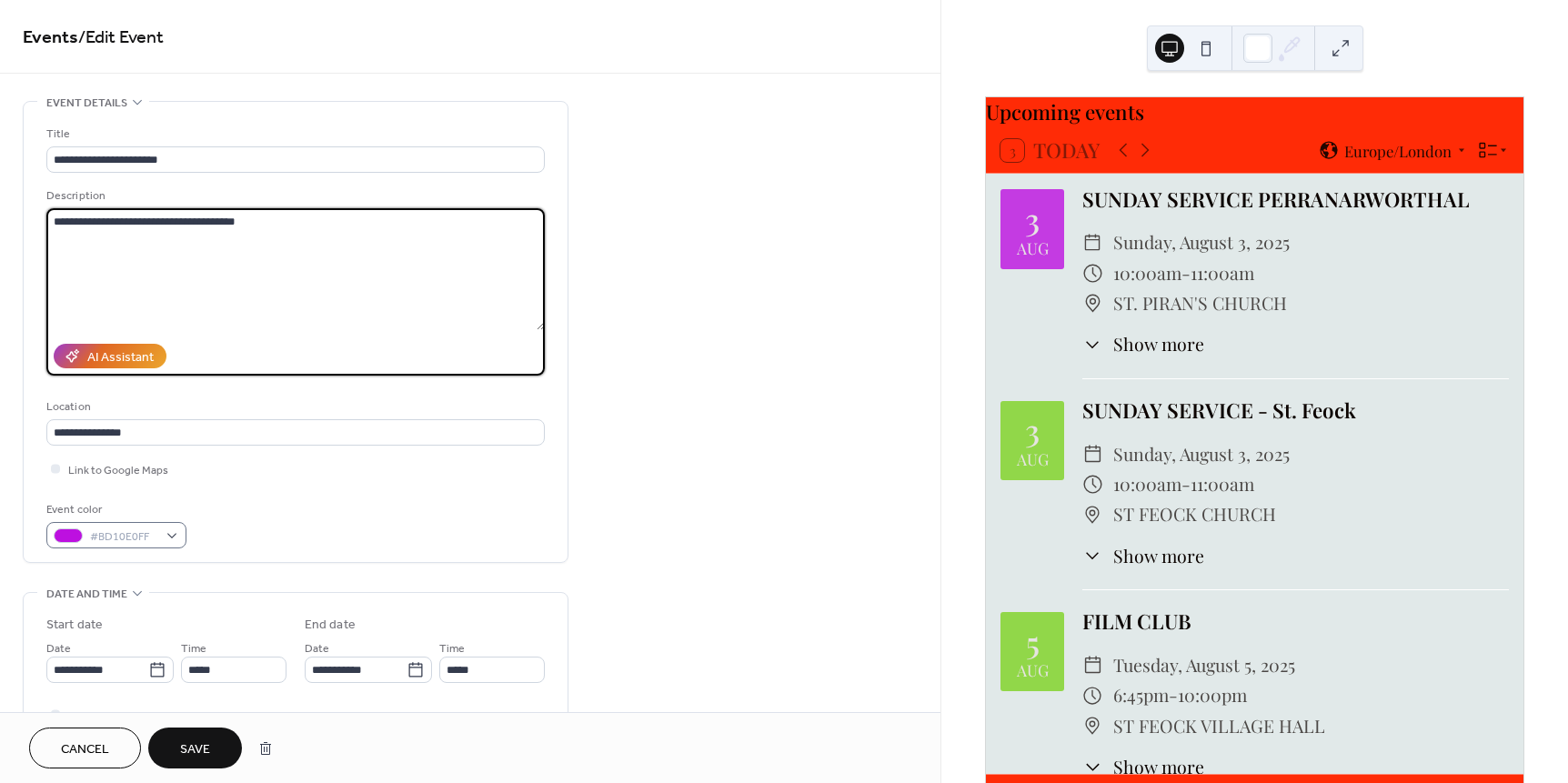 type on "**********" 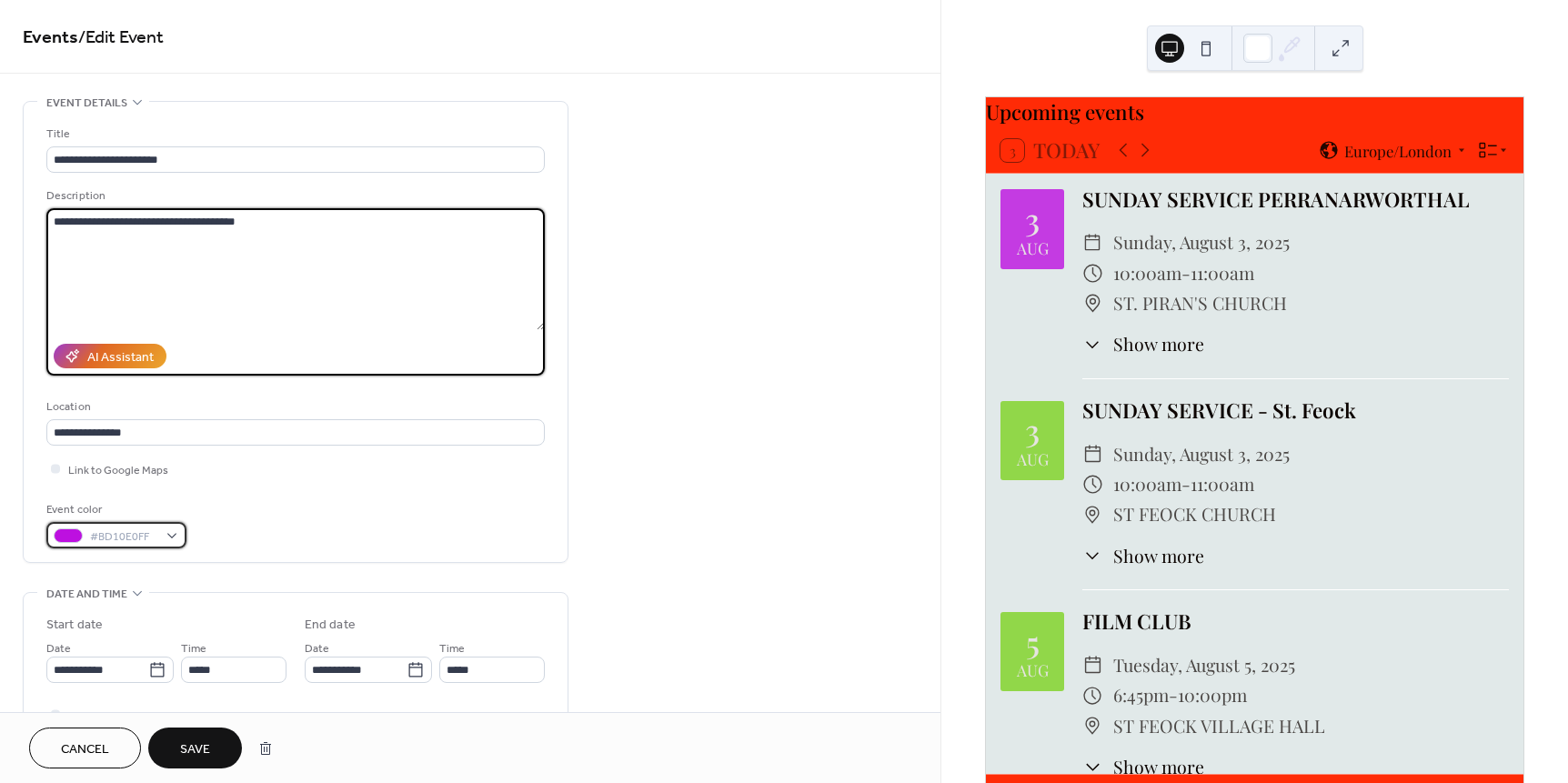 click on "#BD10E0FF" at bounding box center (116, 535) 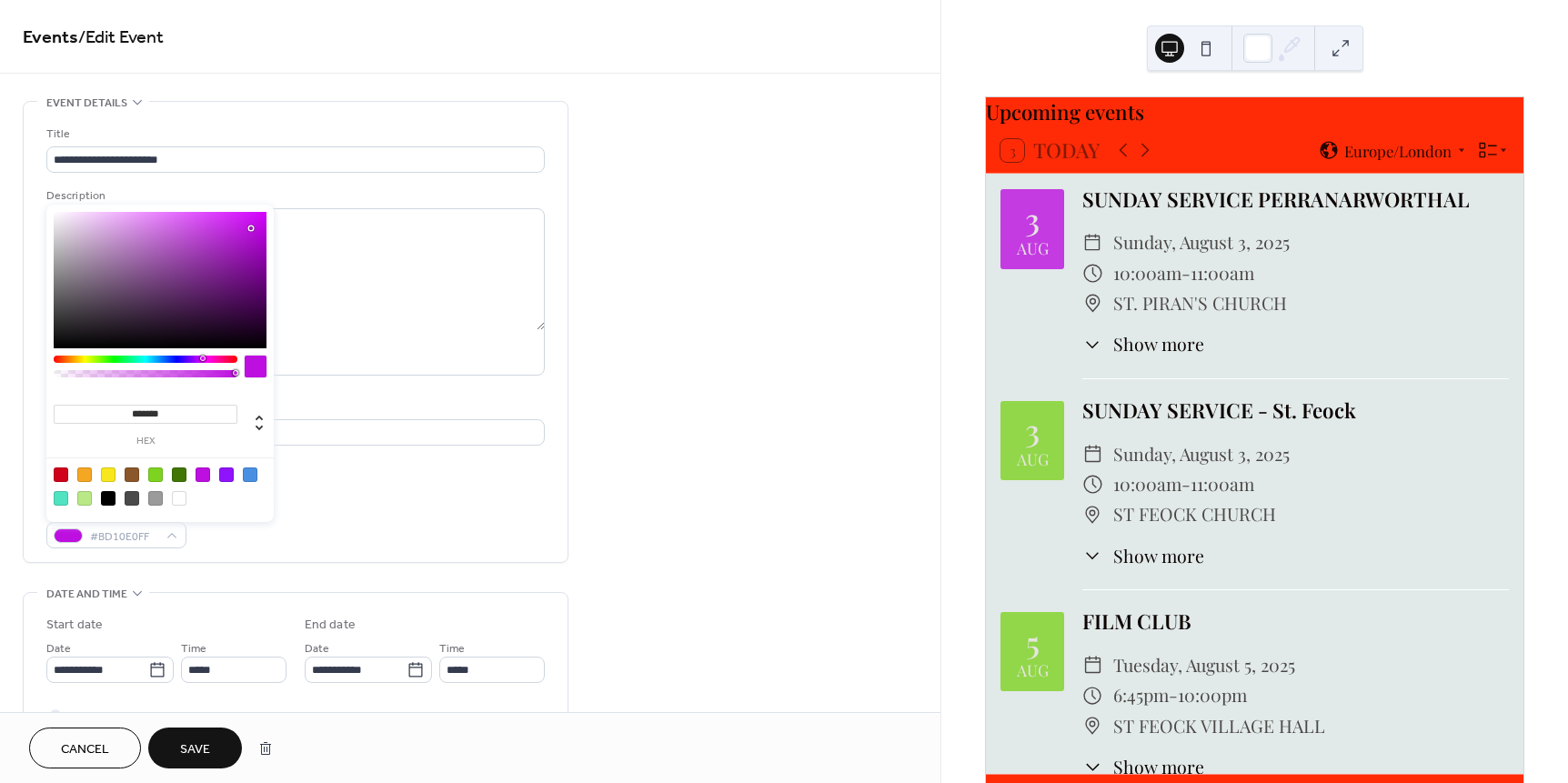 click at bounding box center [85, 475] 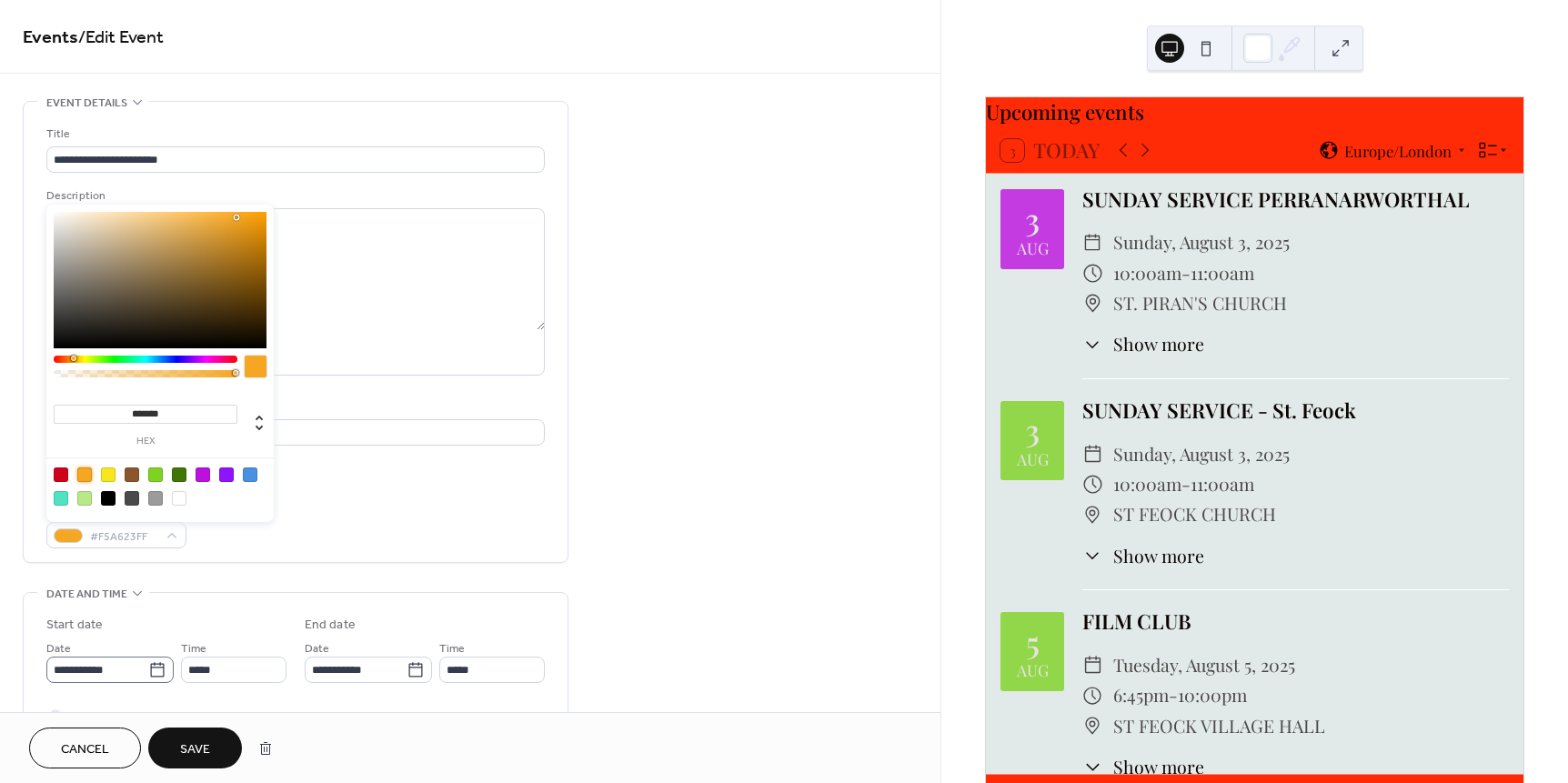 click 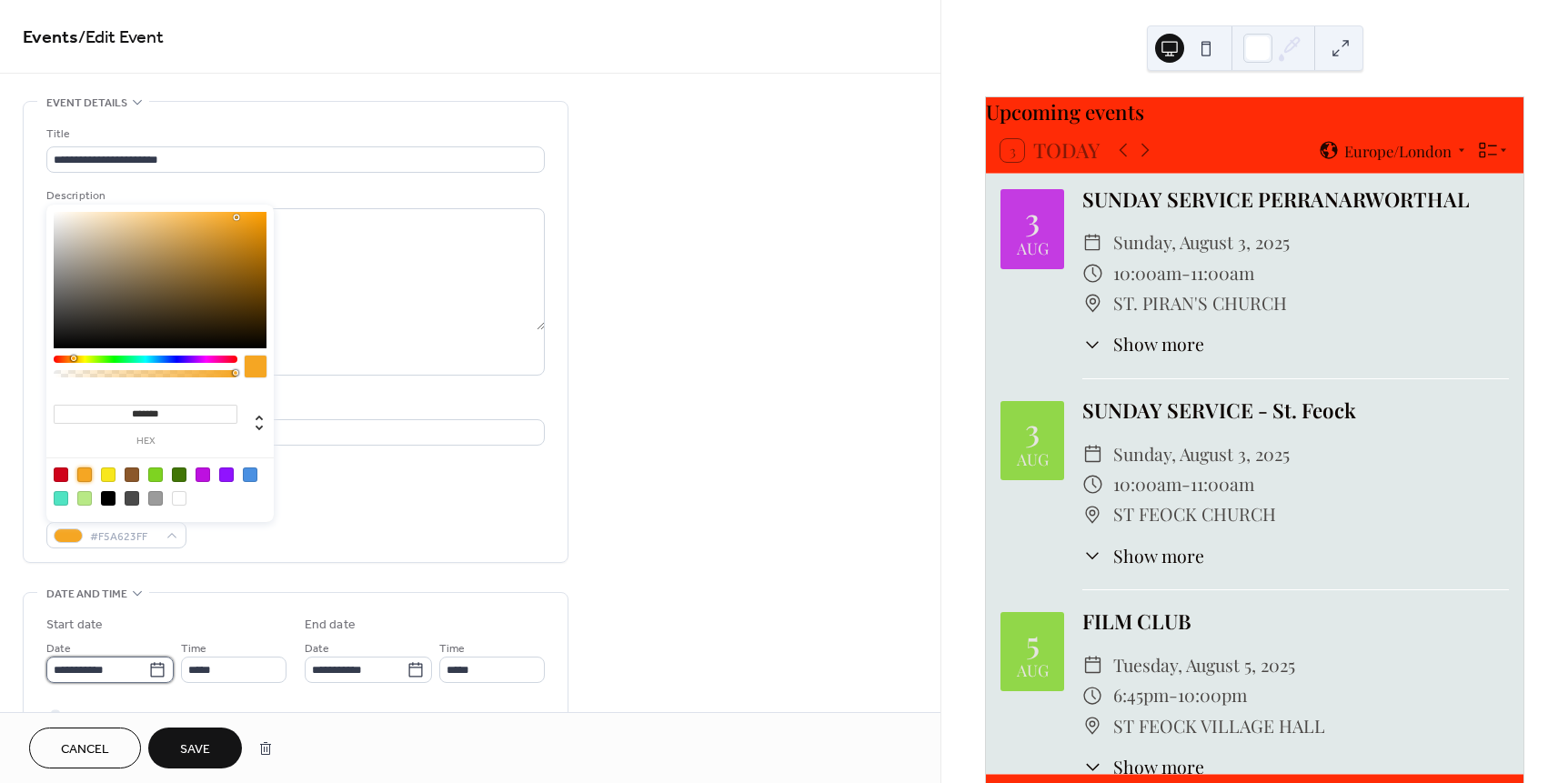 click on "**********" at bounding box center [97, 669] 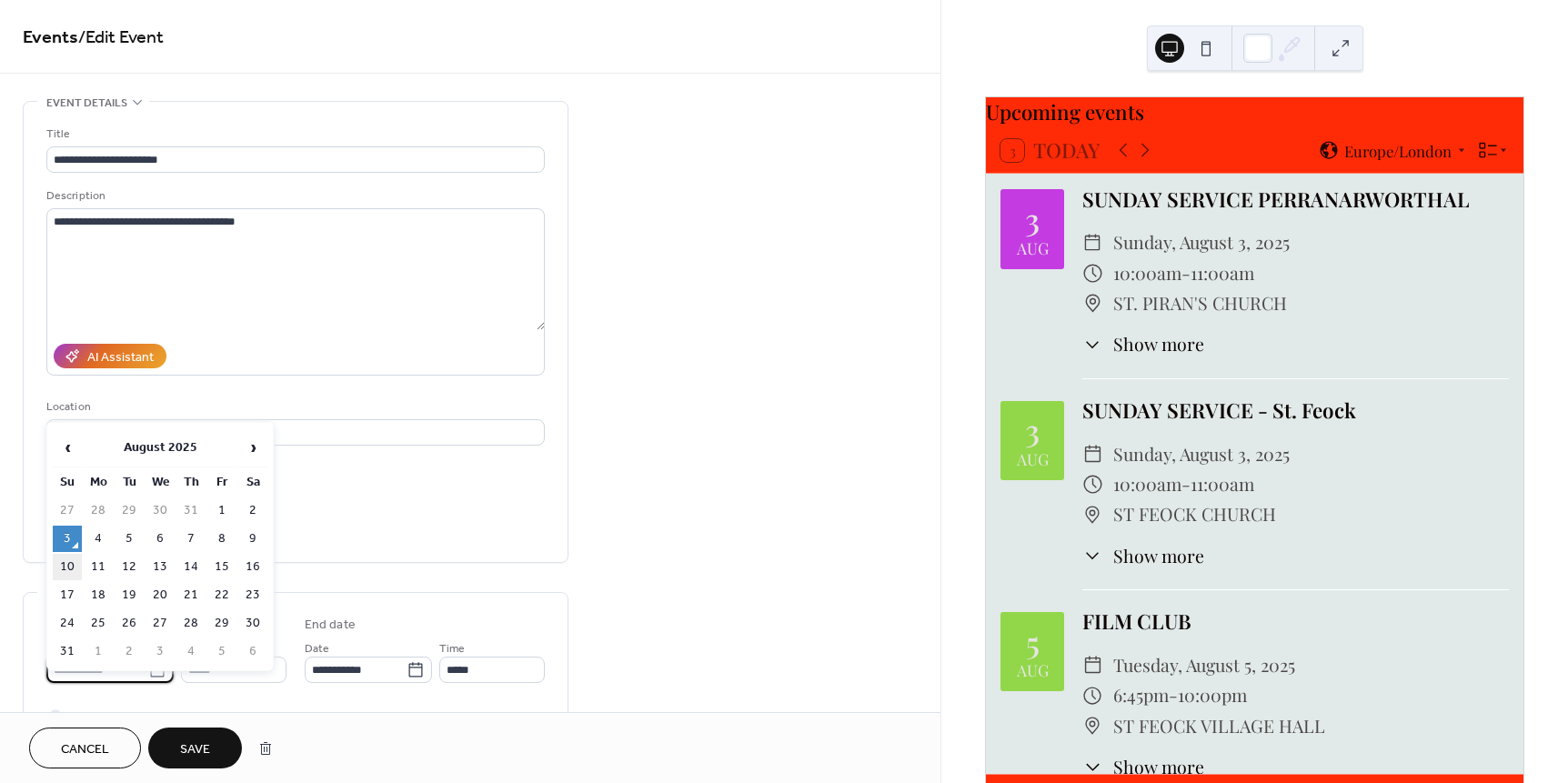 click on "10" at bounding box center (67, 567) 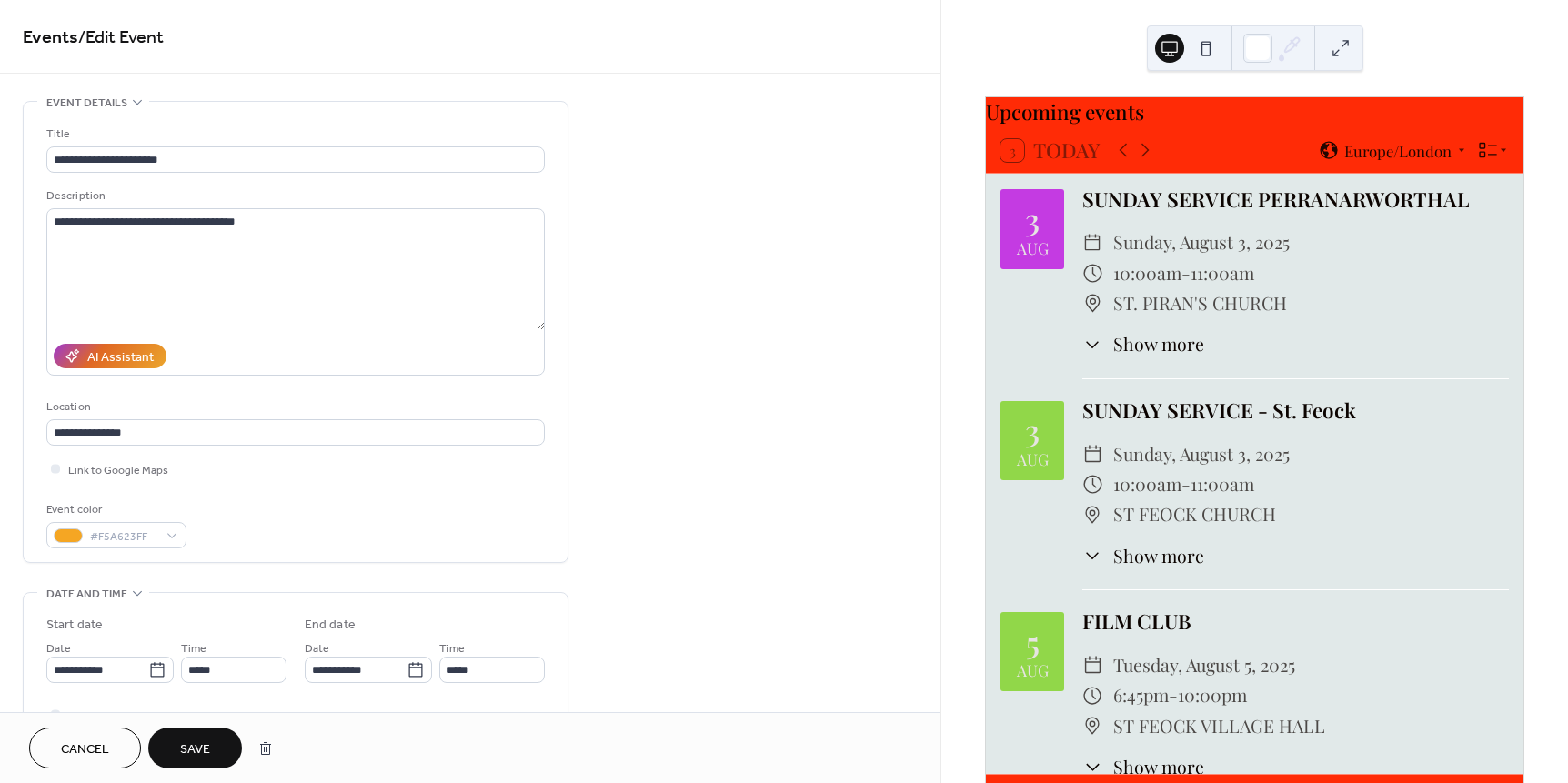 click on "Save" at bounding box center [195, 749] 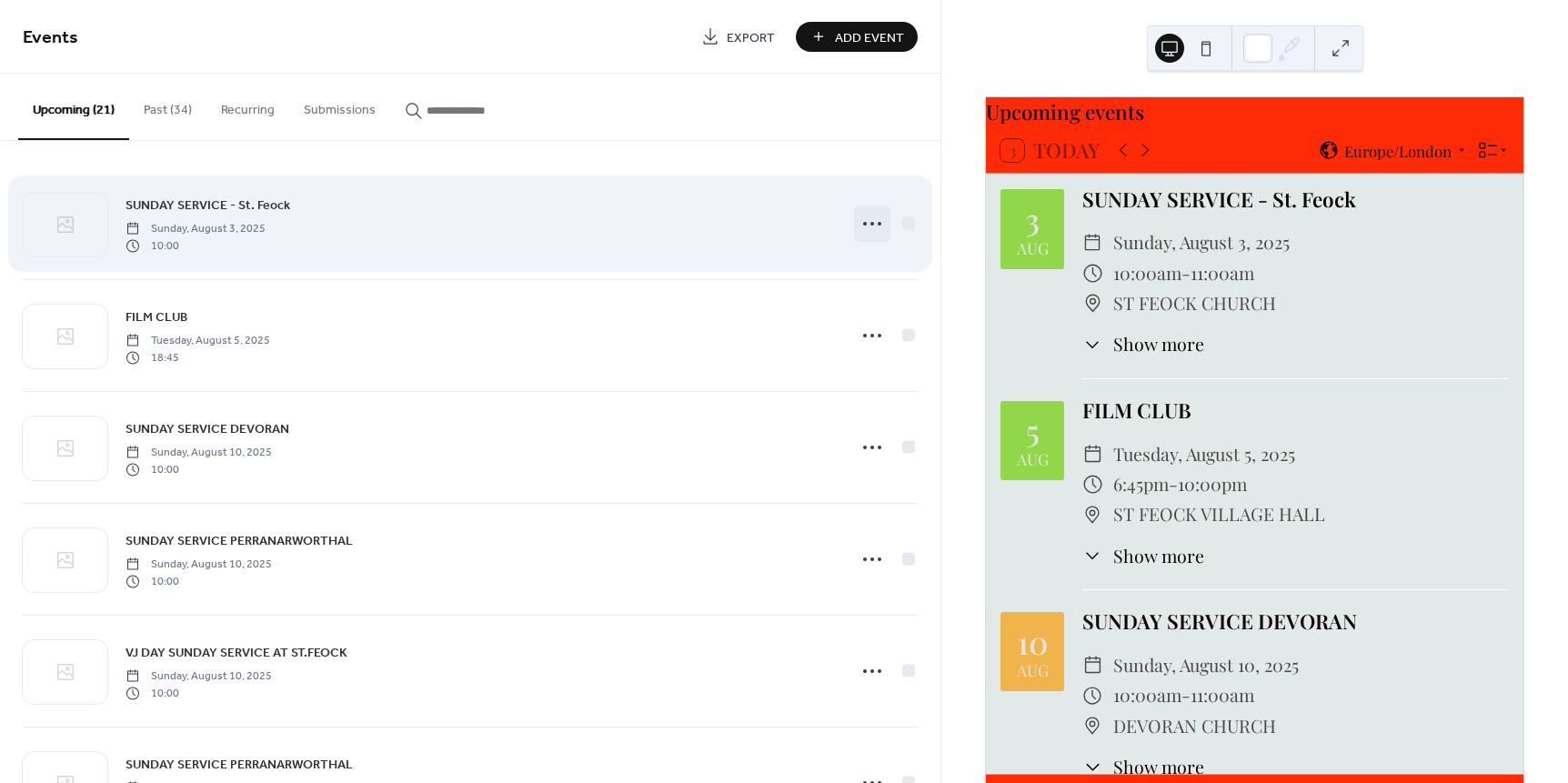 click 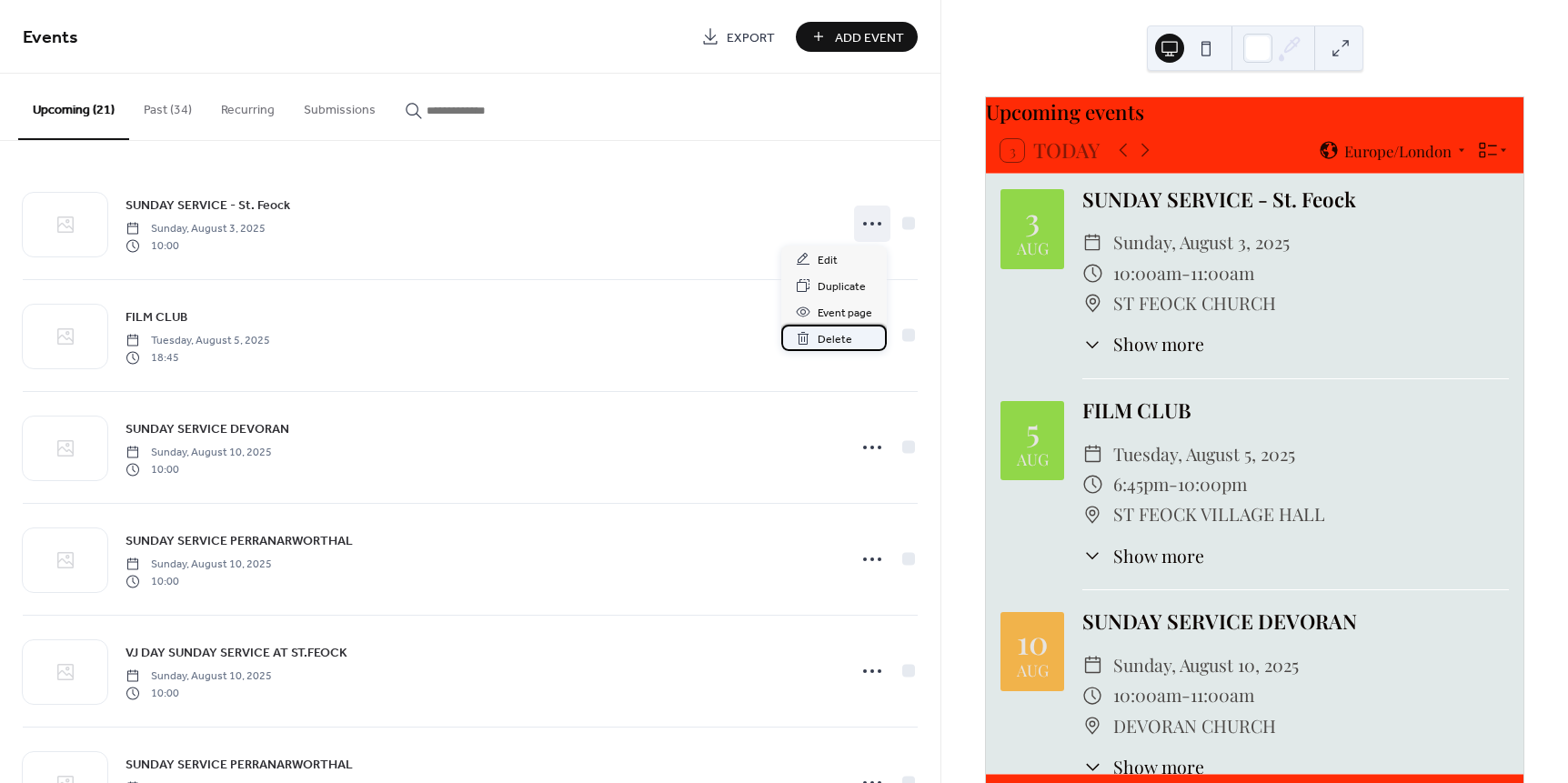 click on "Delete" at bounding box center (835, 339) 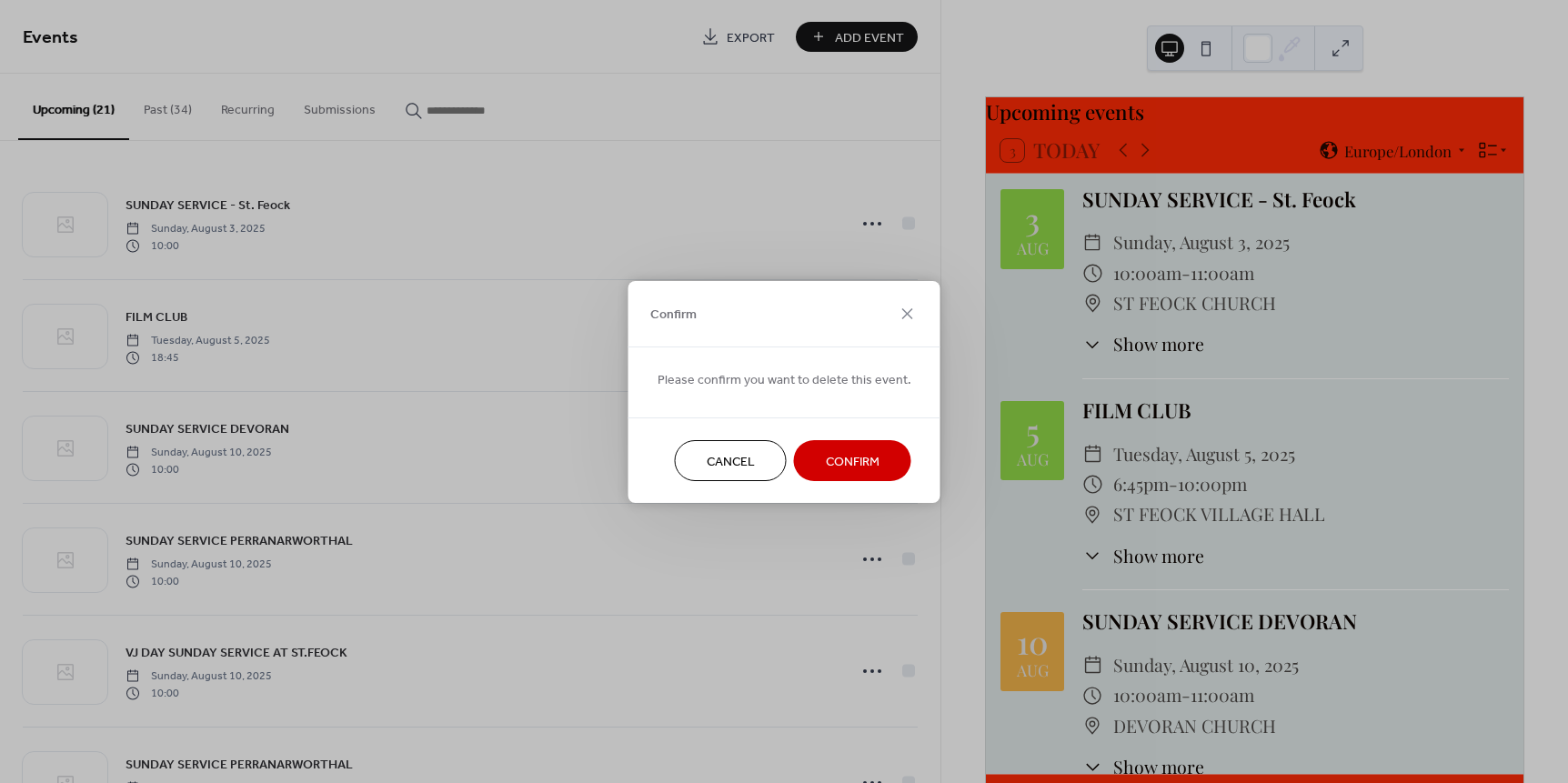 click on "Confirm" at bounding box center (852, 461) 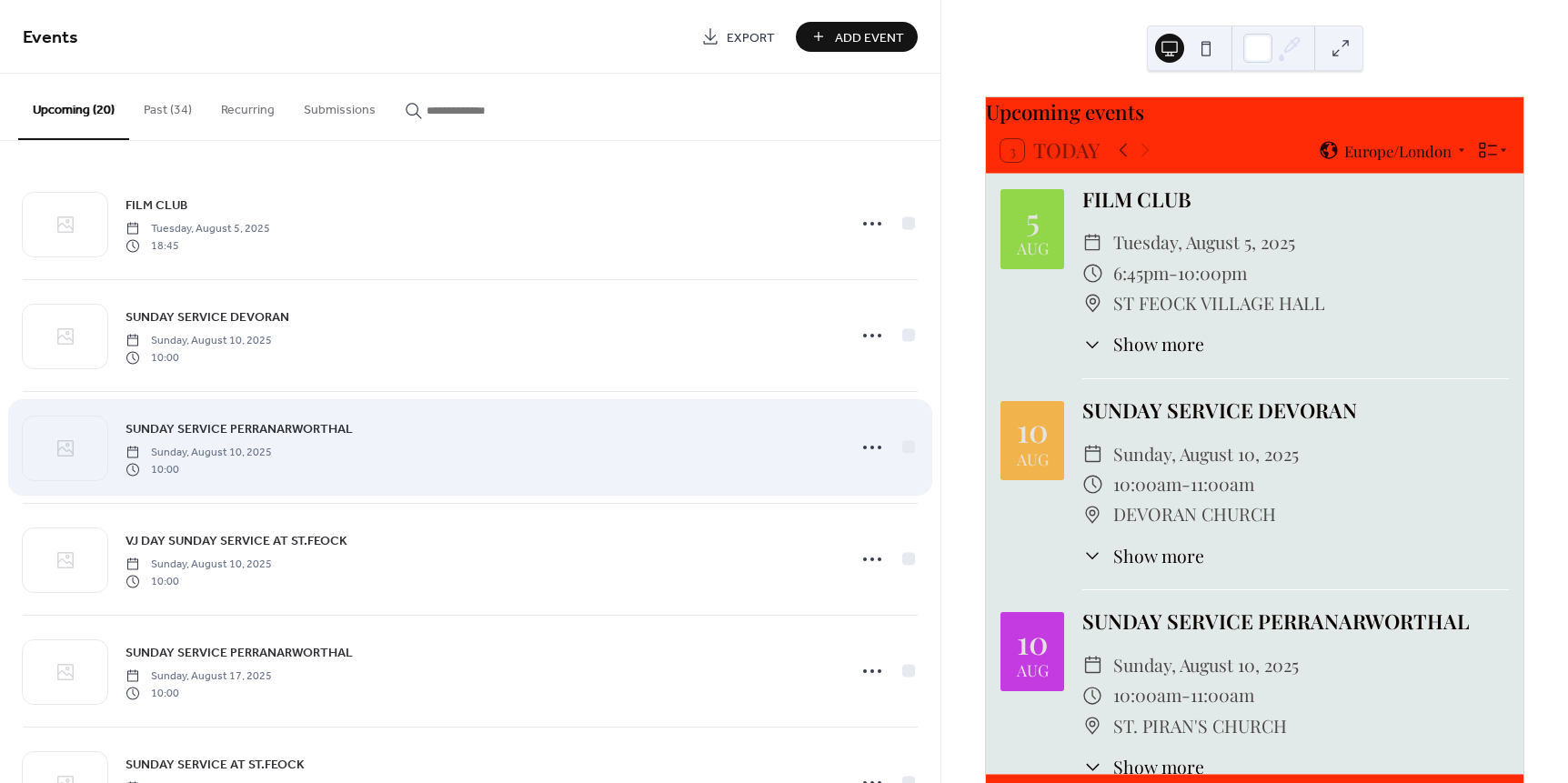 click on "SUNDAY SERVICE  PERRANARWORTHAL Sunday, August 10, 2025 10:00" at bounding box center (470, 447) 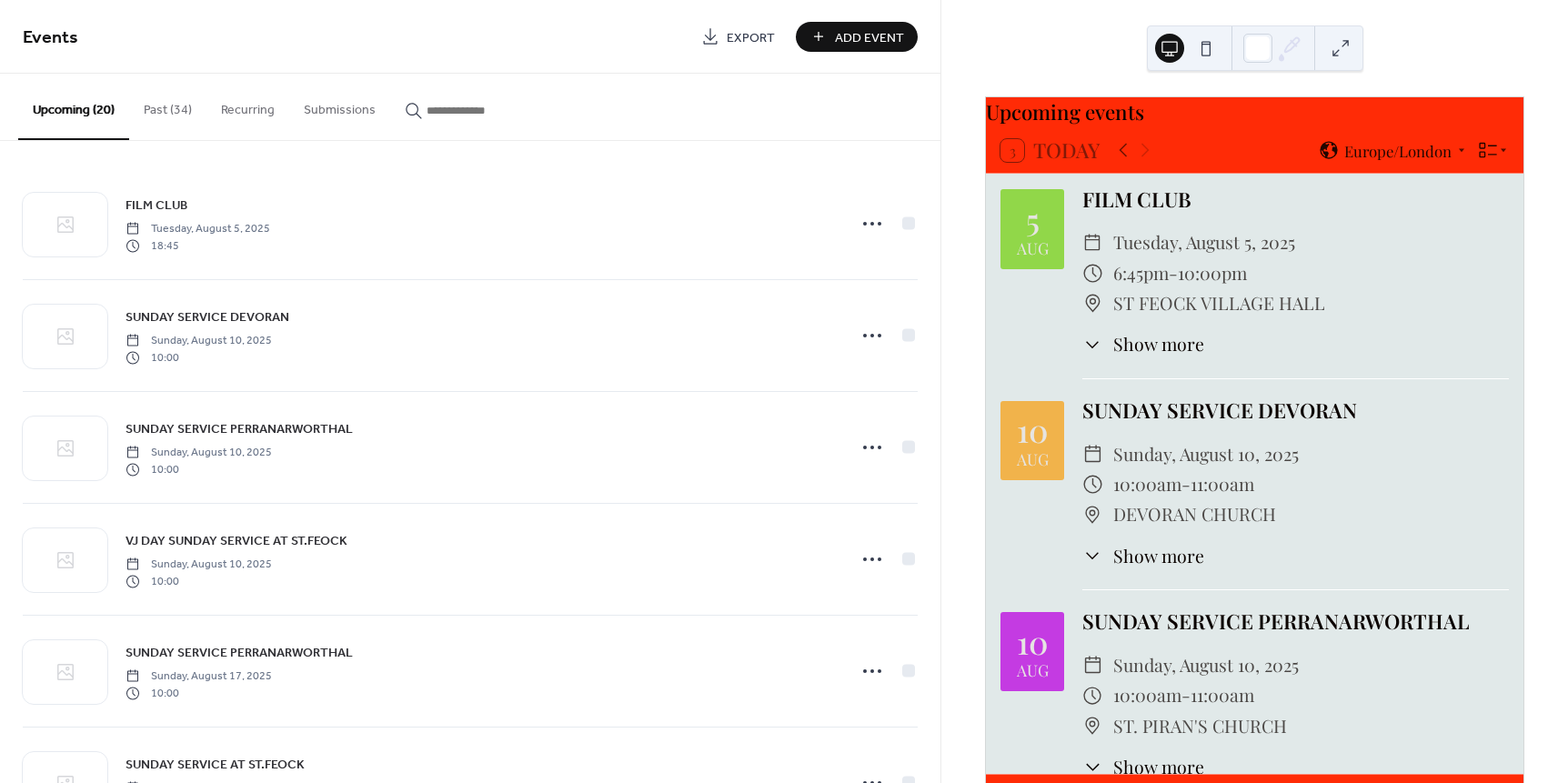 click on "Add Event" at bounding box center [869, 37] 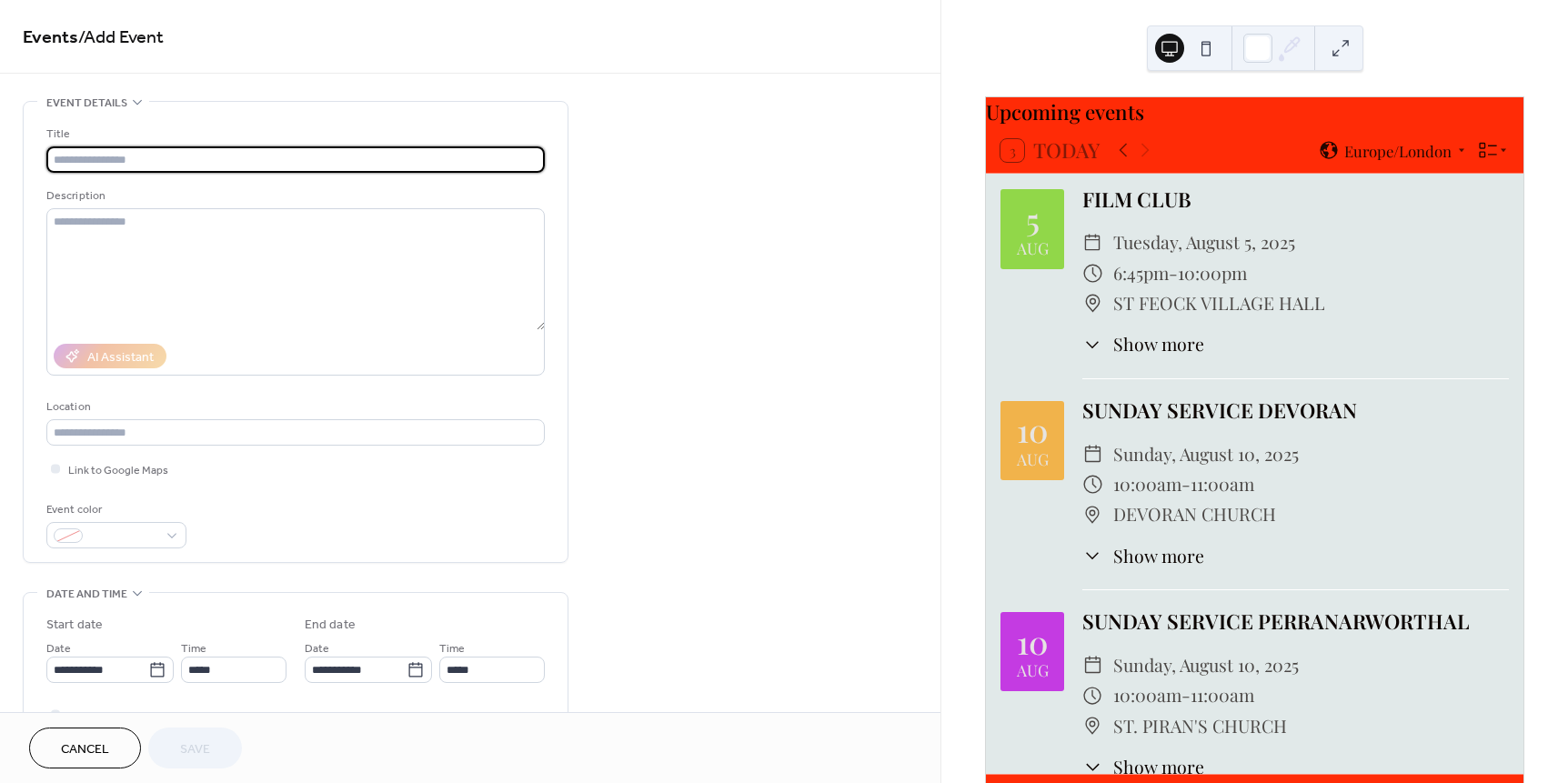 click at bounding box center (296, 159) 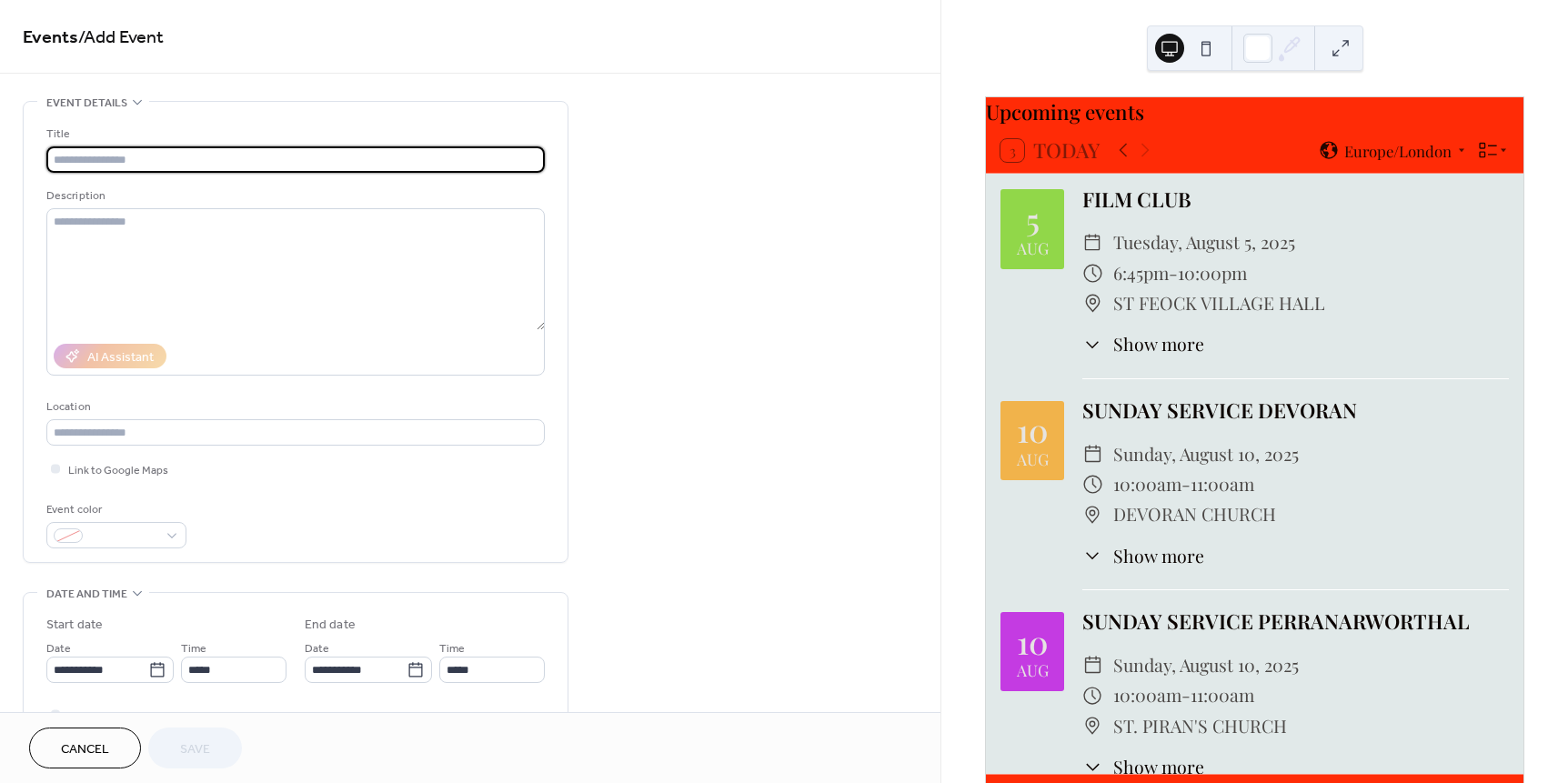 type on "**********" 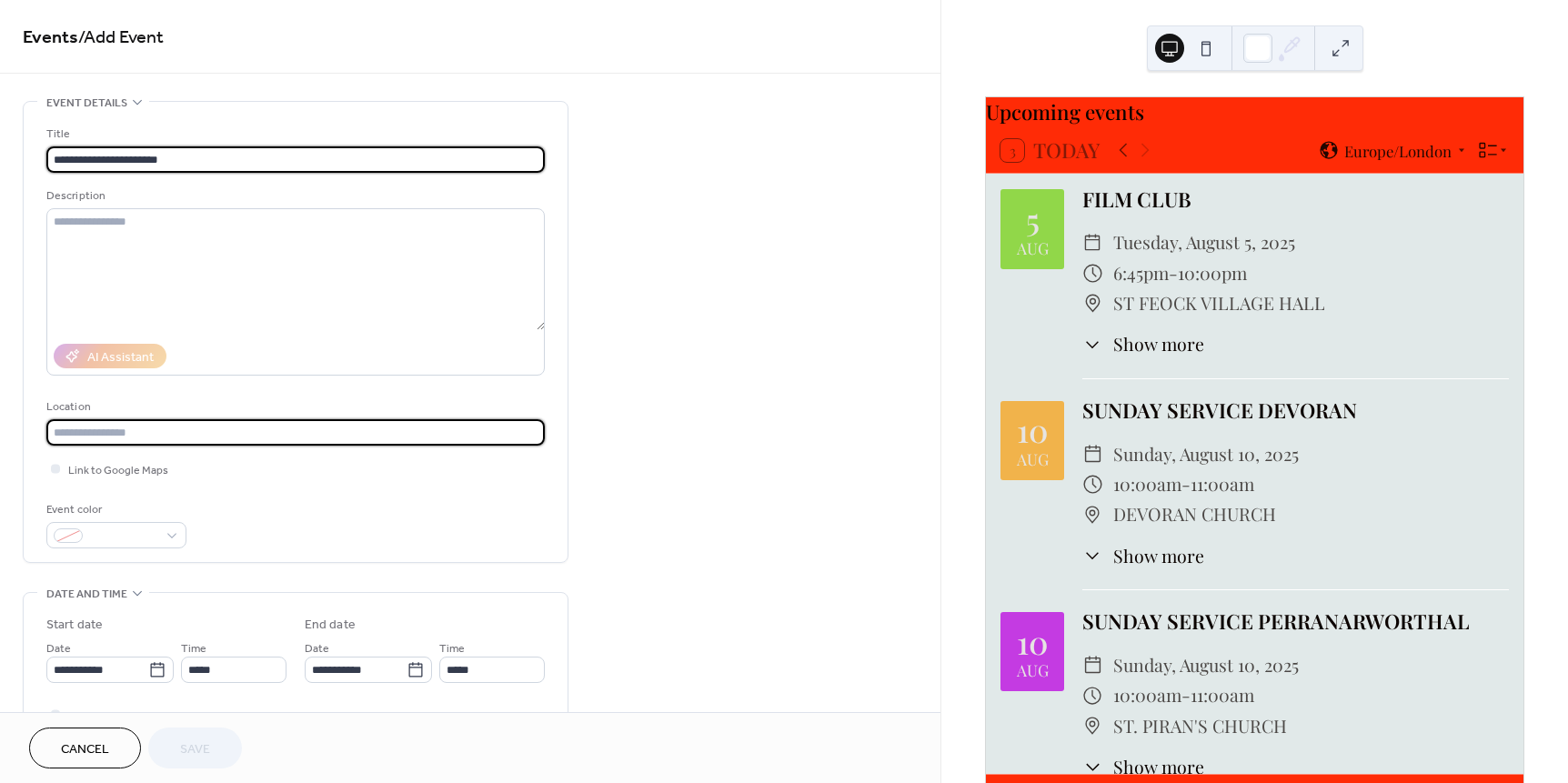 type on "**********" 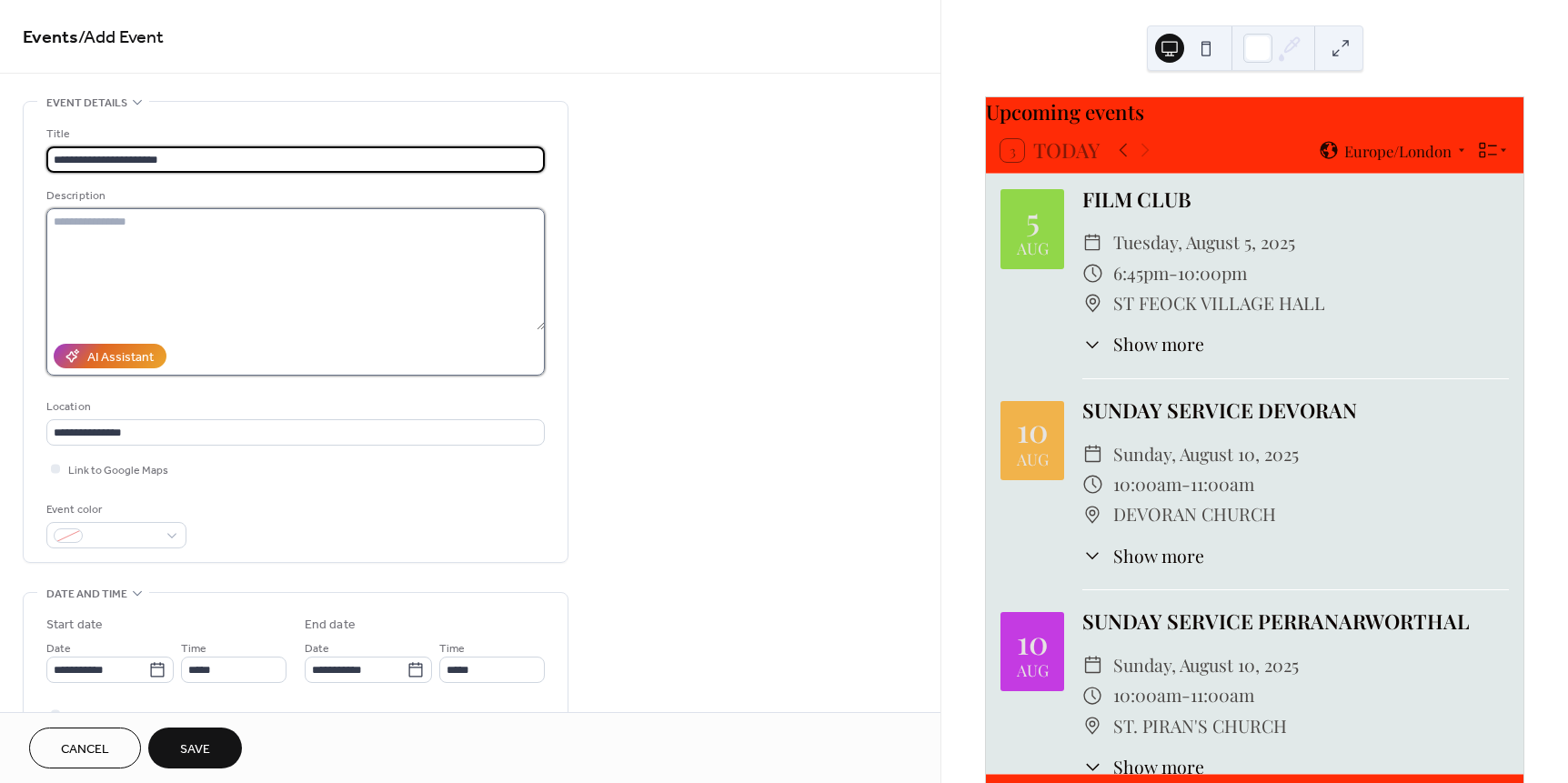 click at bounding box center (296, 269) 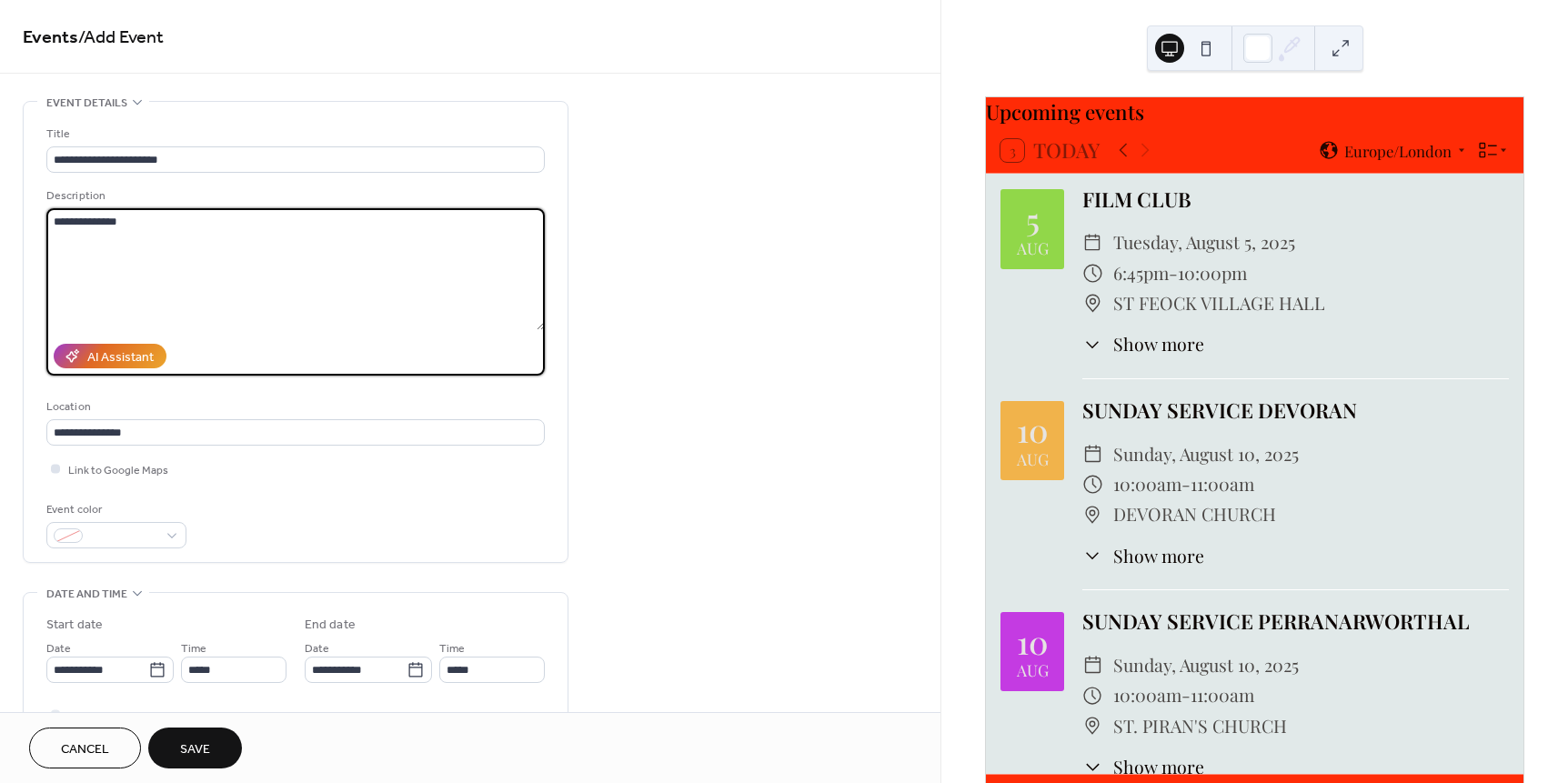 type on "**********" 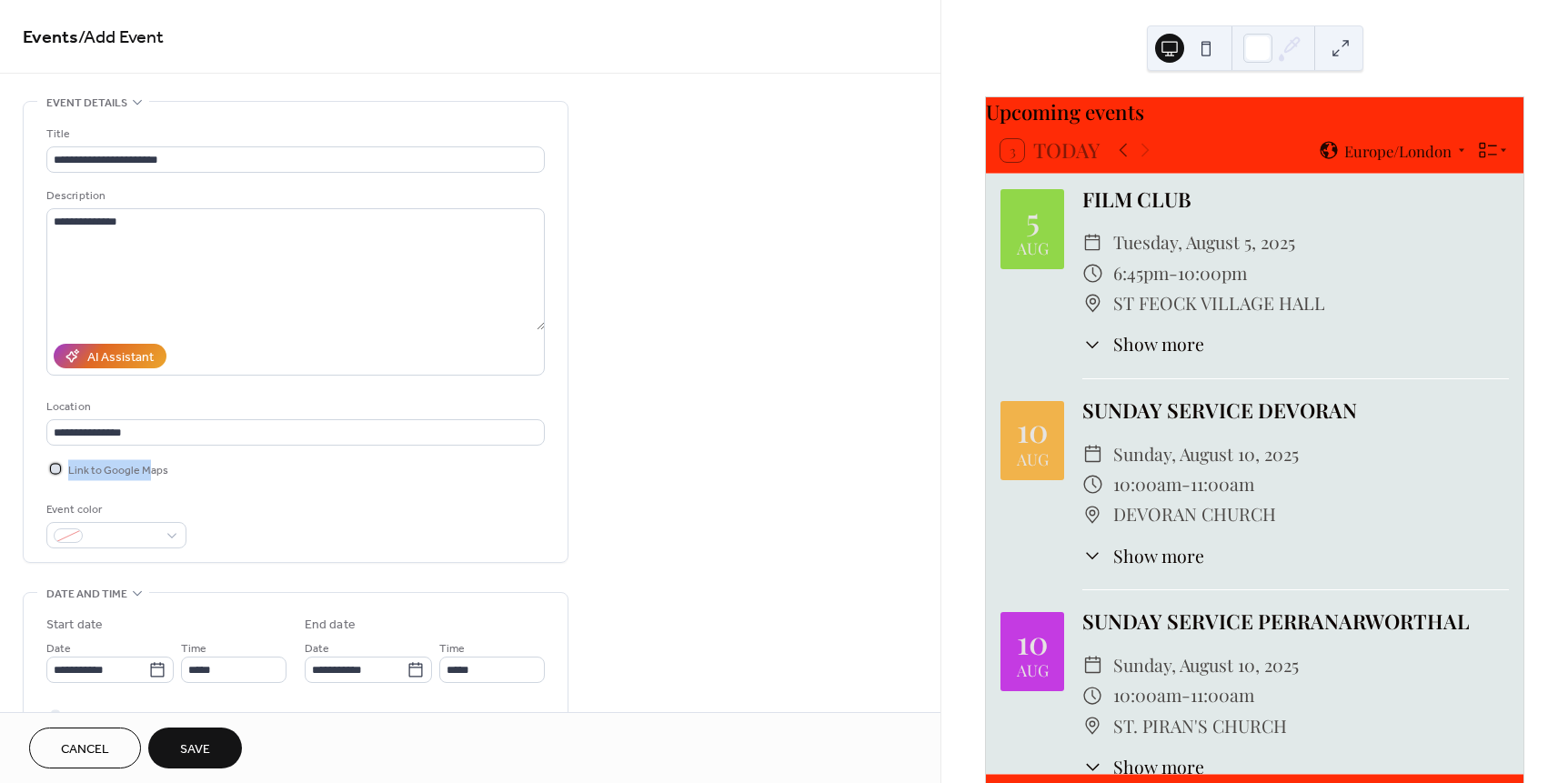drag, startPoint x: 139, startPoint y: 459, endPoint x: 149, endPoint y: 468, distance: 13.453624 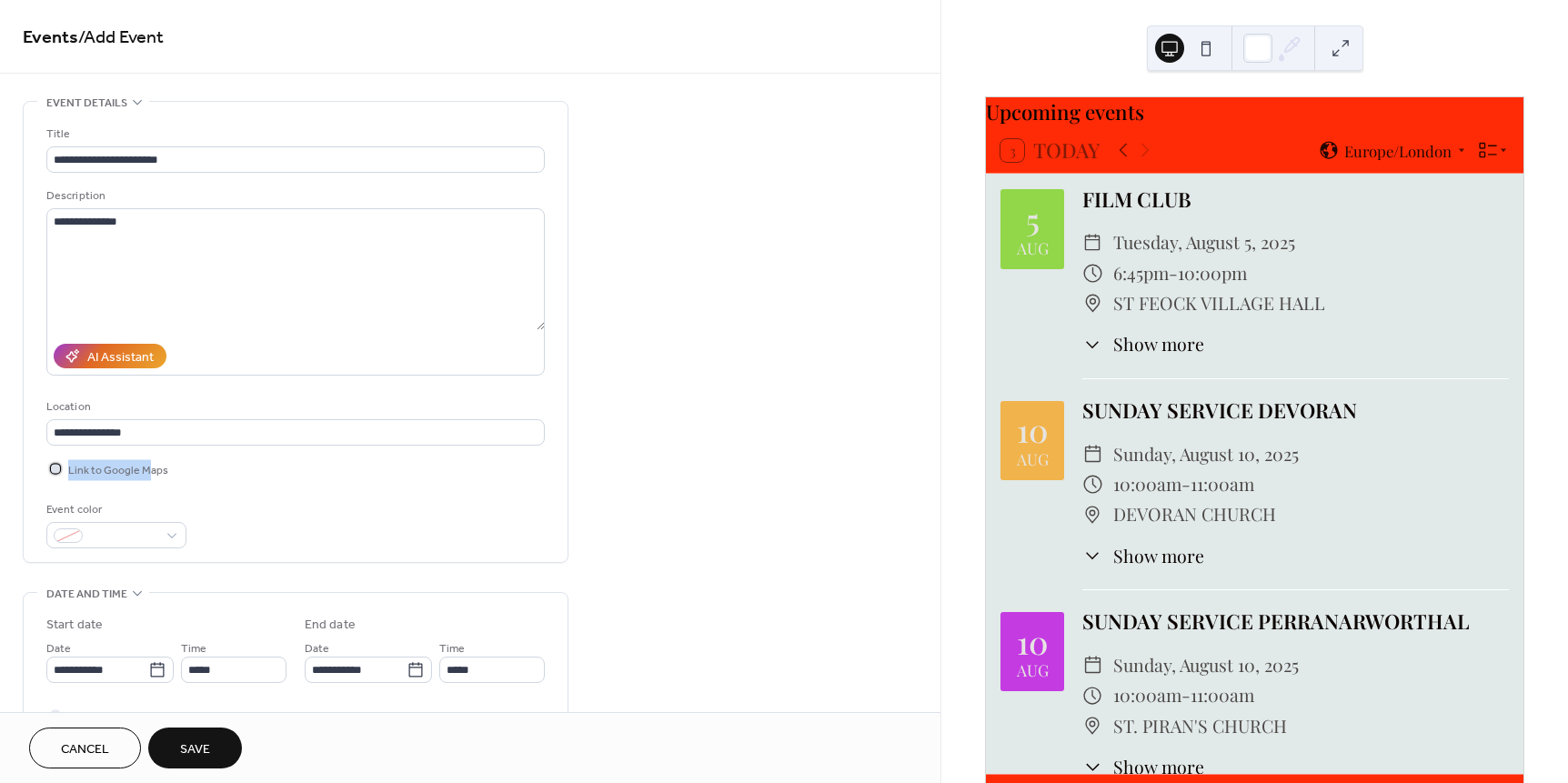 click on "Link to Google Maps" at bounding box center [118, 470] 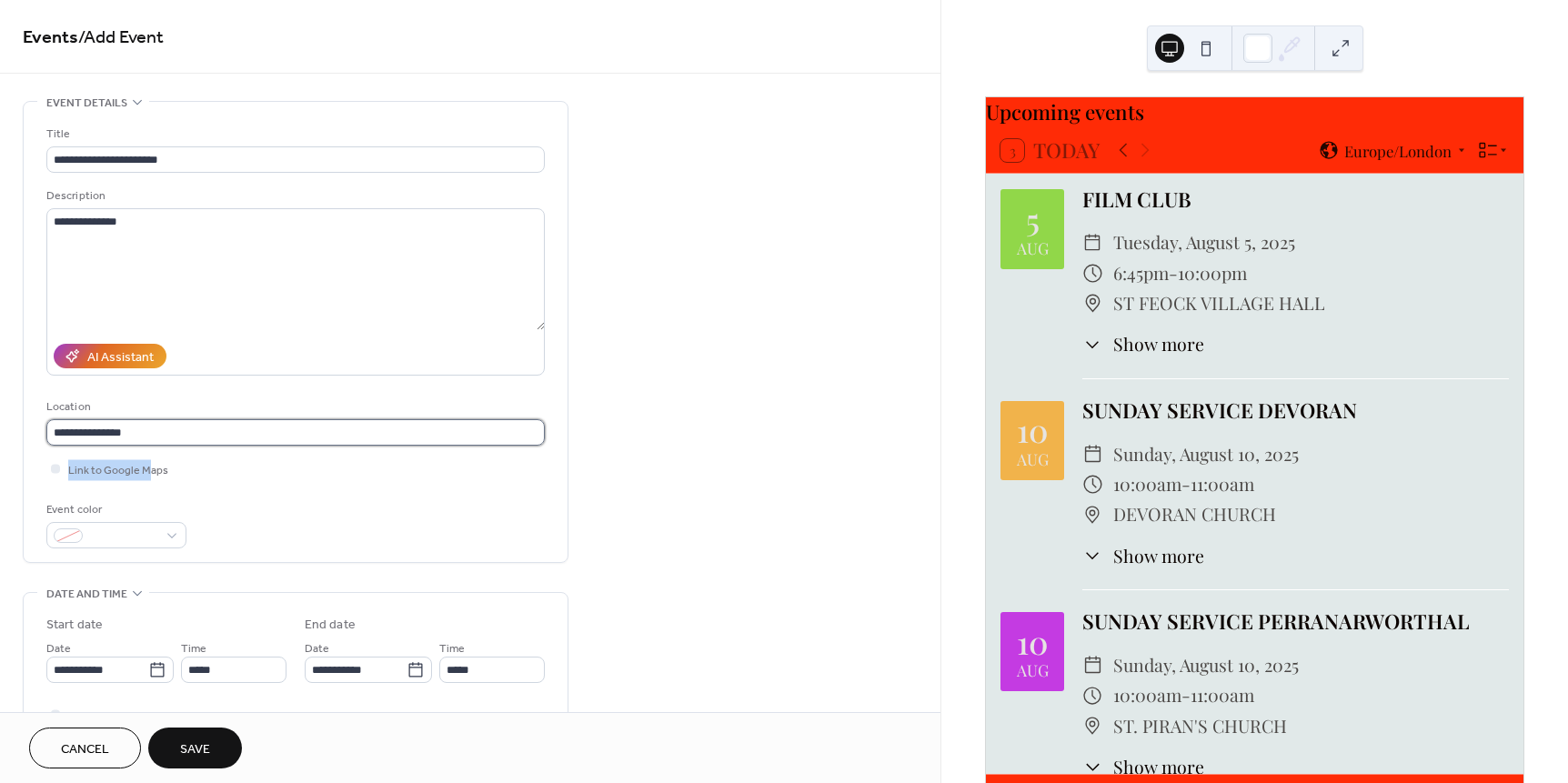 click on "**********" at bounding box center [296, 432] 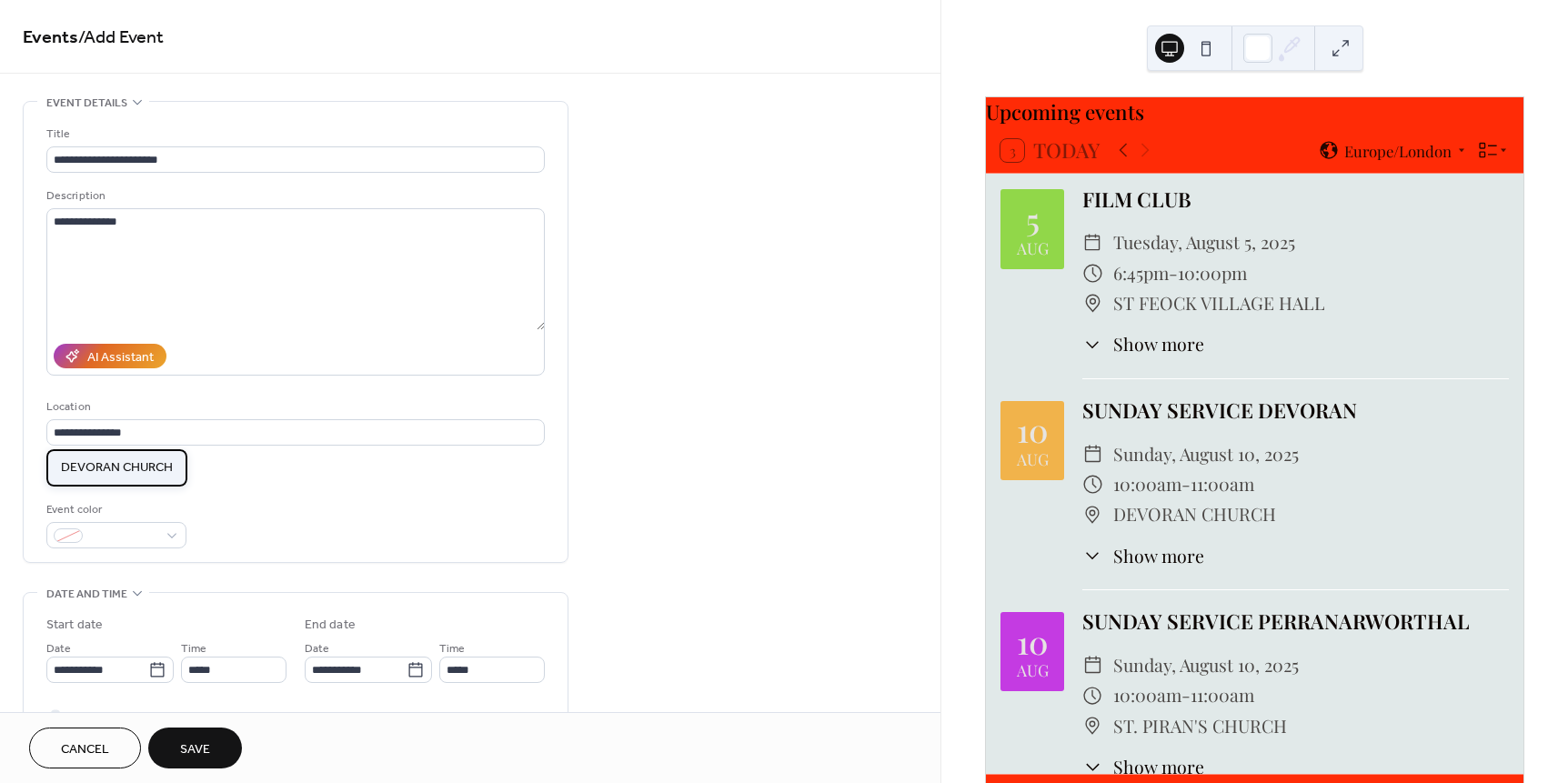 click on "DEVORAN  CHURCH" at bounding box center (116, 467) 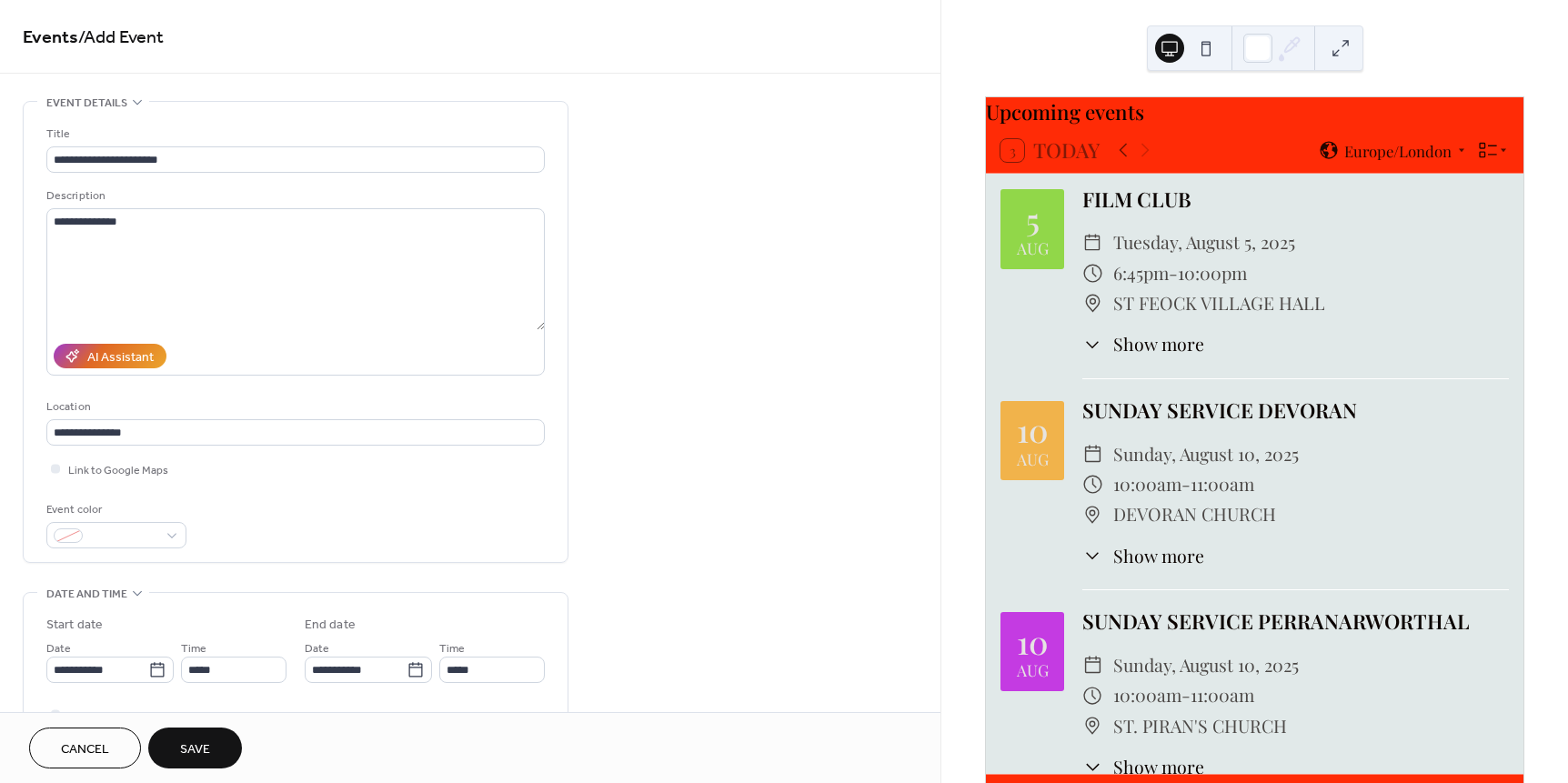 click on "Event color" at bounding box center [115, 509] 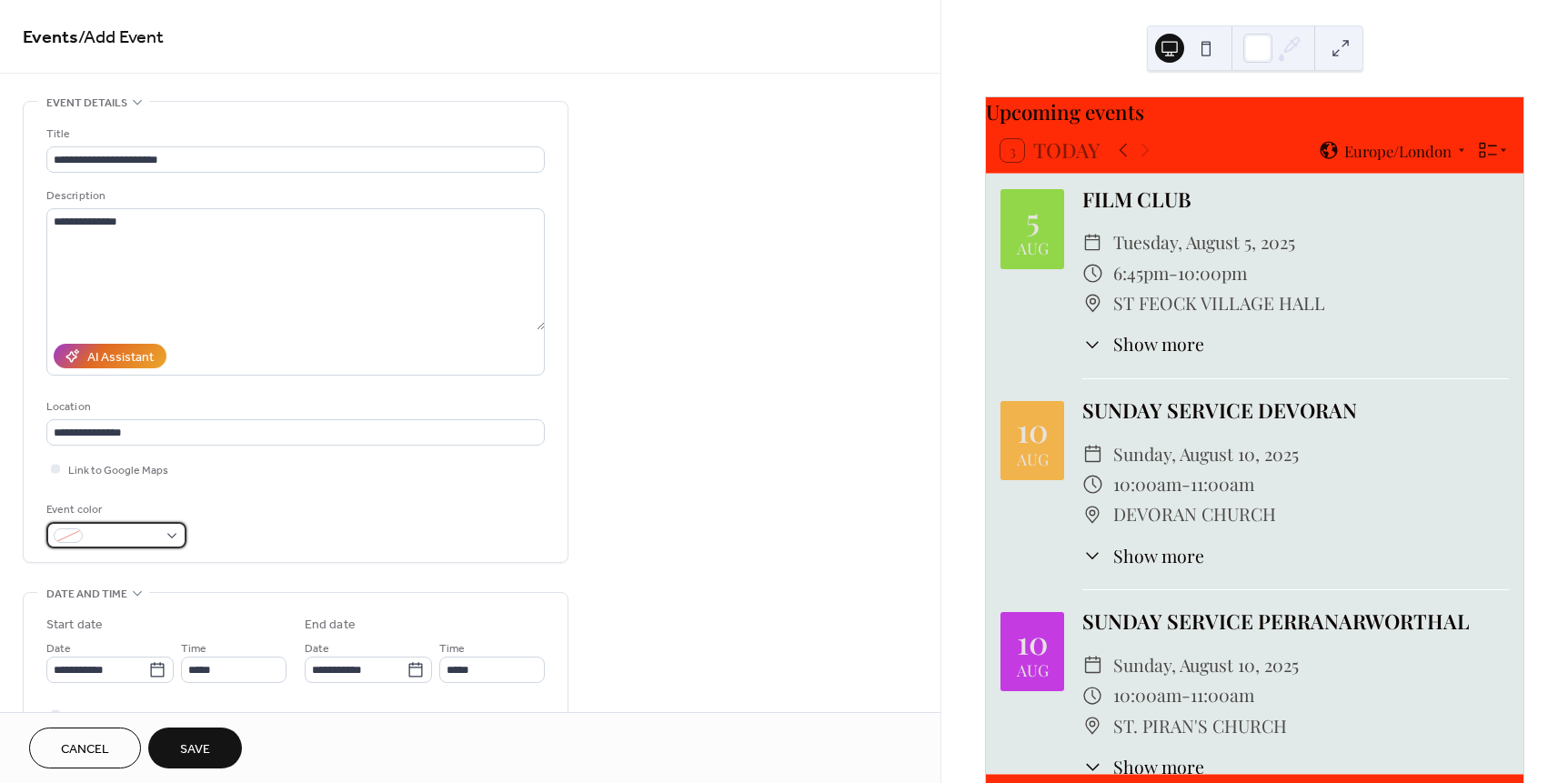 click at bounding box center [116, 535] 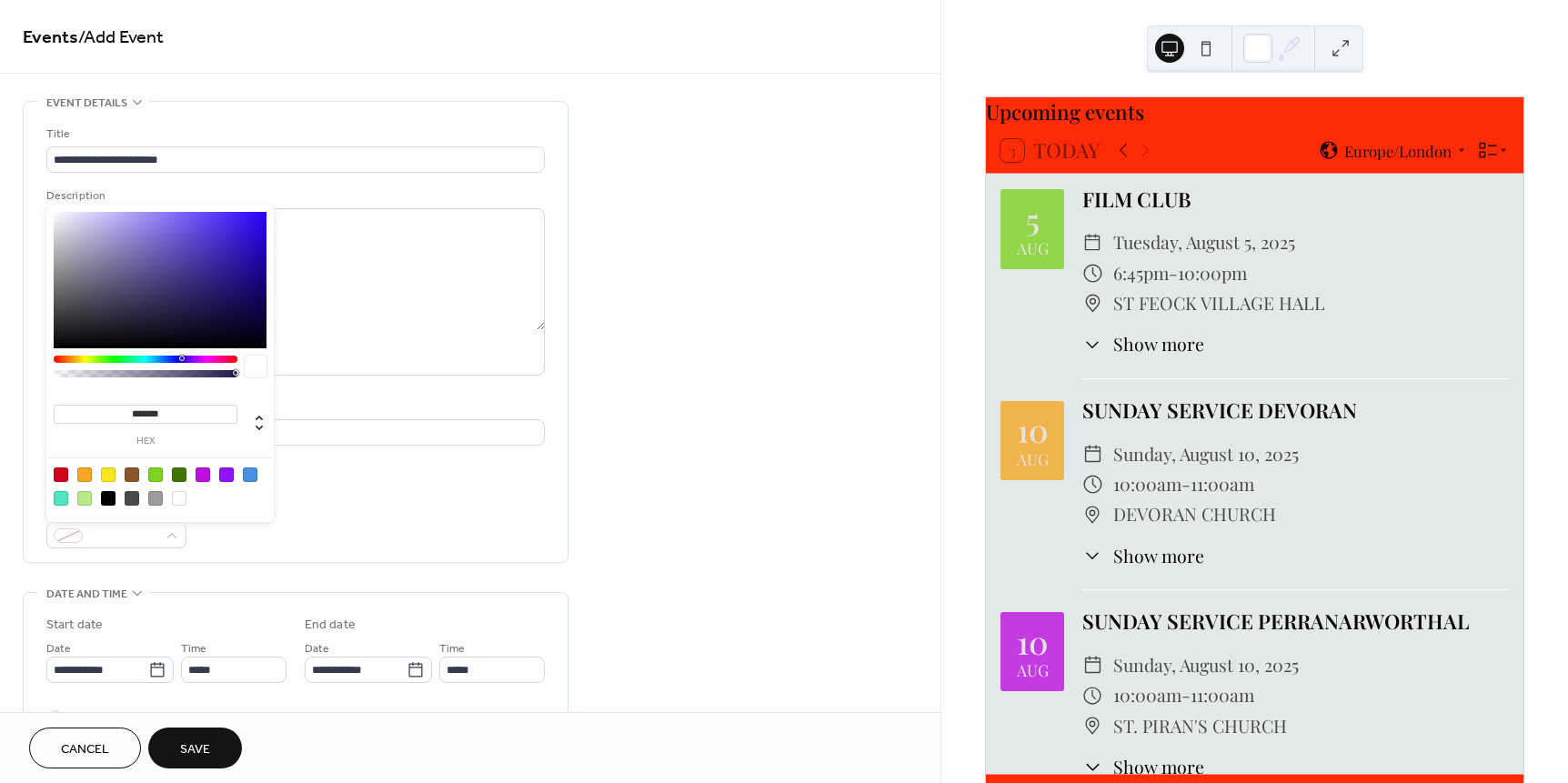click at bounding box center (85, 475) 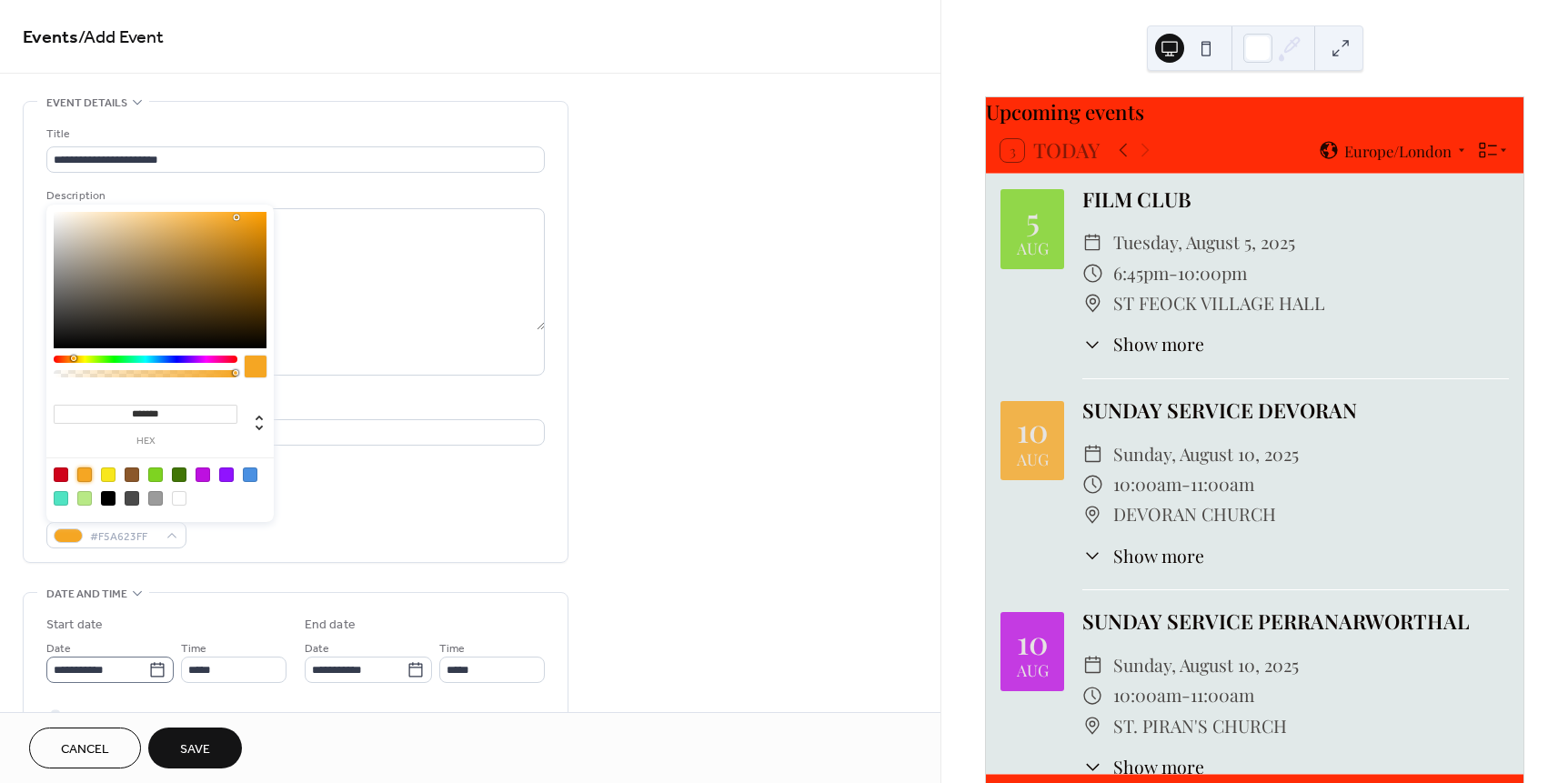 click 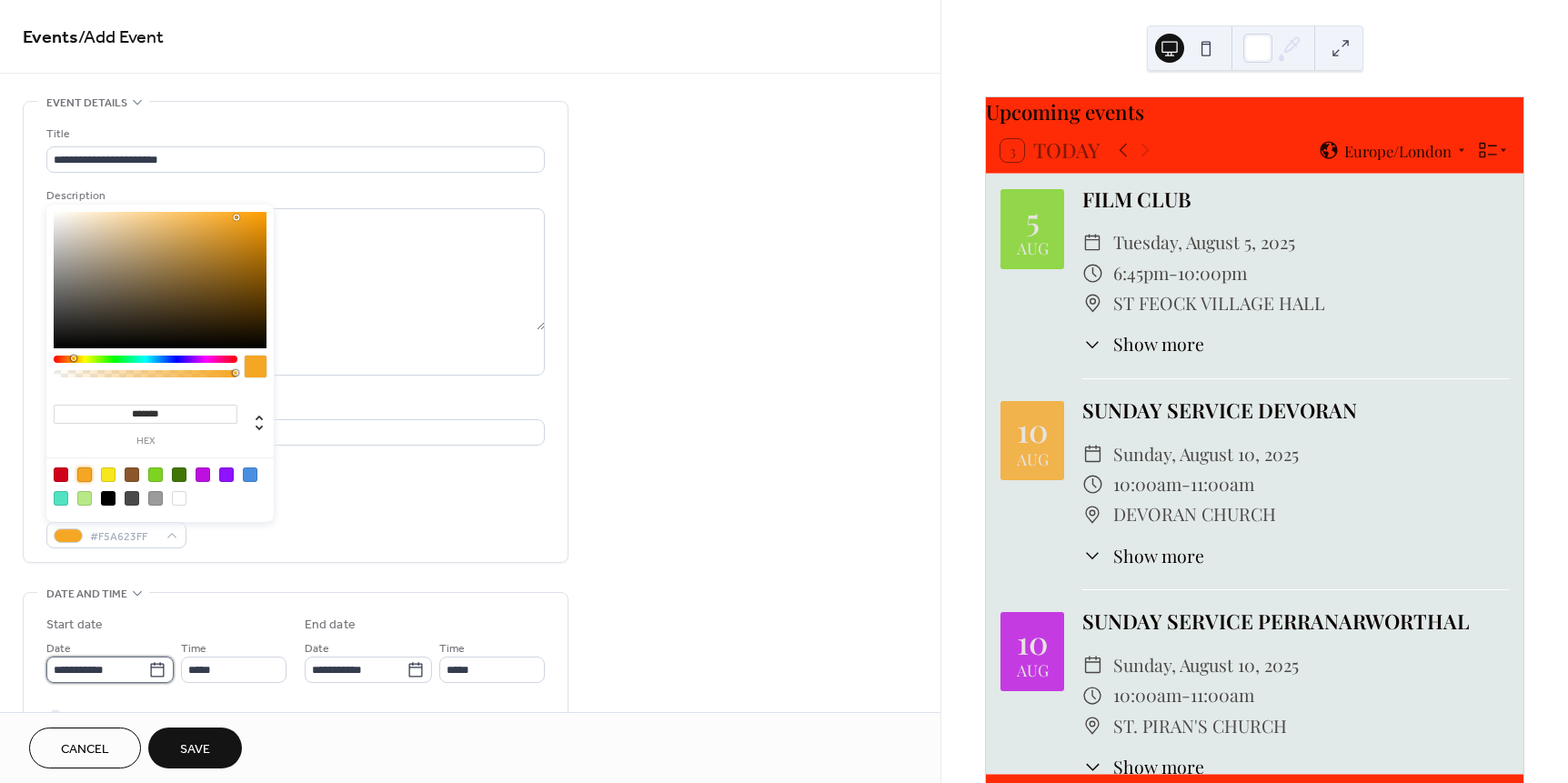 click on "**********" at bounding box center [97, 669] 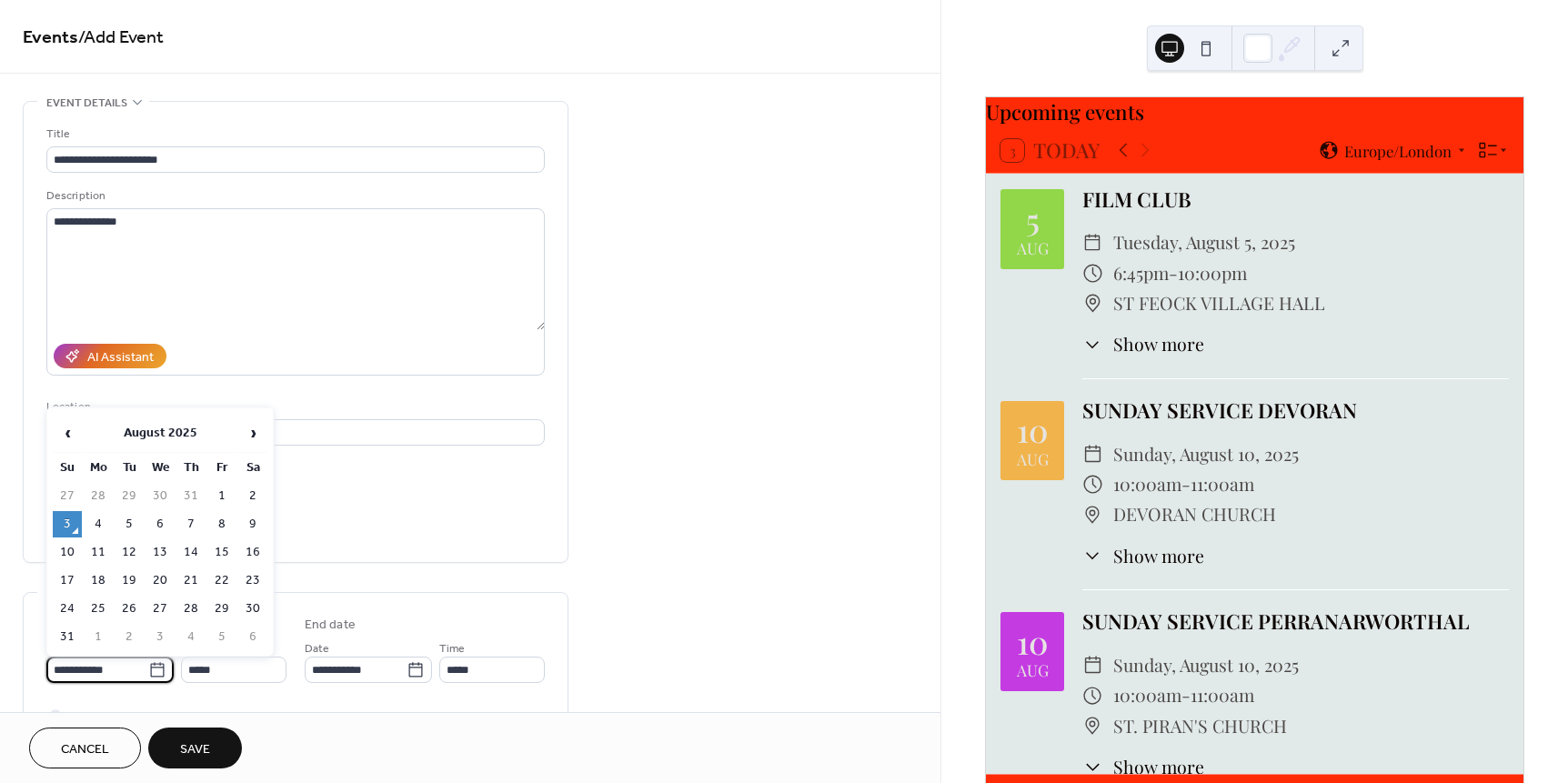 click on "17" at bounding box center [67, 580] 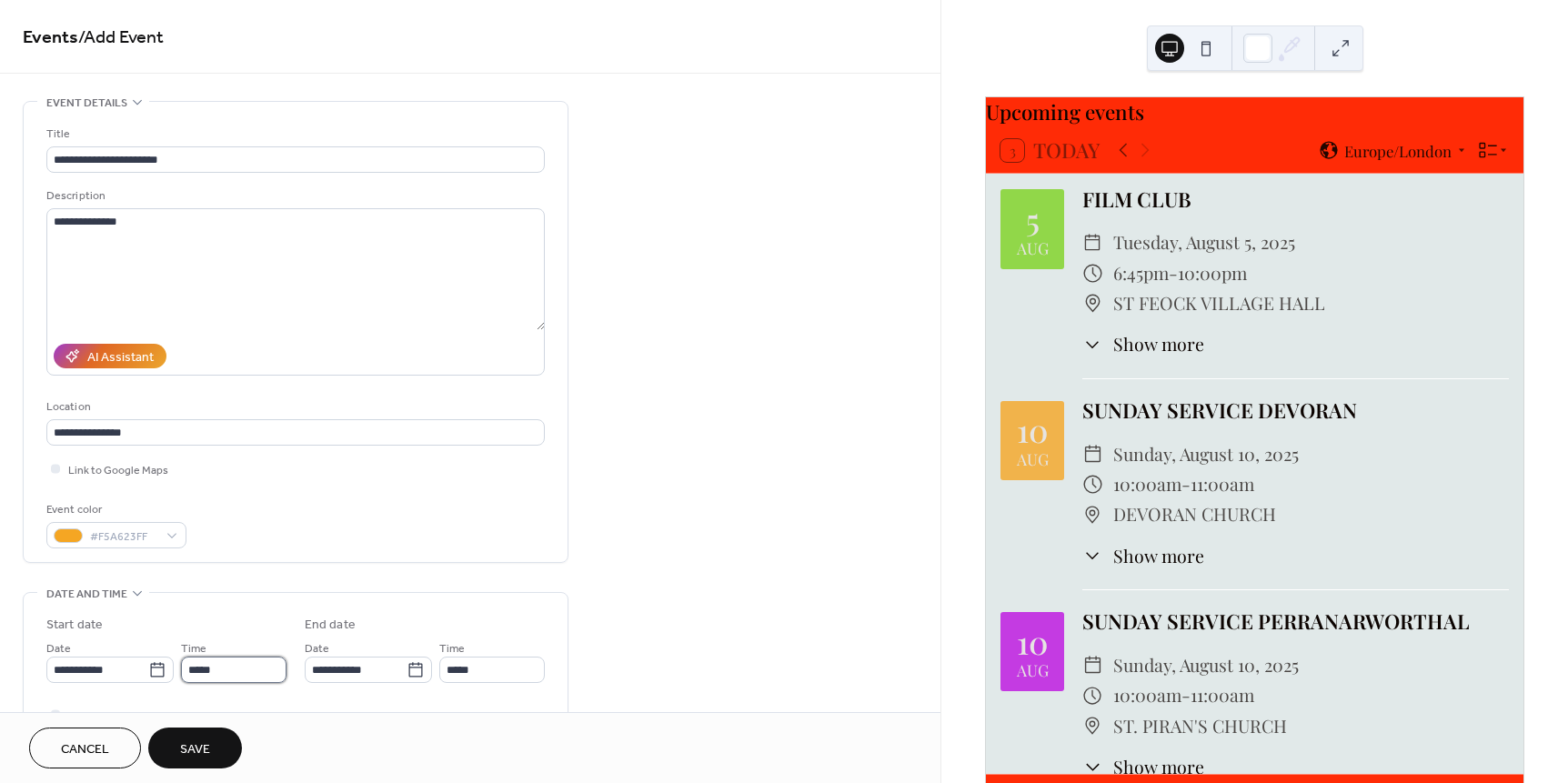 click on "*****" at bounding box center [234, 669] 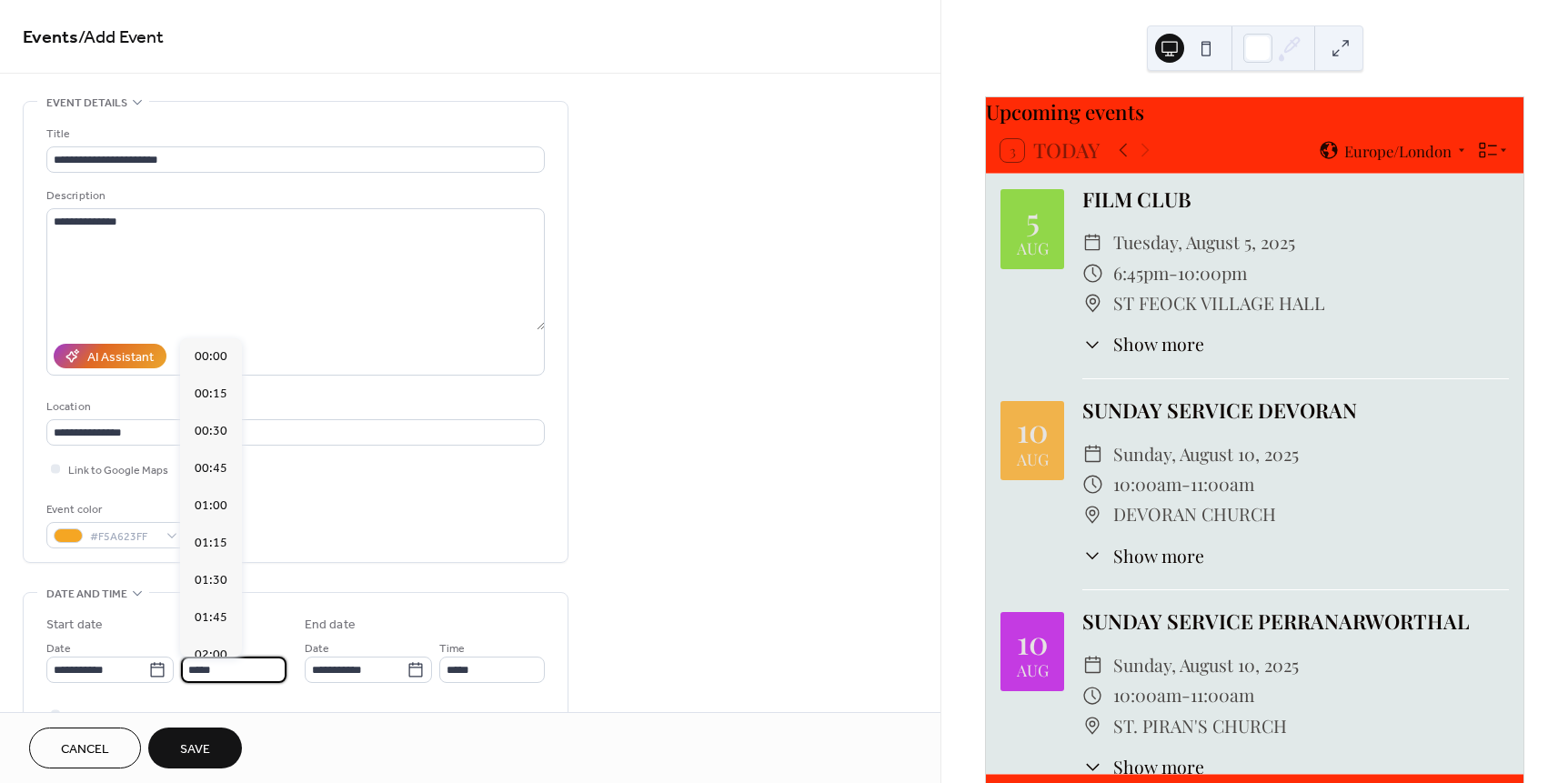 scroll, scrollTop: 1790, scrollLeft: 0, axis: vertical 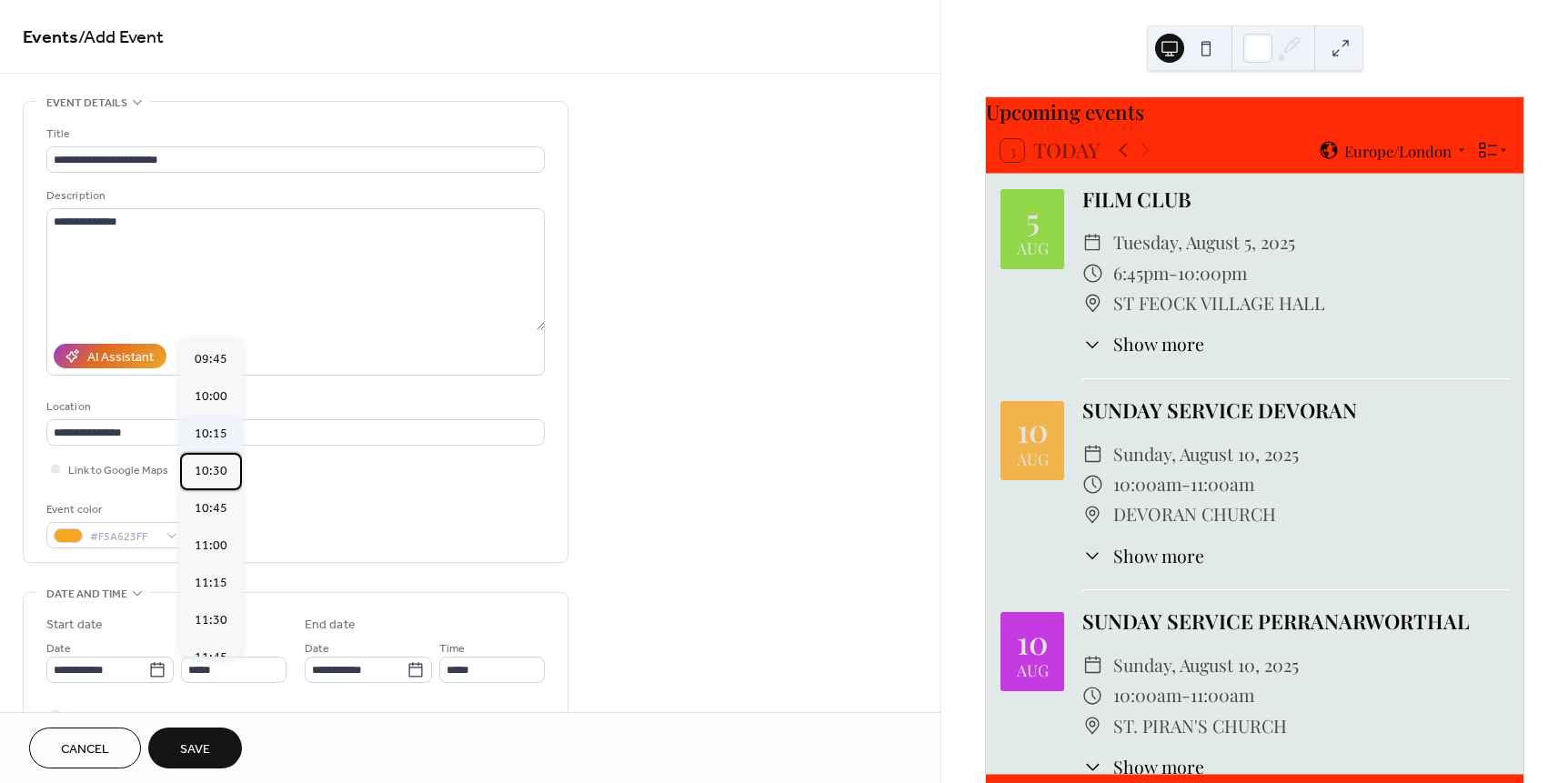 click on "00:00 00:15 00:30 00:45 01:00 01:15 01:30 01:45 02:00 02:15 02:30 02:45 03:00 03:15 03:30 03:45 04:00 04:15 04:30 04:45 05:00 05:15 05:30 05:45 06:00 06:15 06:30 06:45 07:00 07:15 07:30 07:45 08:00 08:15 08:30 08:45 09:00 09:15 09:30 09:45 10:00 10:15 10:30 10:45 11:00 11:15 11:30 11:45 12:00 12:15 12:30 12:45 13:00 13:15 13:30 13:45 14:00 14:15 14:30 14:45 15:00 15:15 15:30 15:45 16:00 16:15 16:30 16:45 17:00 17:15 17:30 17:45 18:00 18:15 18:30 18:45 19:00 19:15 19:30 19:45 20:00 20:15 20:30 20:45 21:00 21:15 21:30 21:45 22:00 22:15 22:30 22:45 23:00 23:15 23:30 23:45" at bounding box center (211, 497) 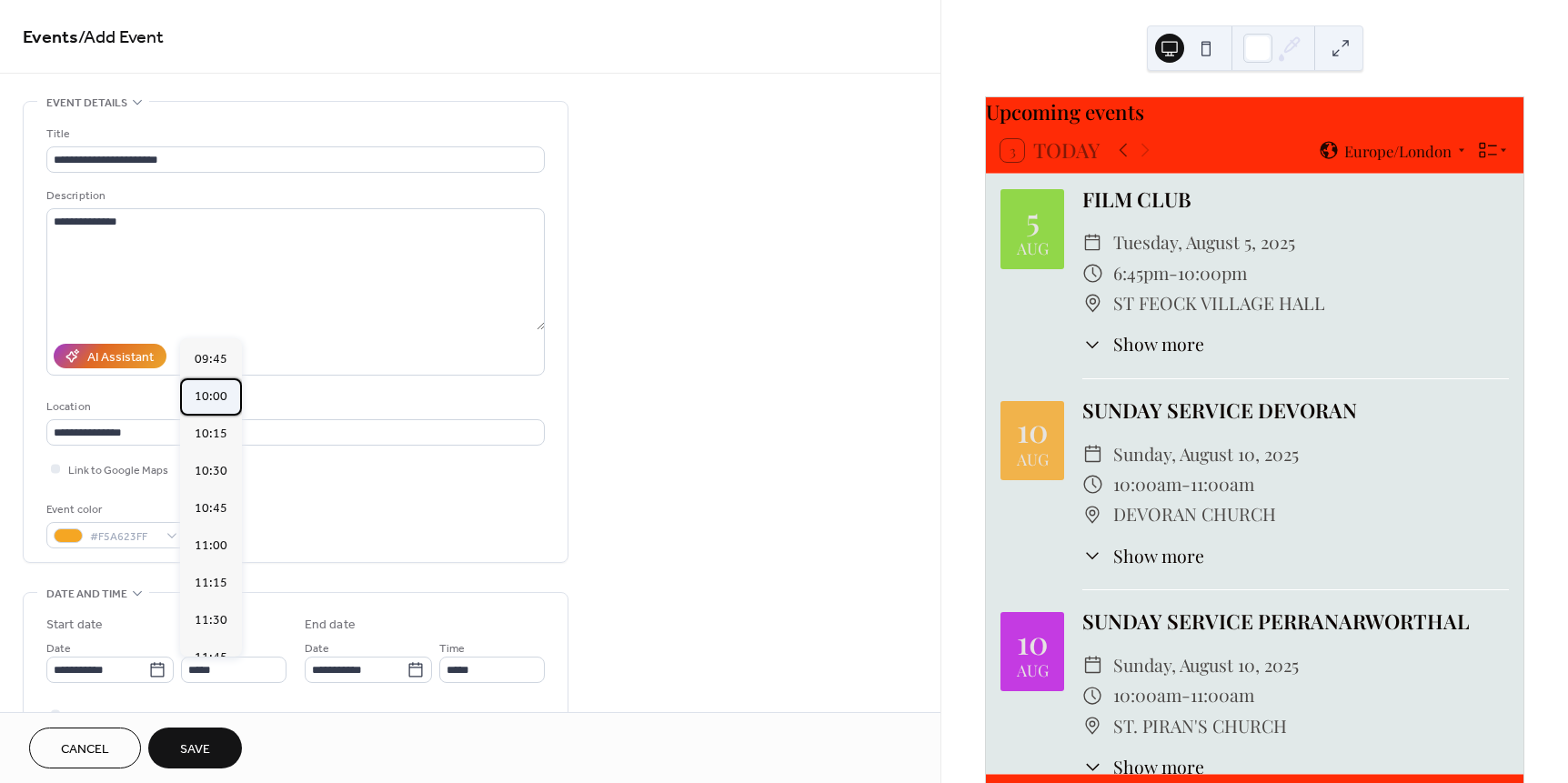click on "10:00" at bounding box center (211, 397) 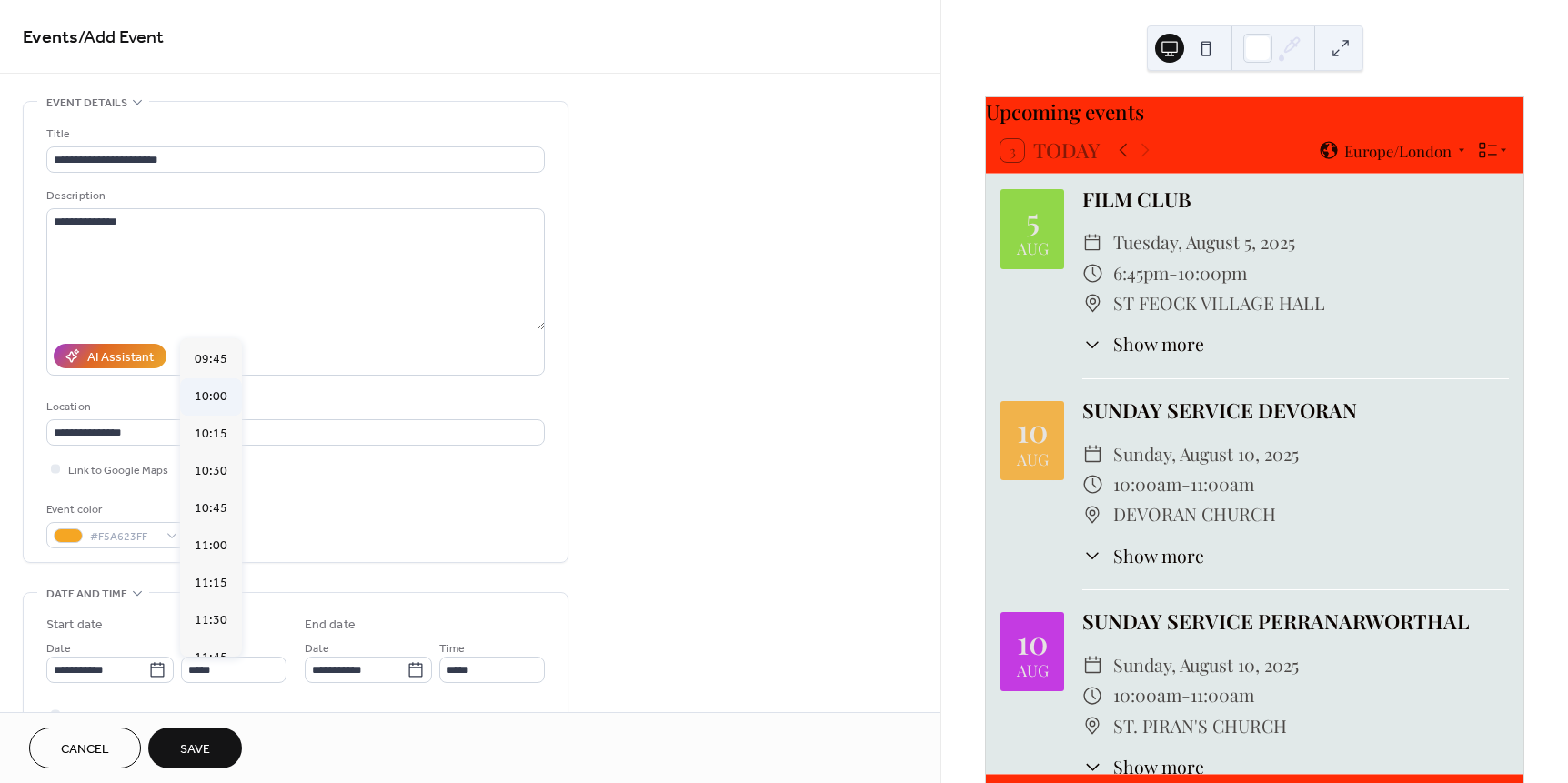 type on "*****" 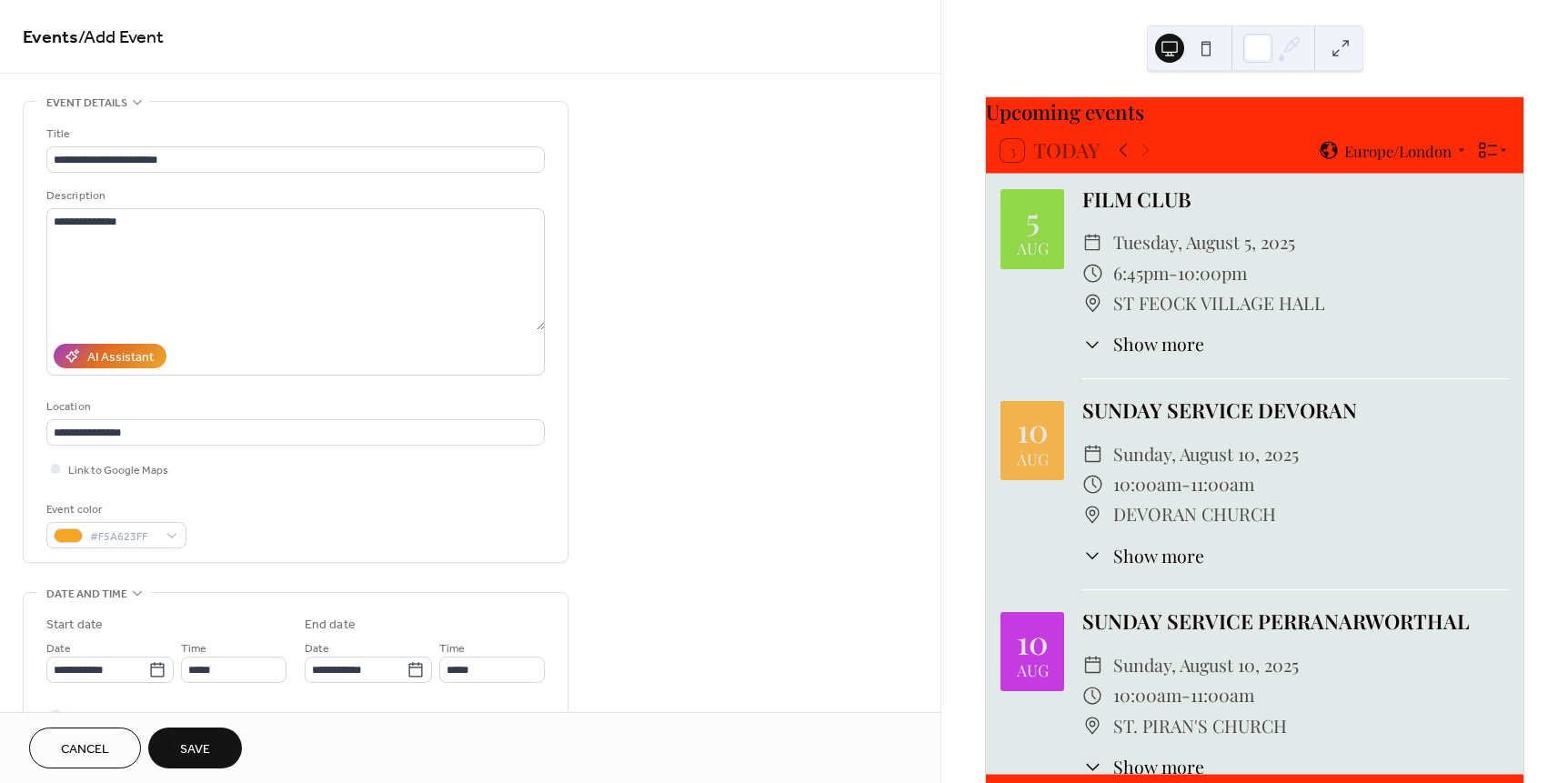 click on "Save" at bounding box center (195, 749) 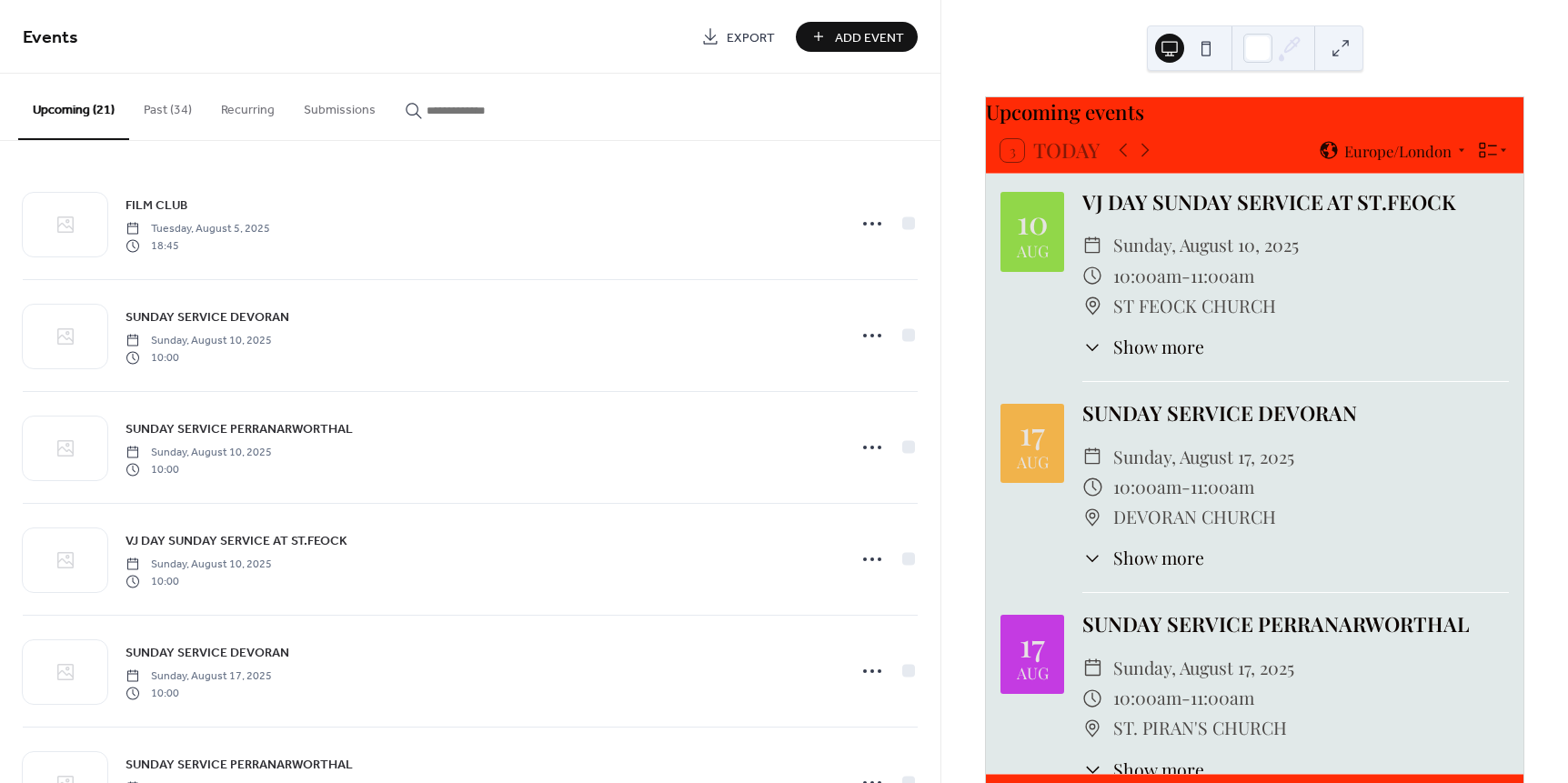 scroll, scrollTop: 670, scrollLeft: 0, axis: vertical 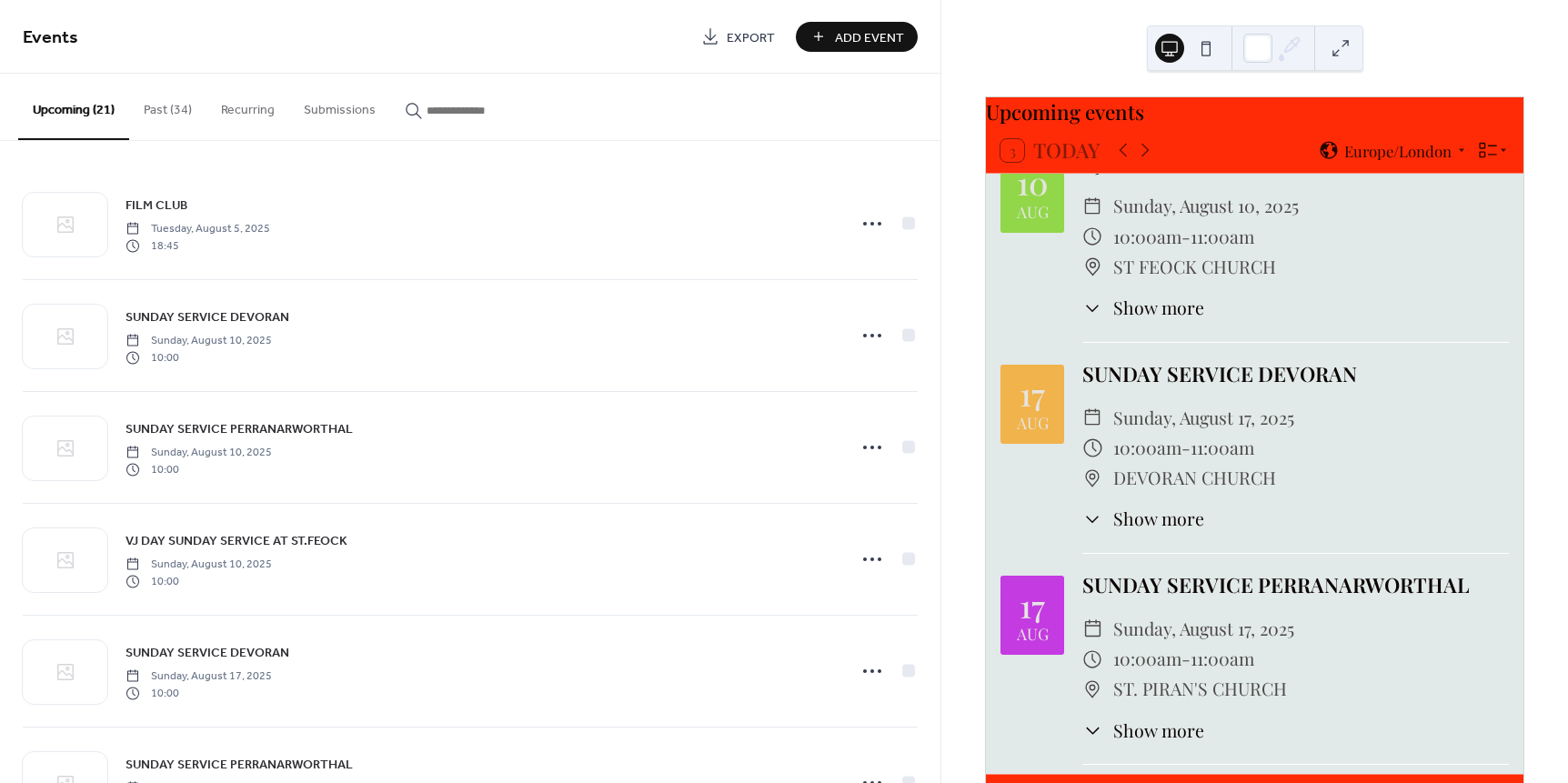 click on "Add Event" at bounding box center (869, 37) 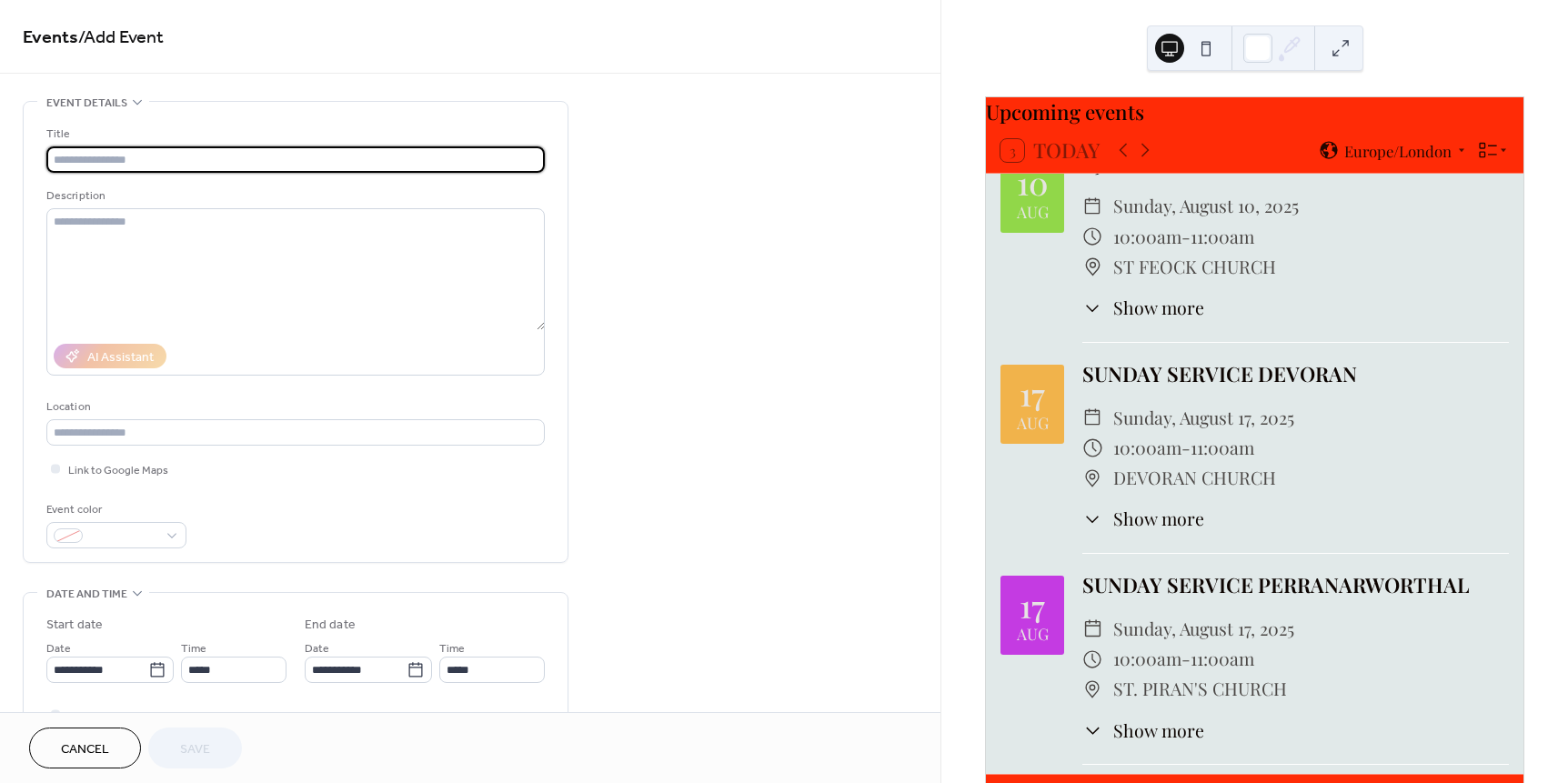 click at bounding box center [296, 159] 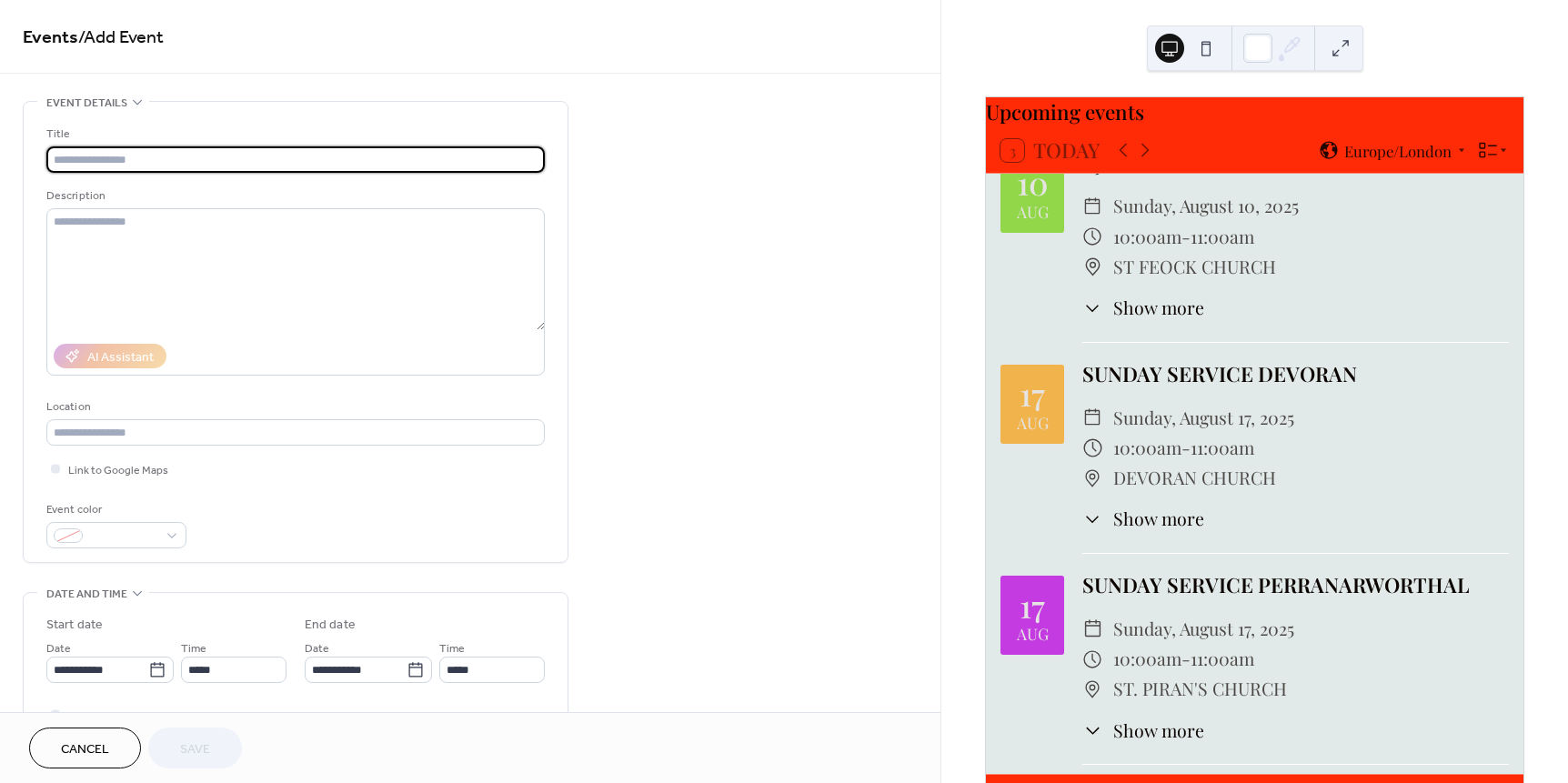 type on "**********" 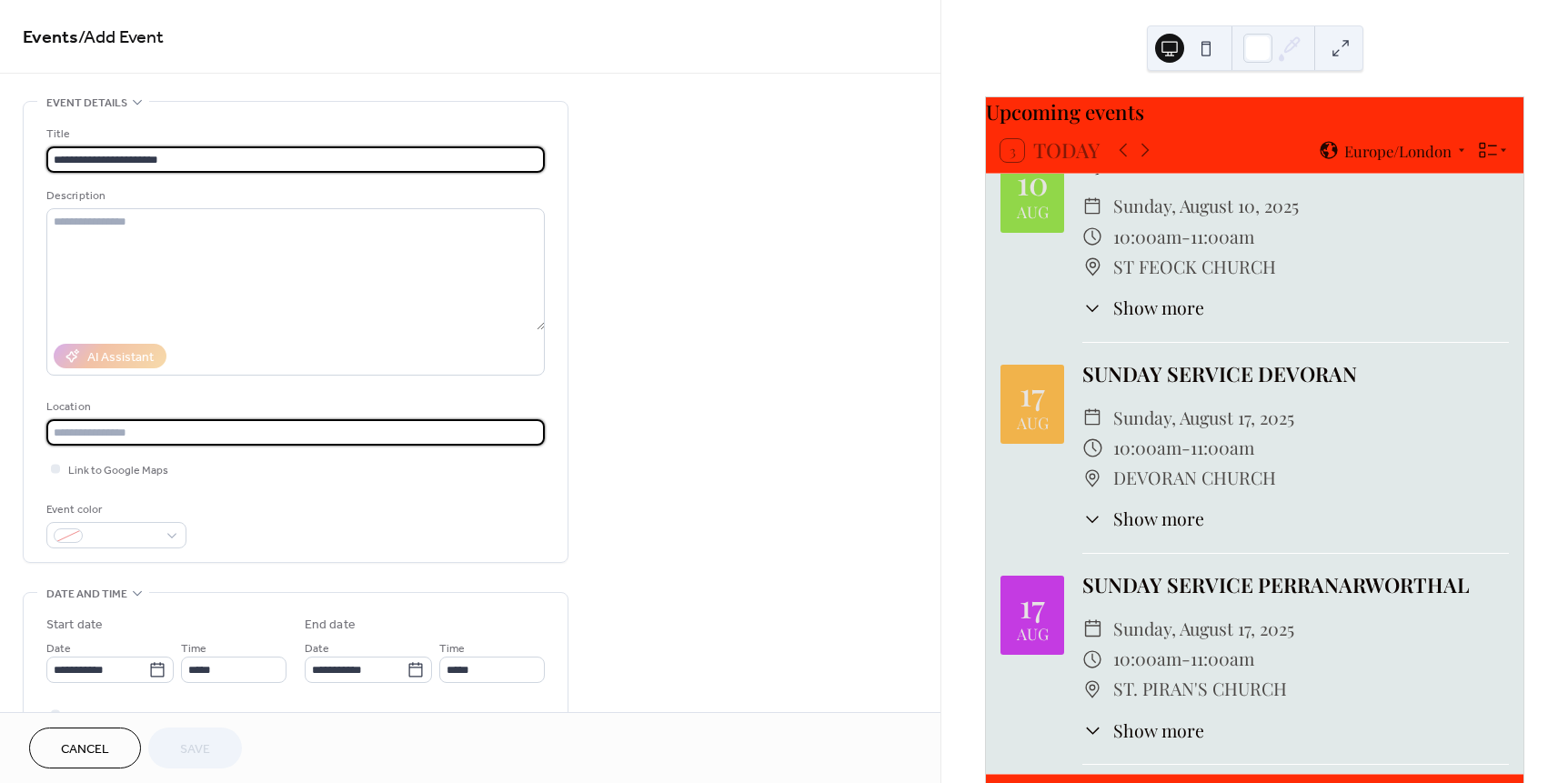 type on "**********" 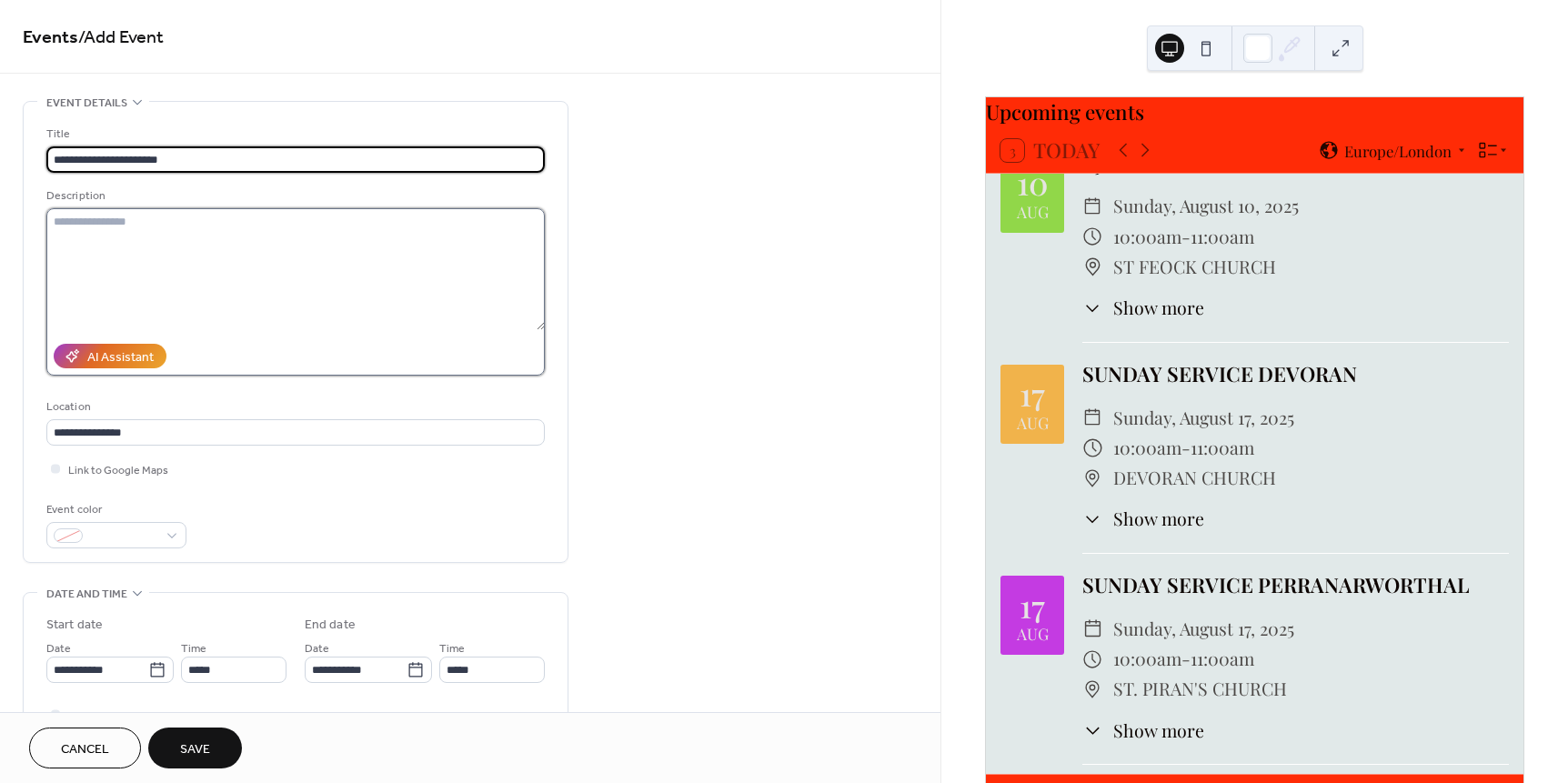 click at bounding box center (296, 269) 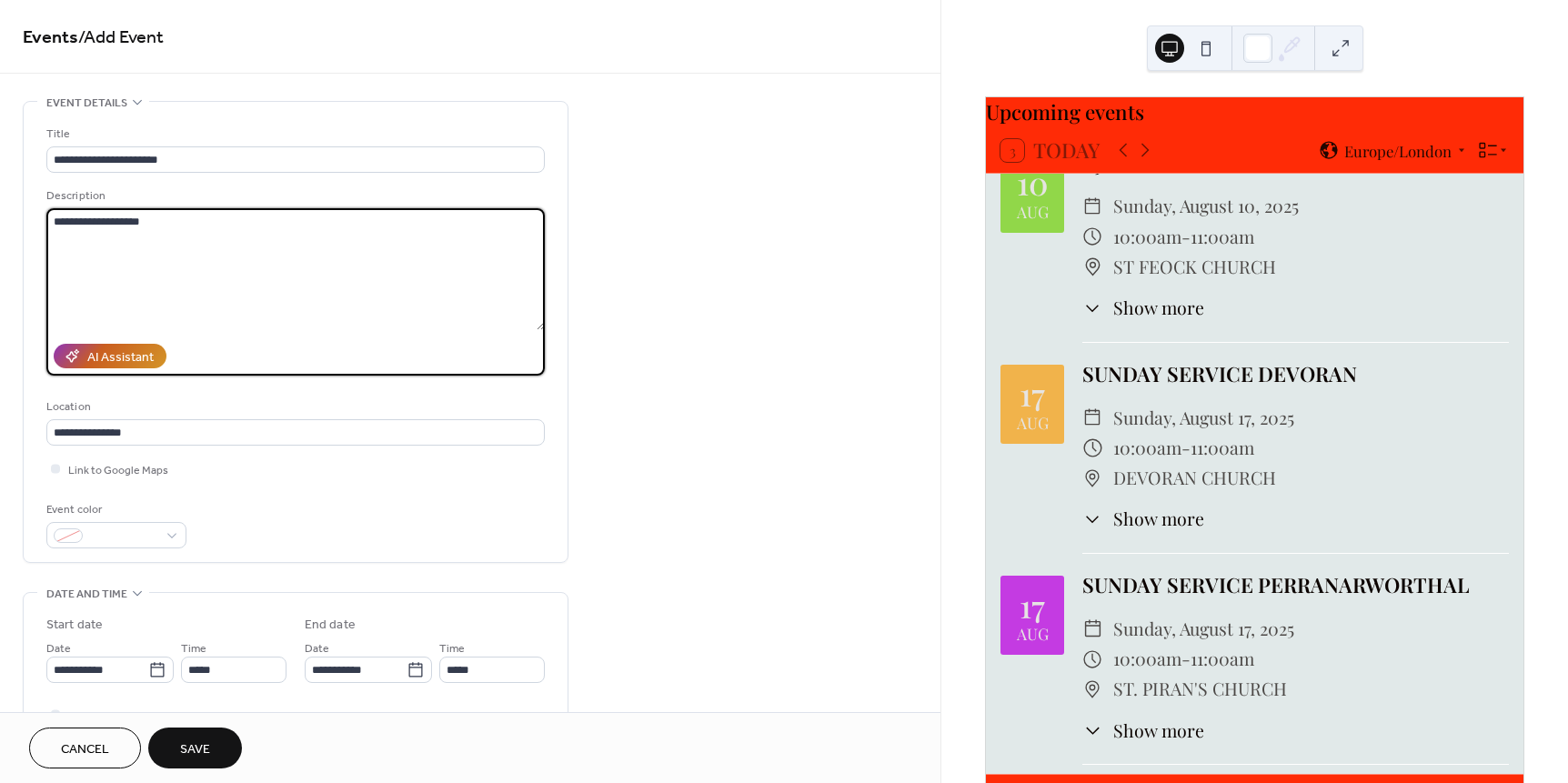 type on "**********" 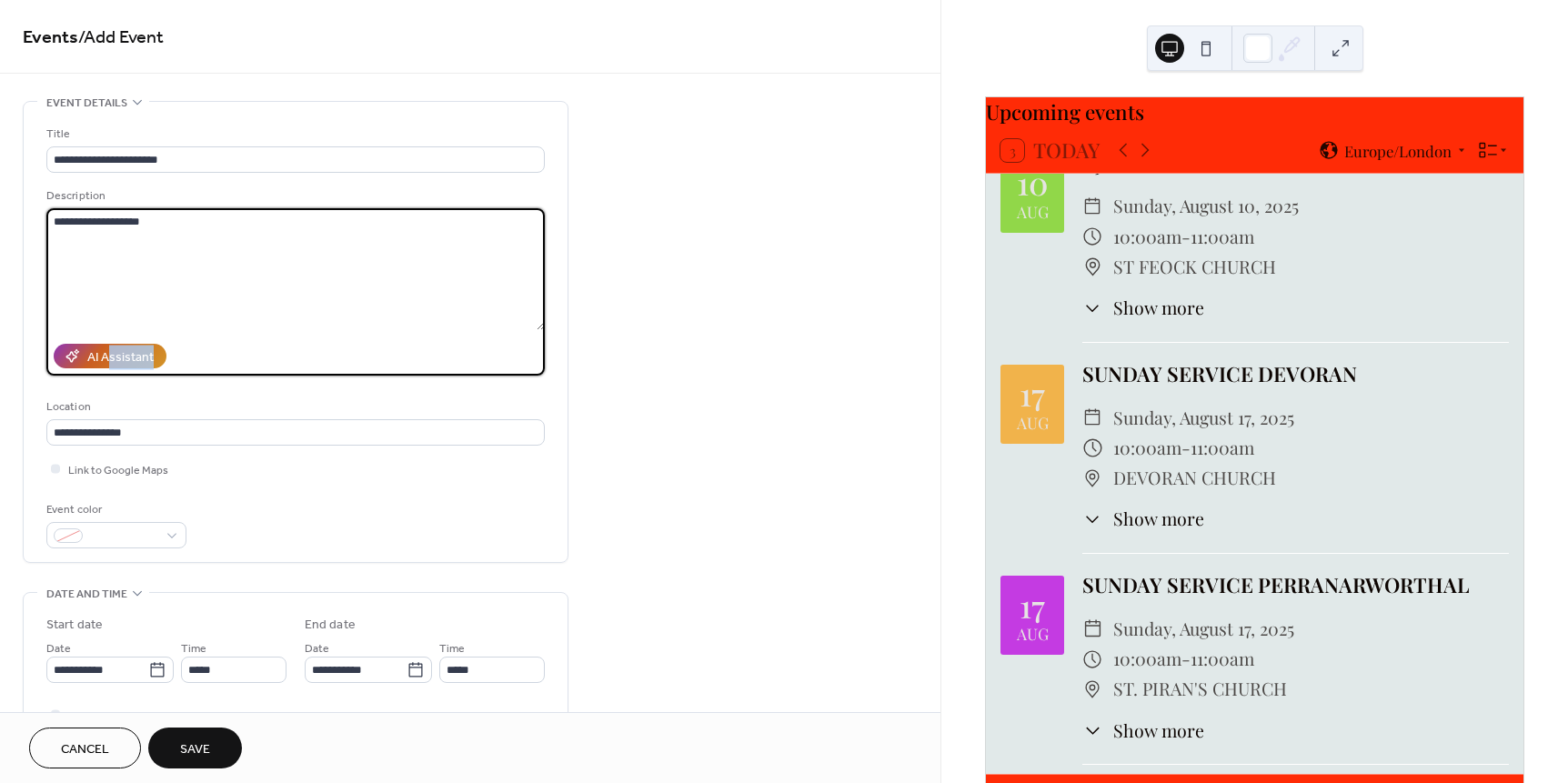 drag, startPoint x: 109, startPoint y: 367, endPoint x: 105, endPoint y: 358, distance: 9.84886 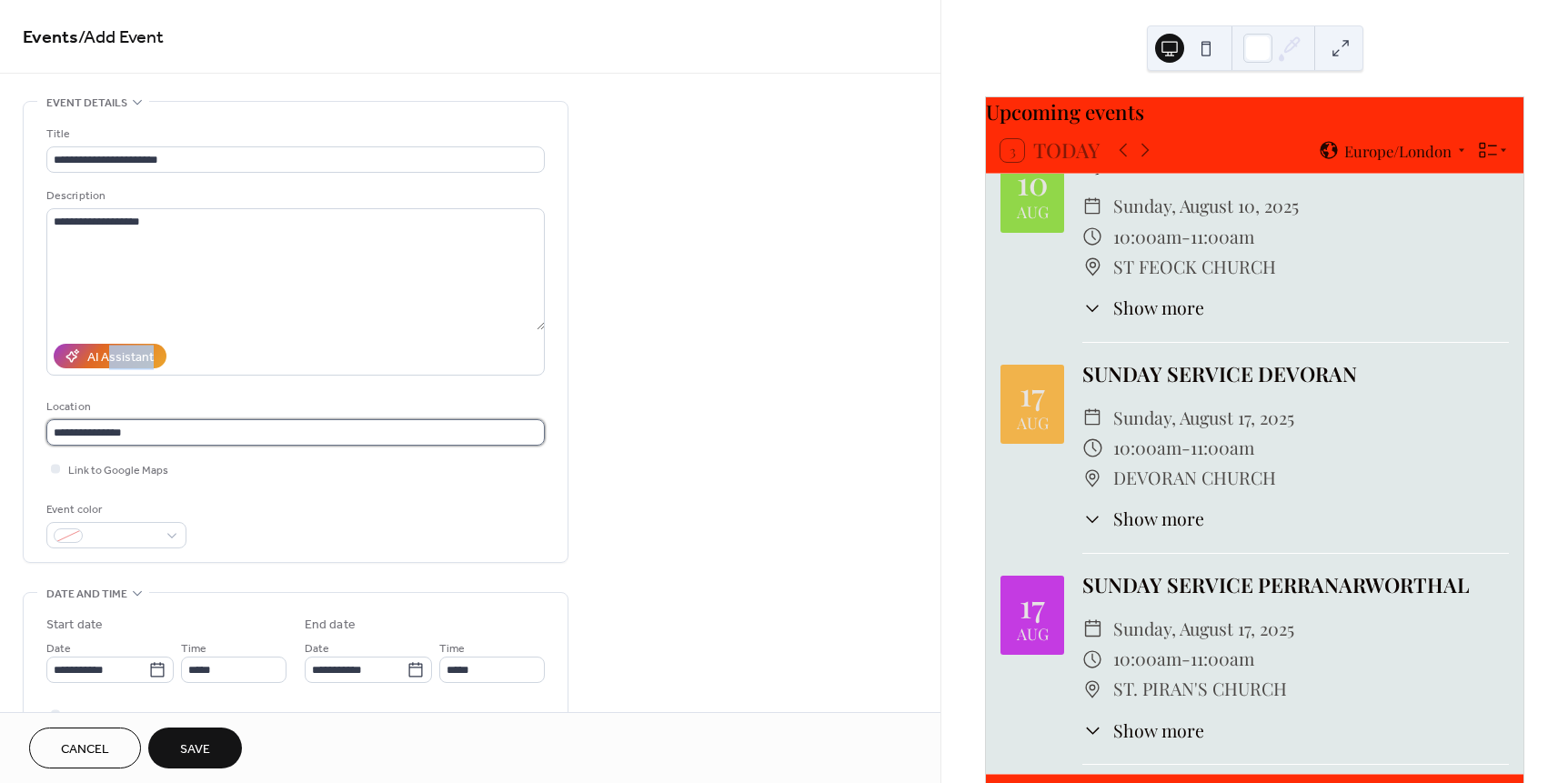 click on "**********" at bounding box center (296, 432) 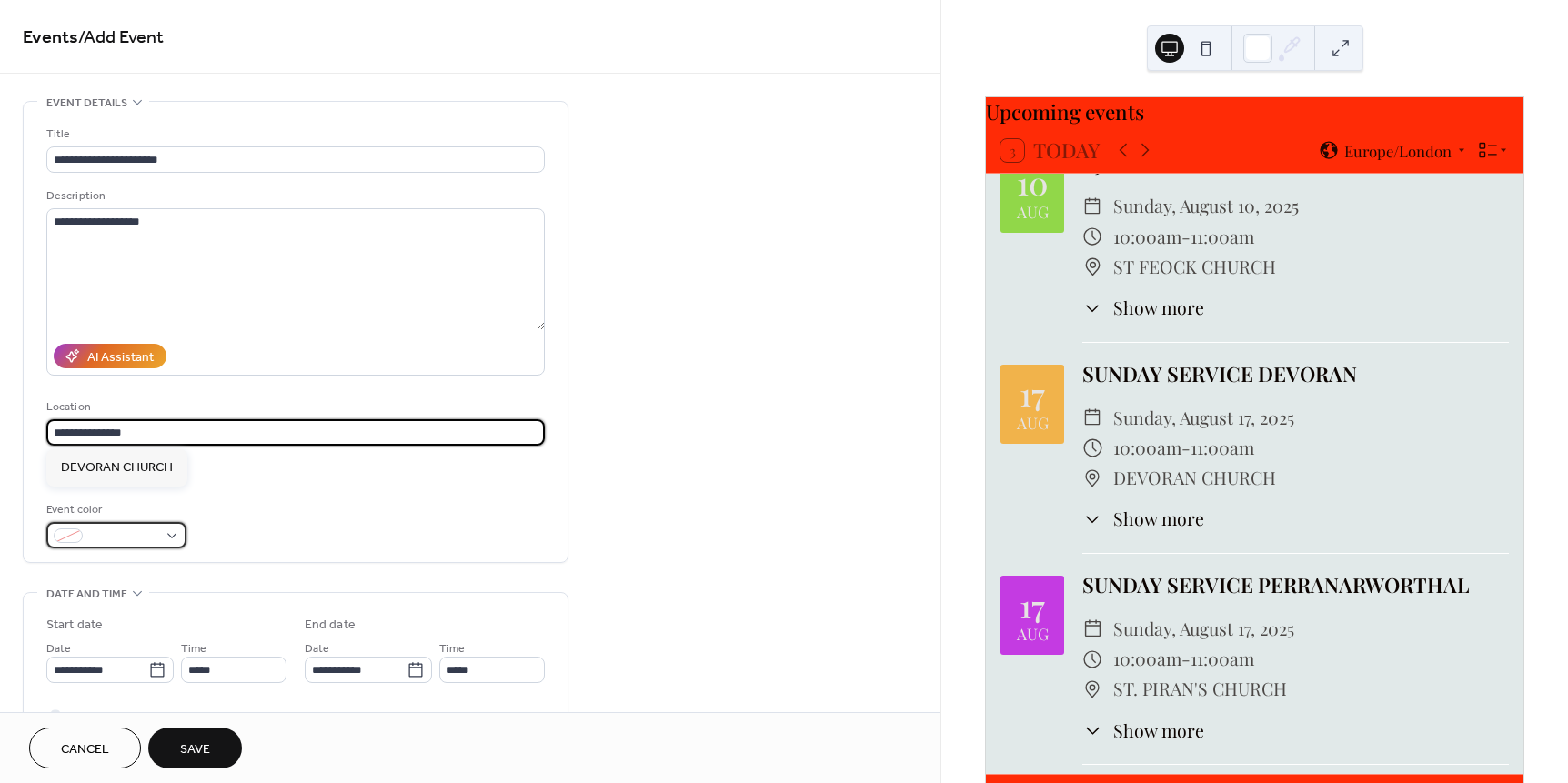 click at bounding box center [124, 537] 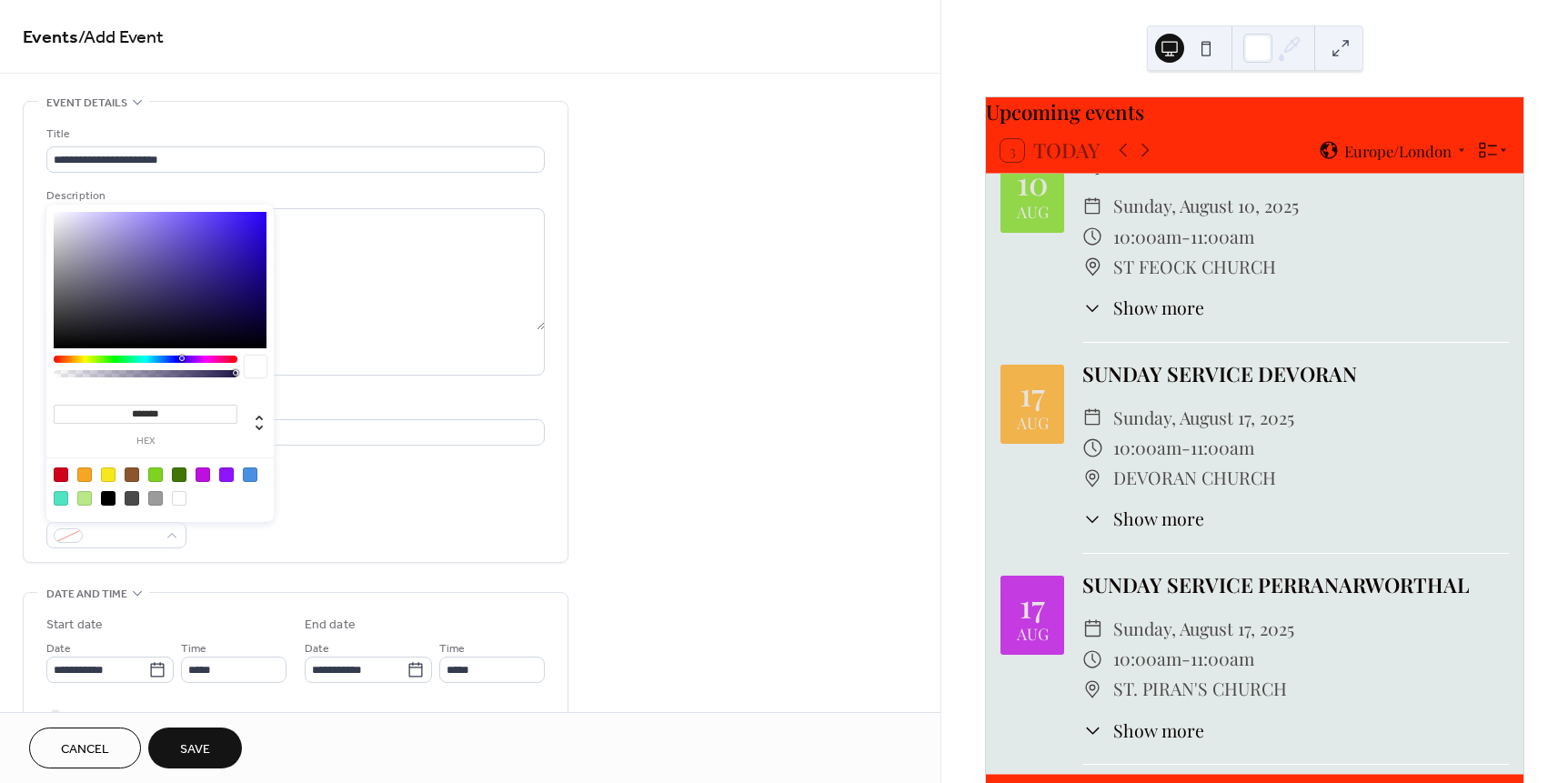 click at bounding box center (85, 475) 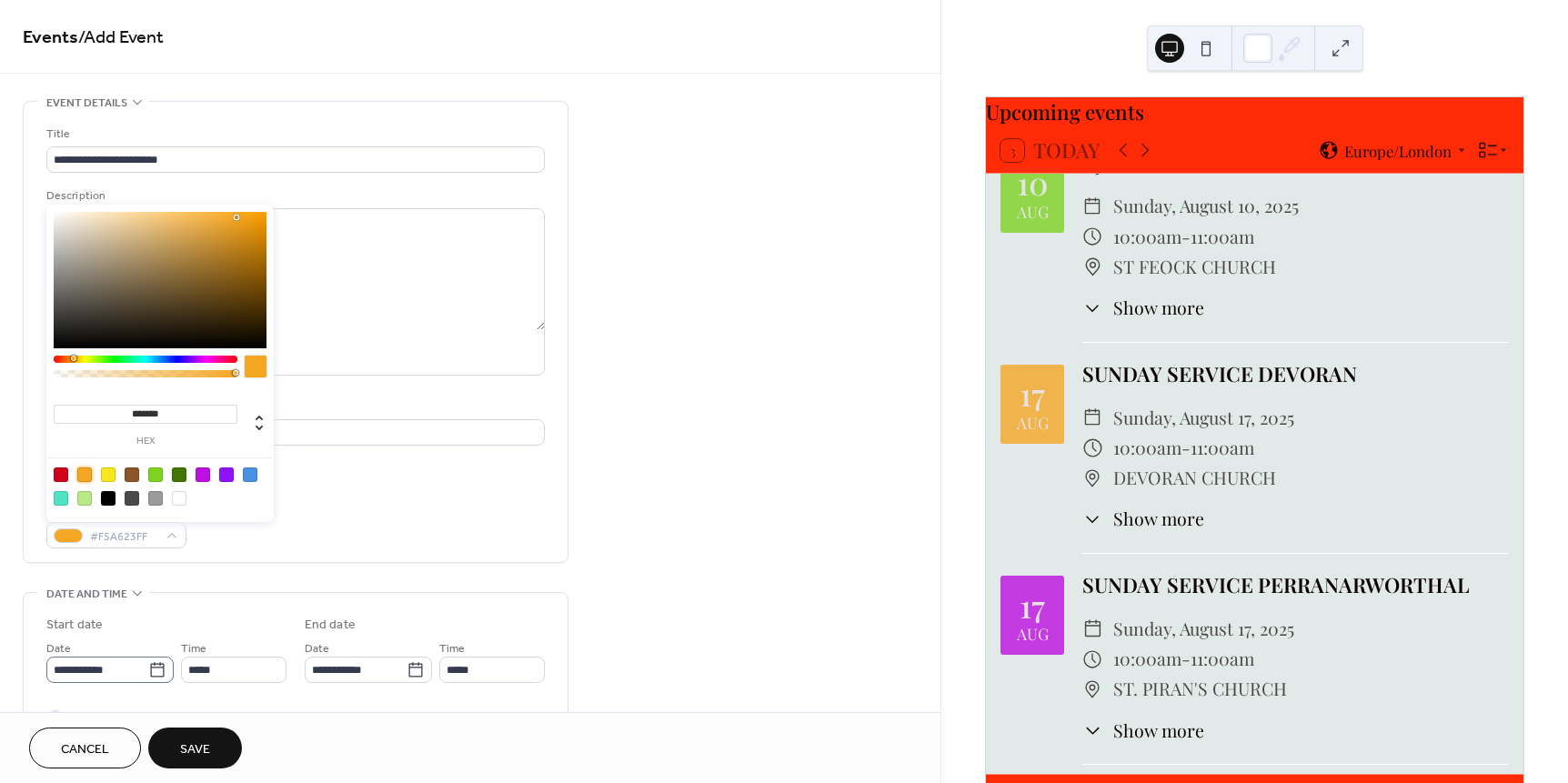 click 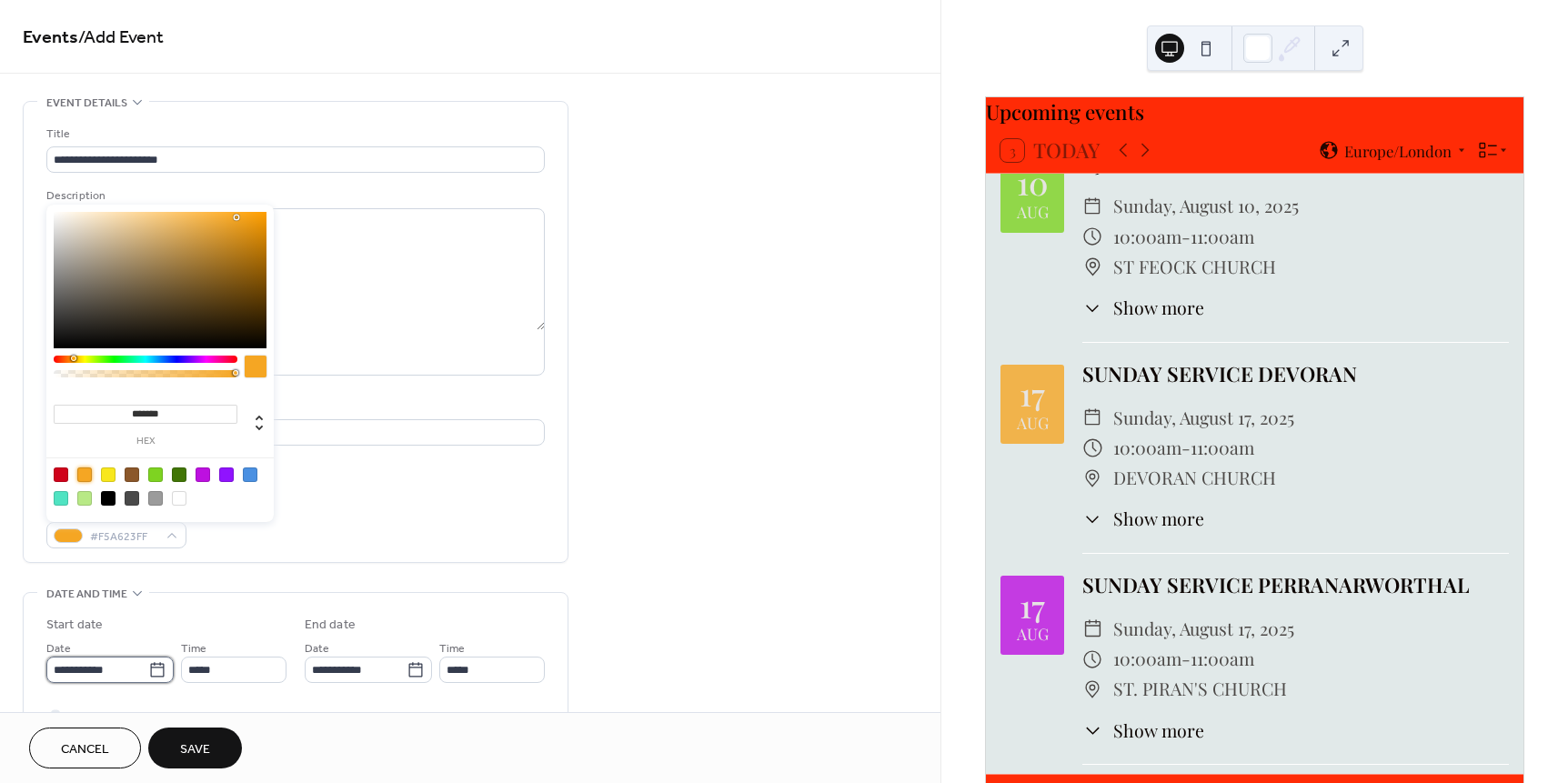click on "**********" at bounding box center (97, 669) 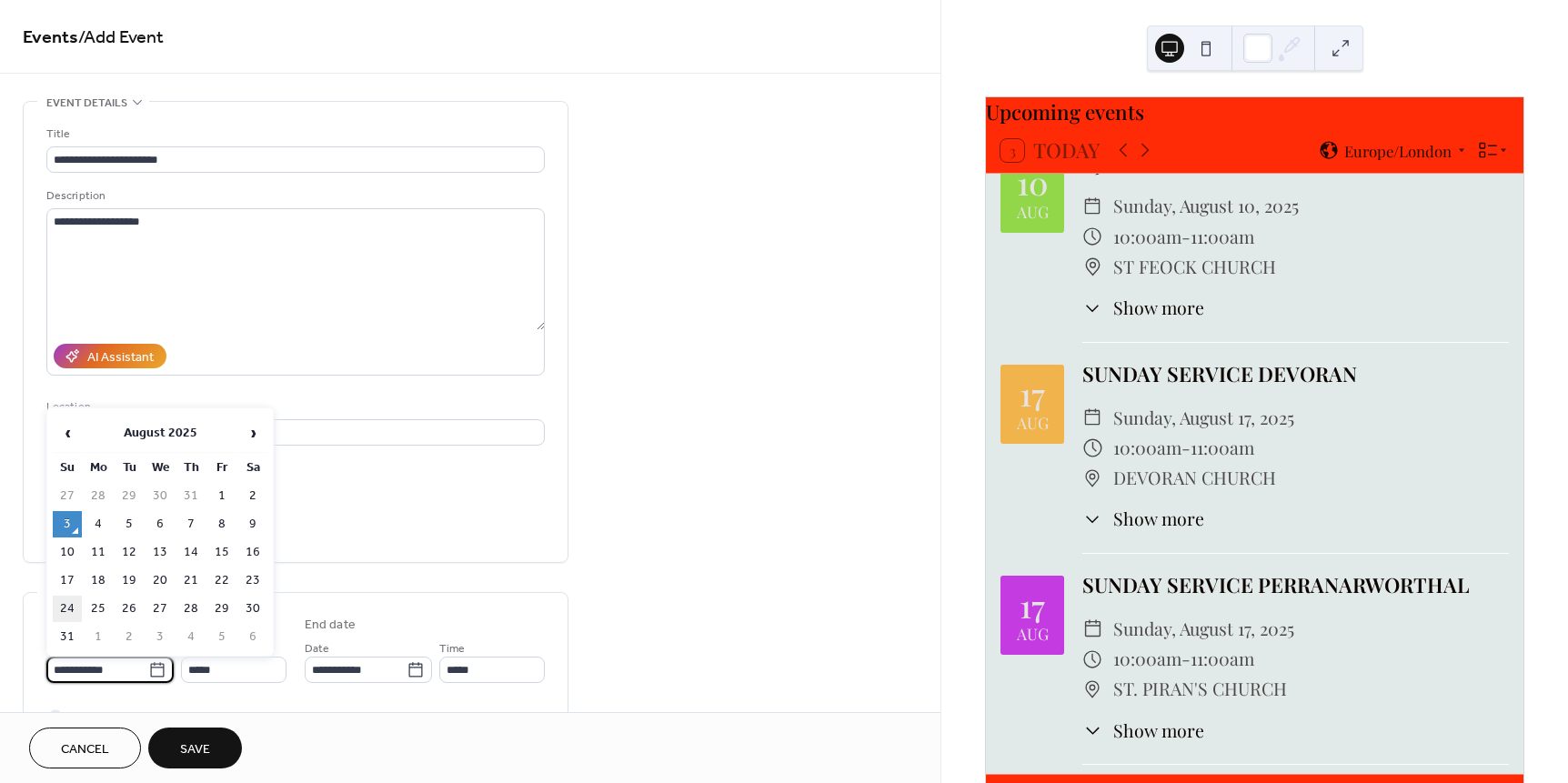 click on "24" at bounding box center [67, 608] 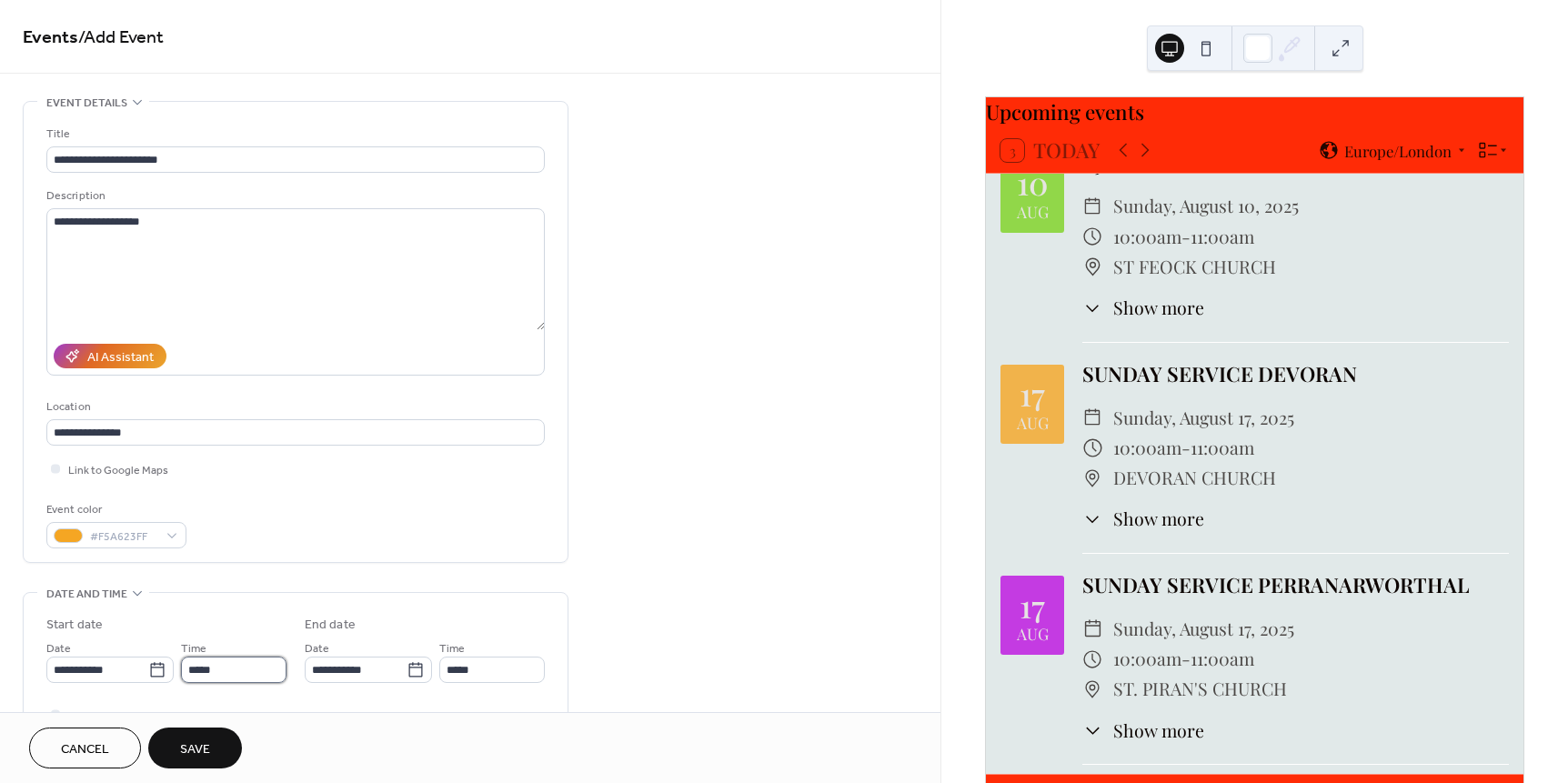 click on "*****" at bounding box center [234, 669] 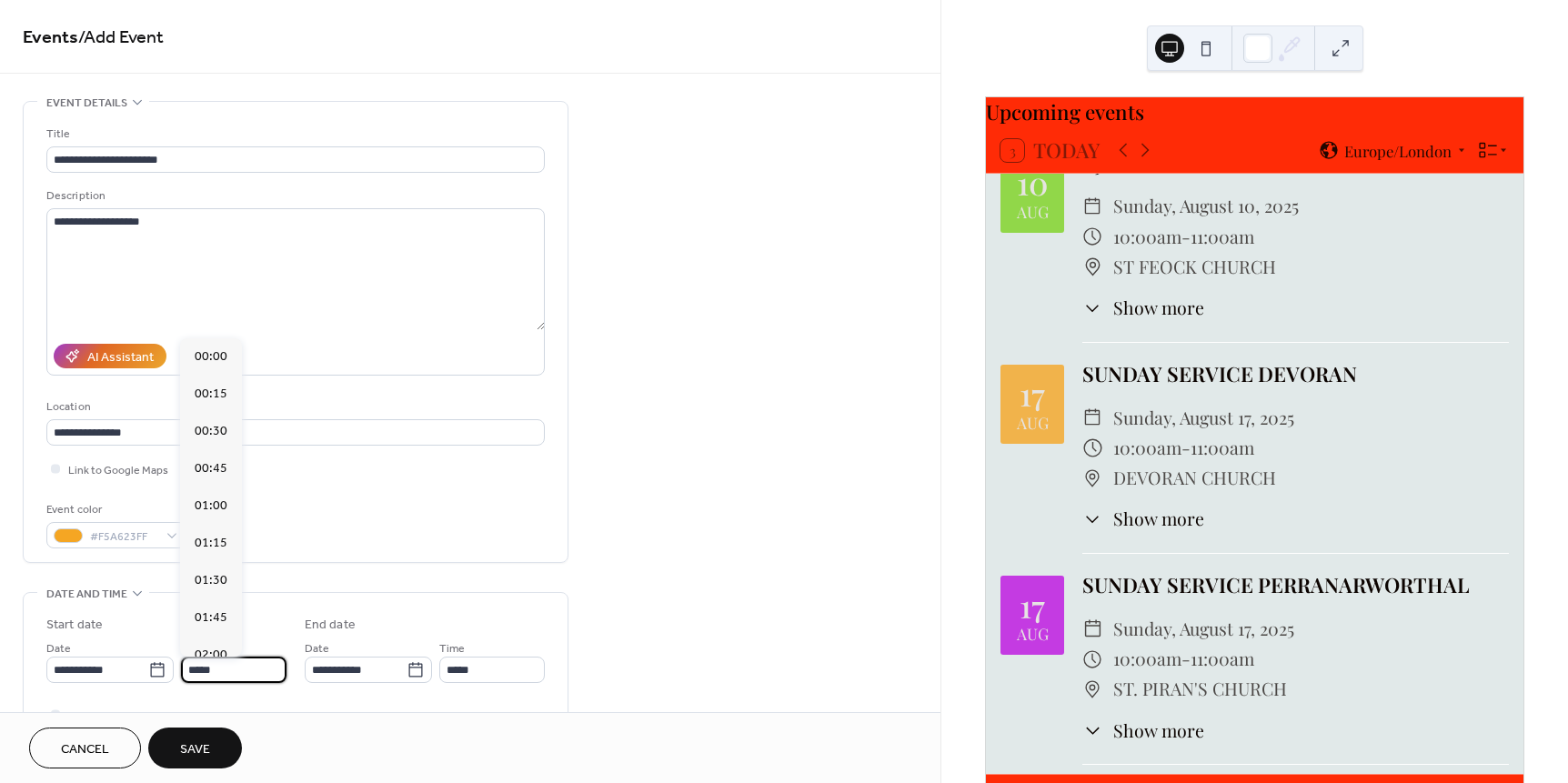 scroll, scrollTop: 1790, scrollLeft: 0, axis: vertical 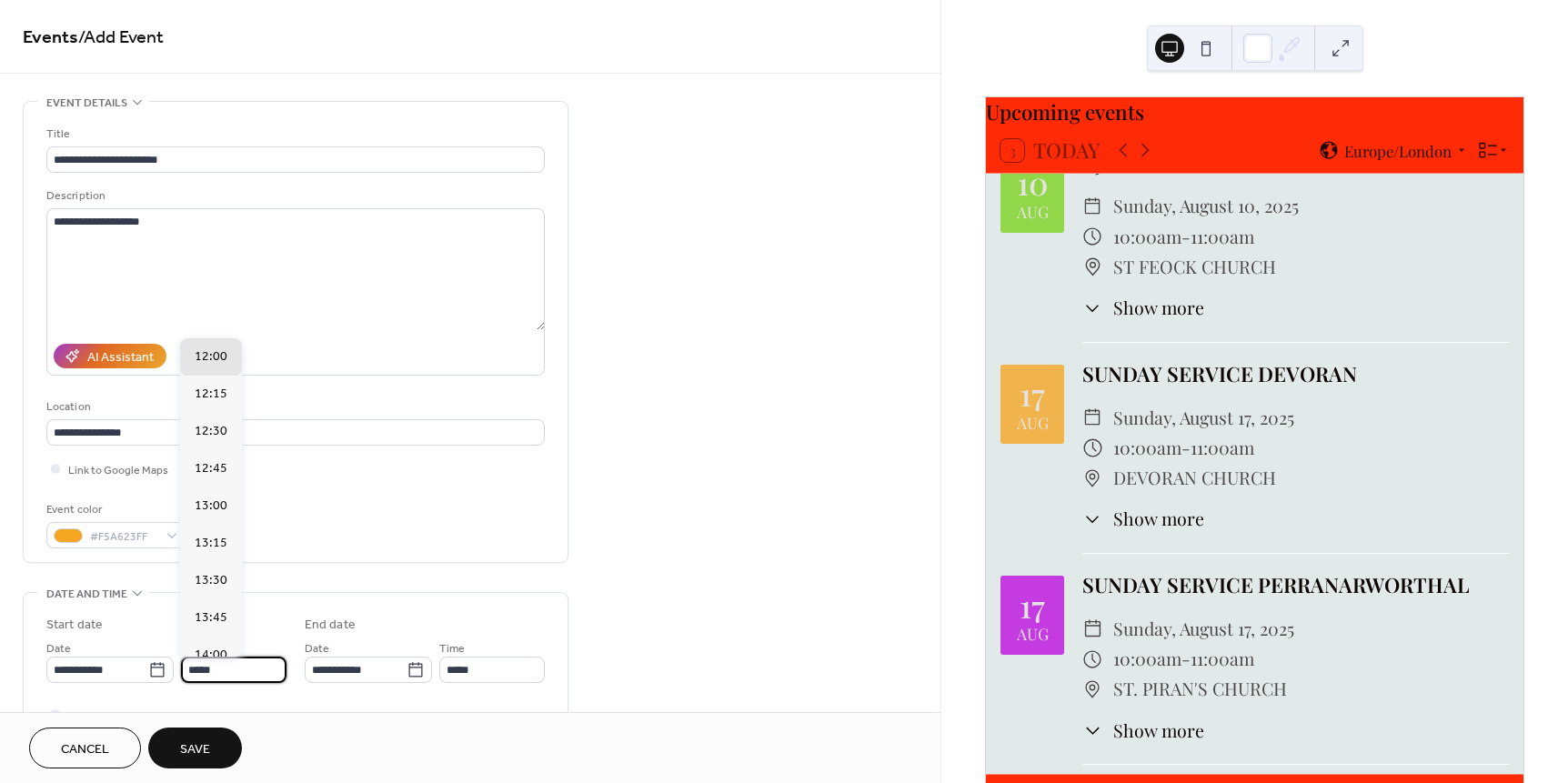 click on "*****" at bounding box center [234, 669] 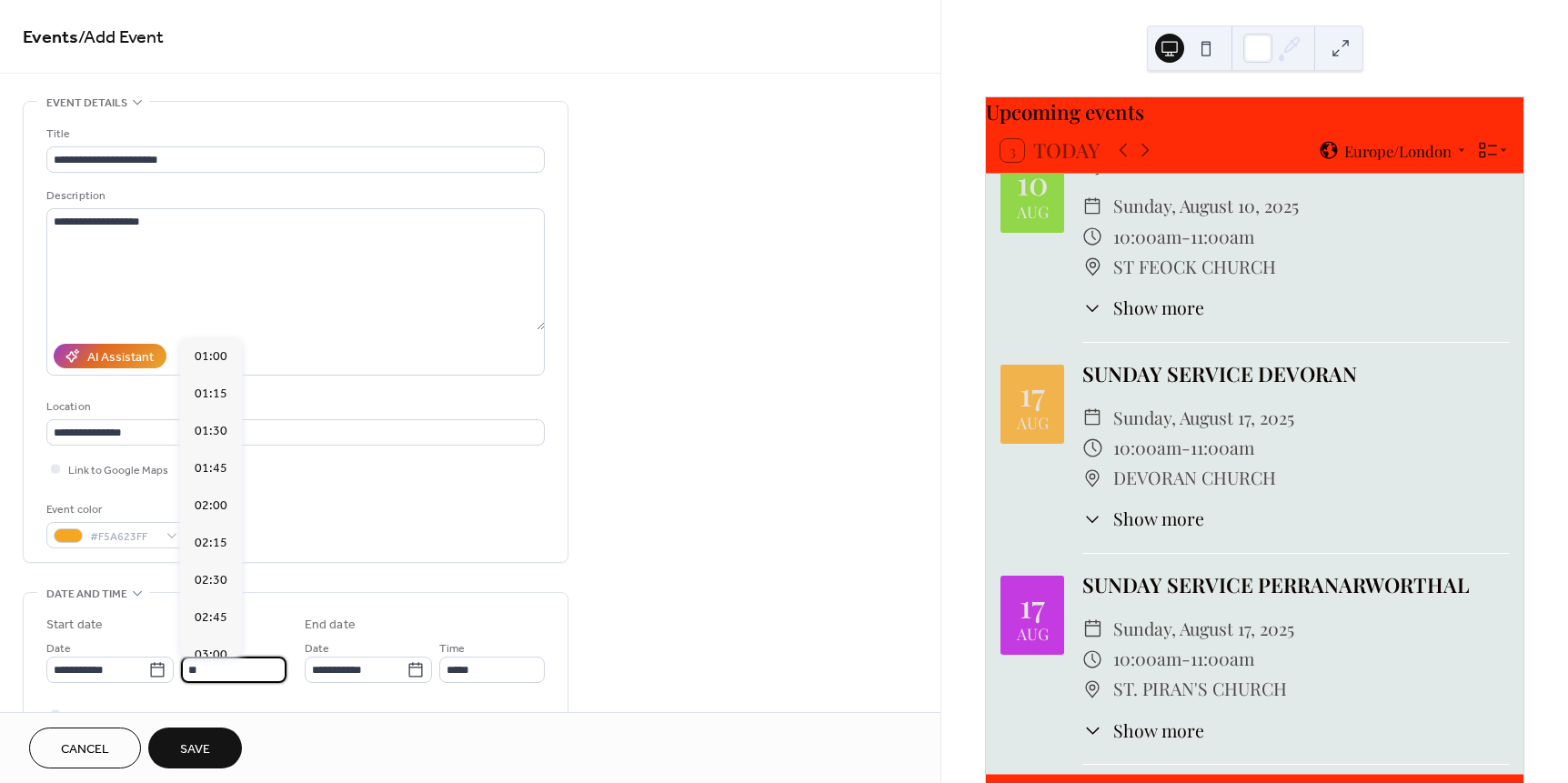 scroll, scrollTop: 1491, scrollLeft: 0, axis: vertical 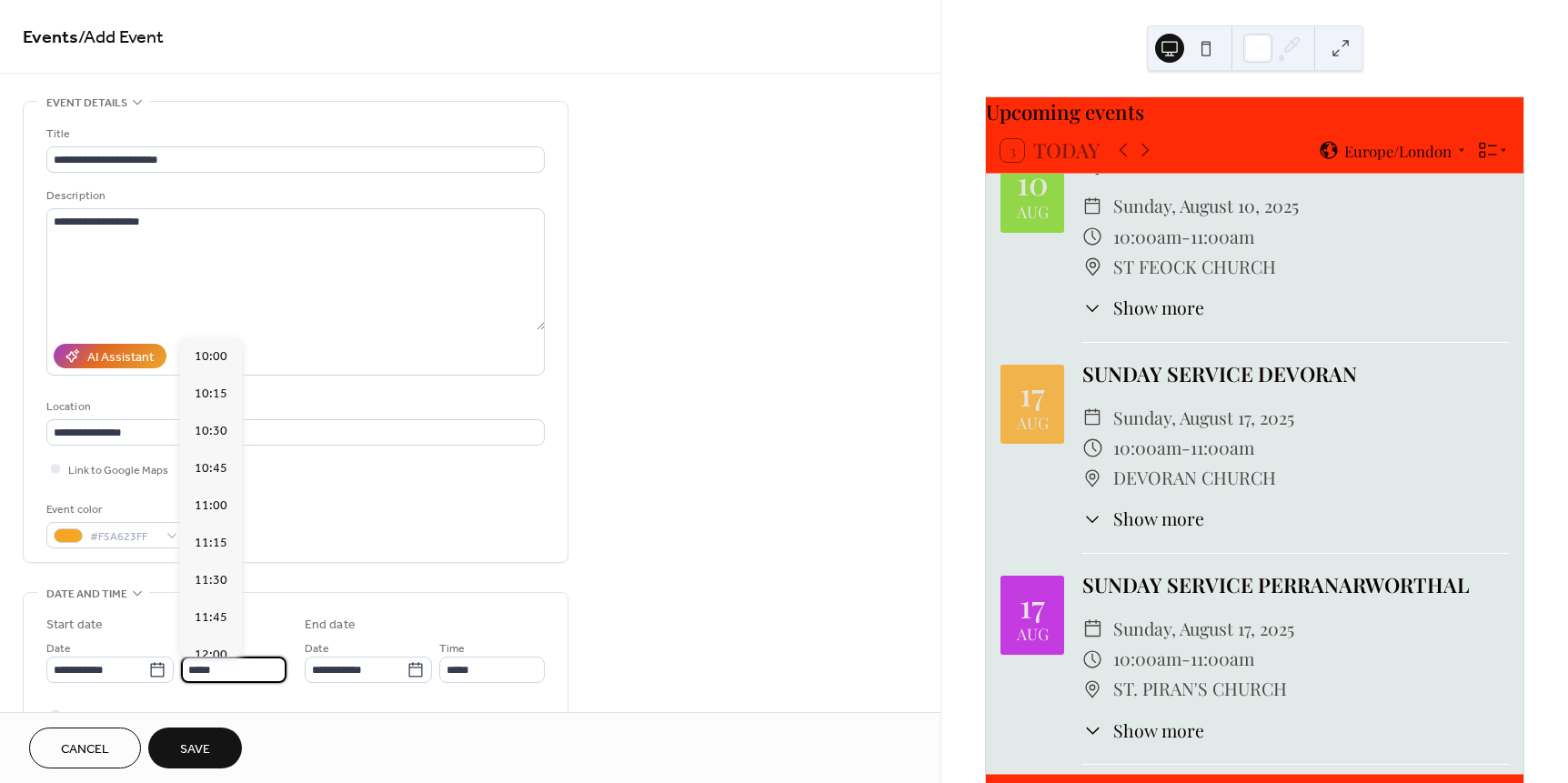click on "**********" at bounding box center (470, 655) 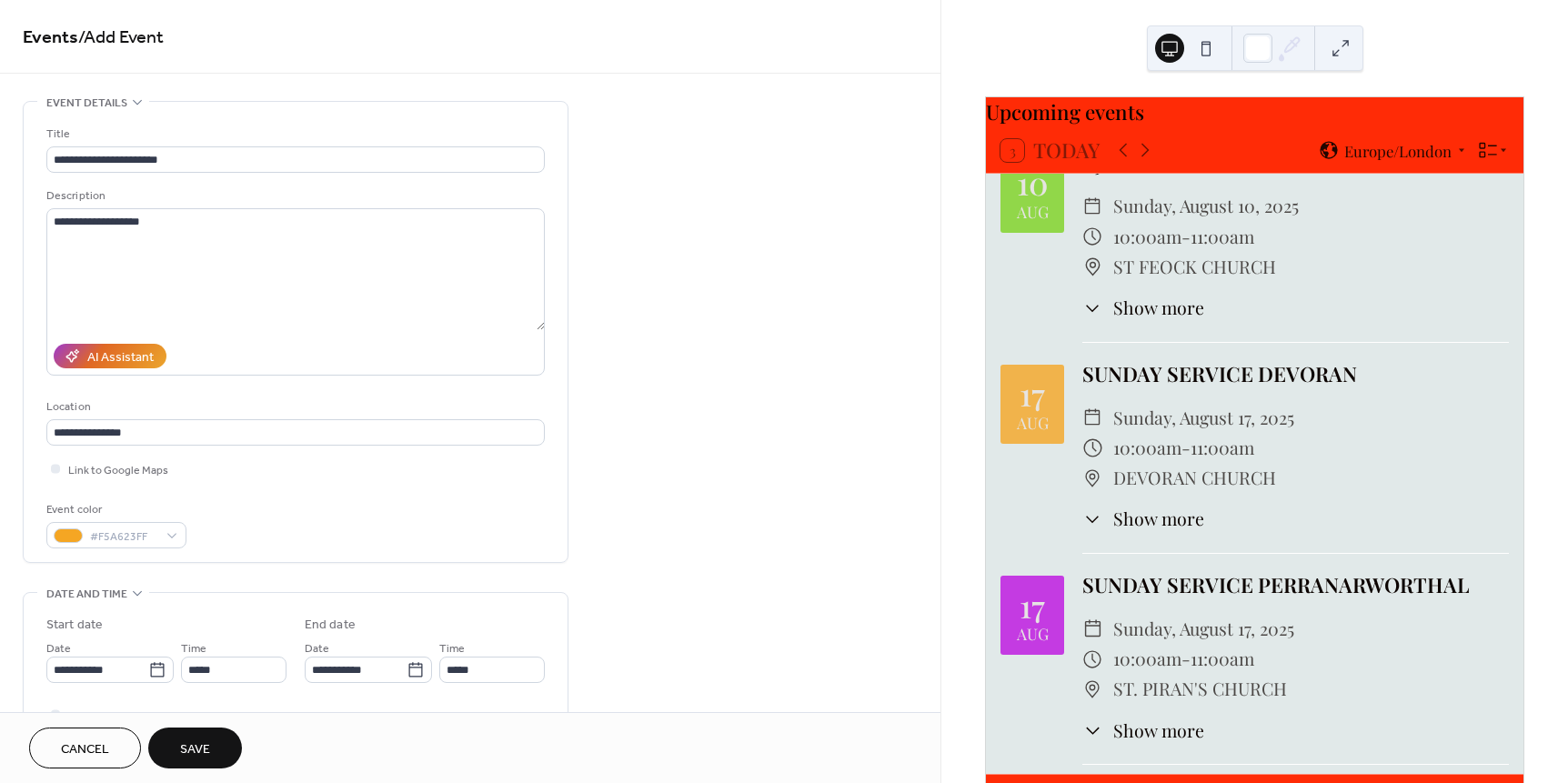 click on "Save" at bounding box center [195, 749] 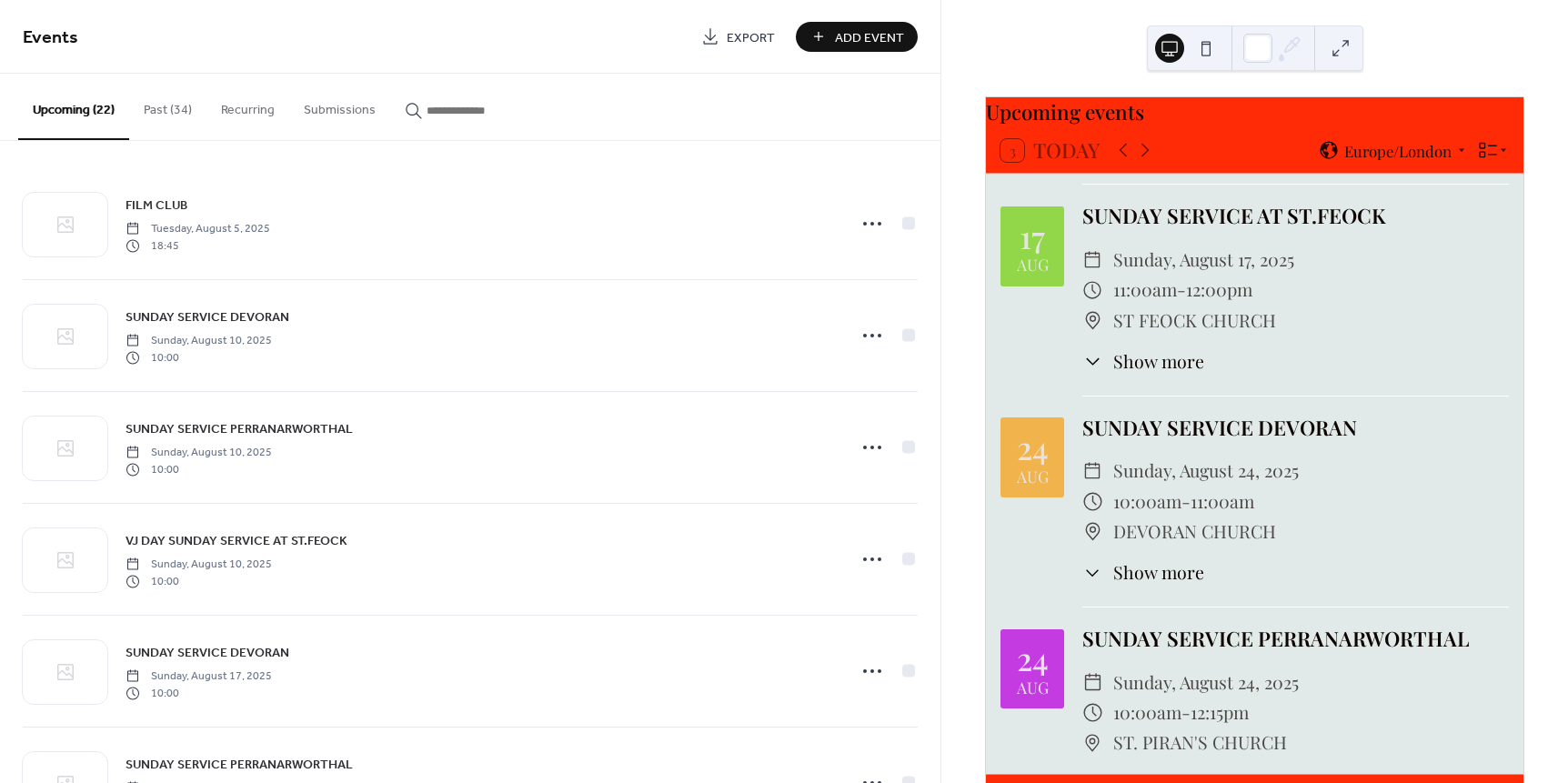 scroll, scrollTop: 1258, scrollLeft: 0, axis: vertical 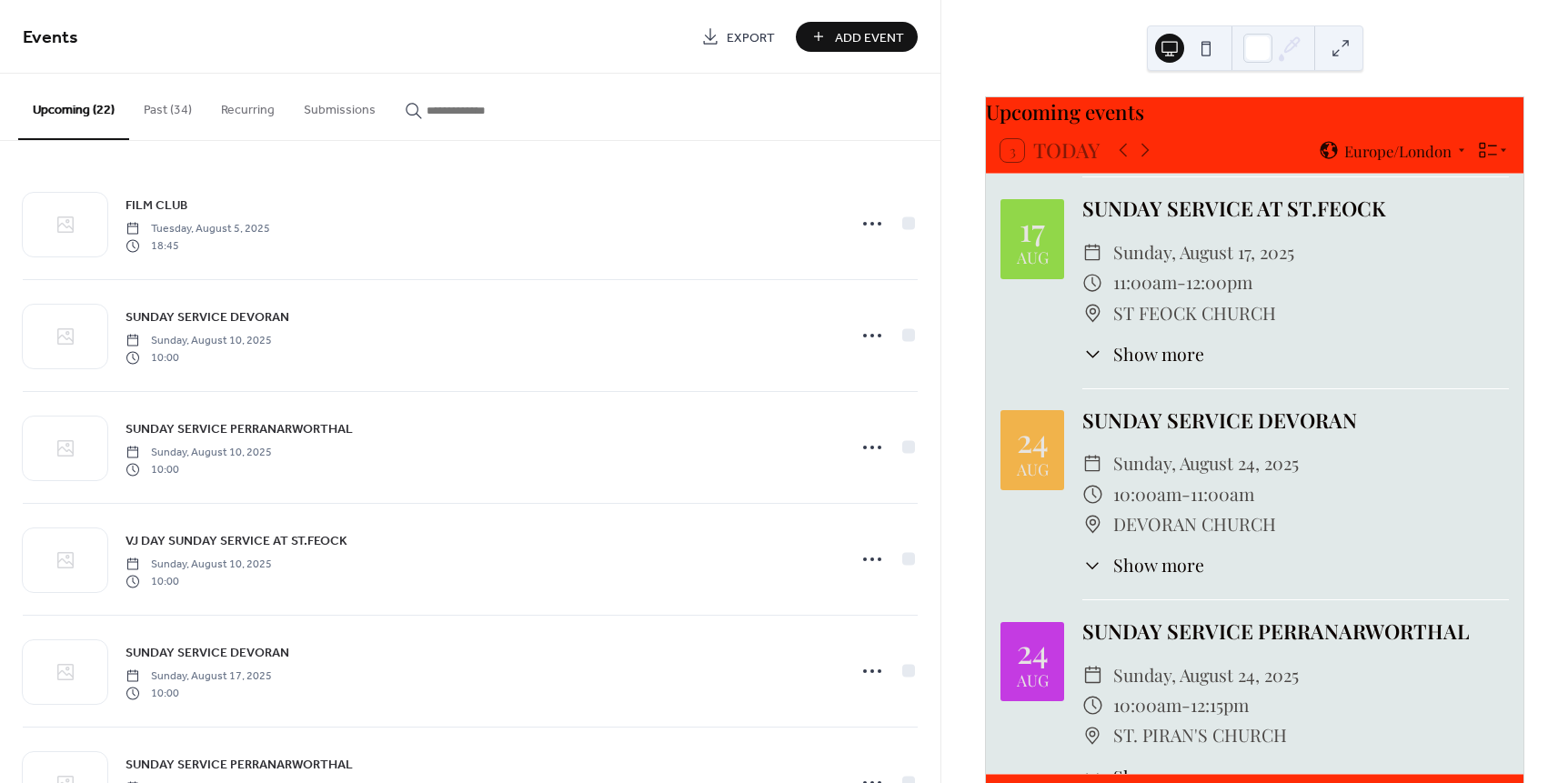 click on "Show more" at bounding box center (1159, 565) 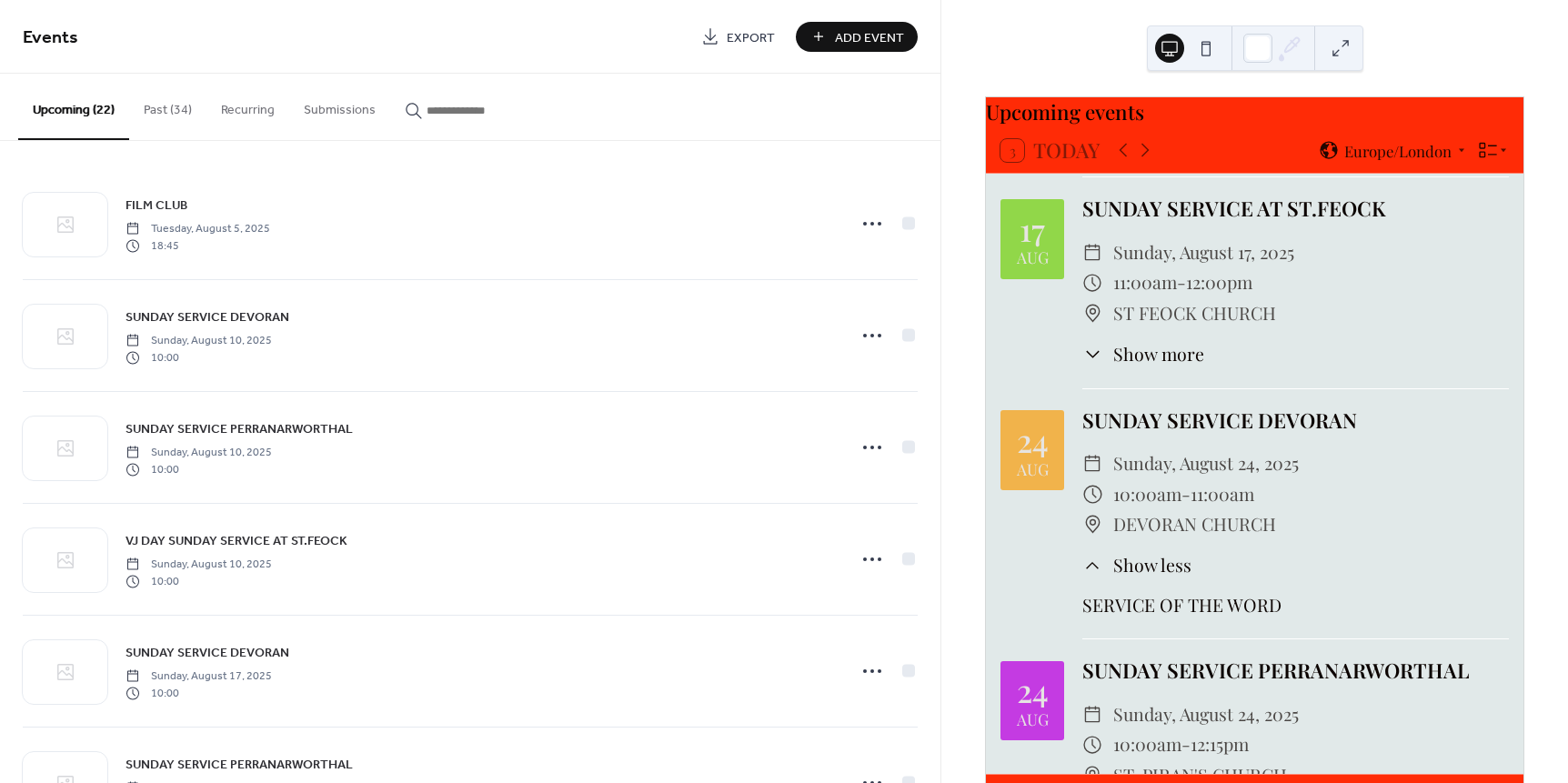 click on "Show less" at bounding box center [1152, 565] 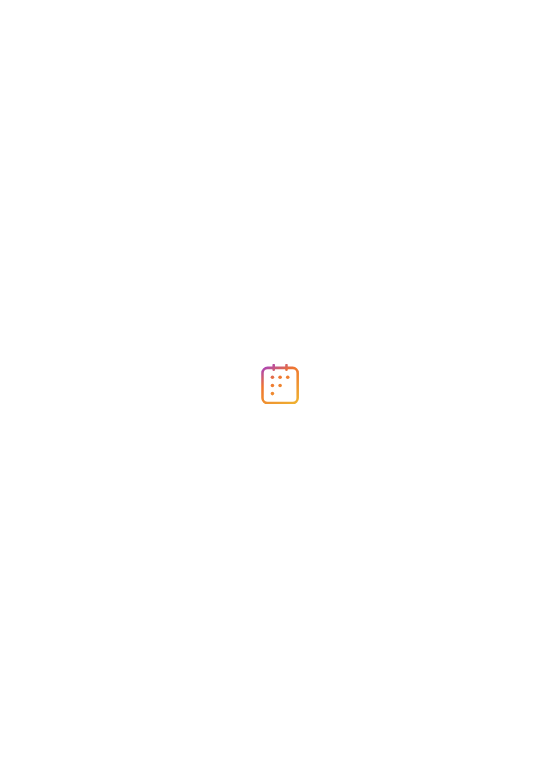 scroll, scrollTop: 0, scrollLeft: 0, axis: both 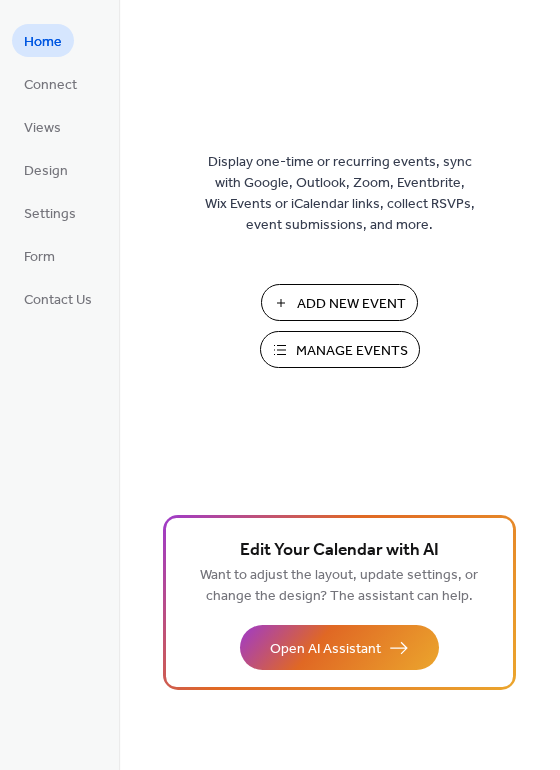 click on "Add New Event" at bounding box center (351, 304) 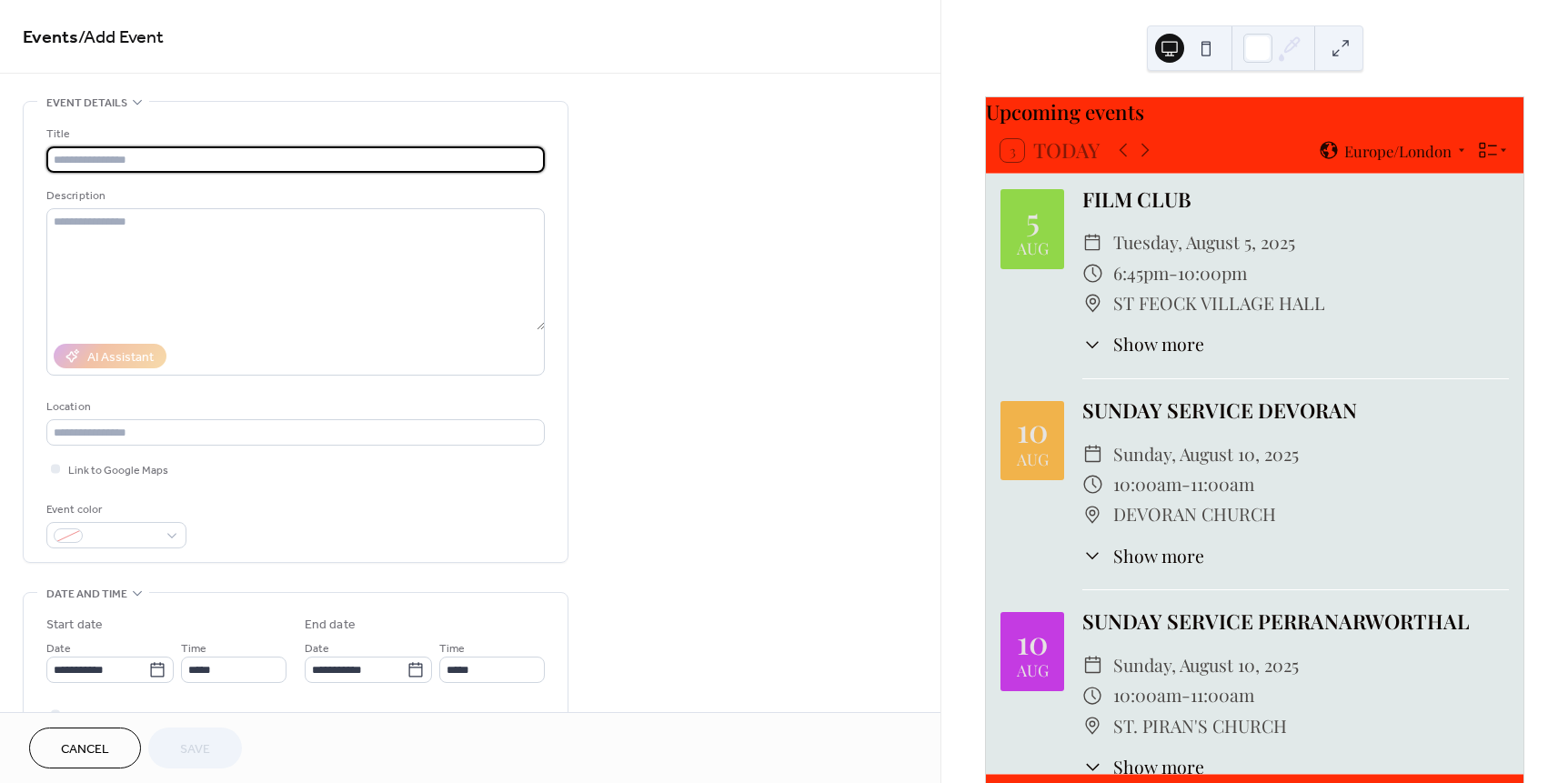 scroll, scrollTop: 0, scrollLeft: 0, axis: both 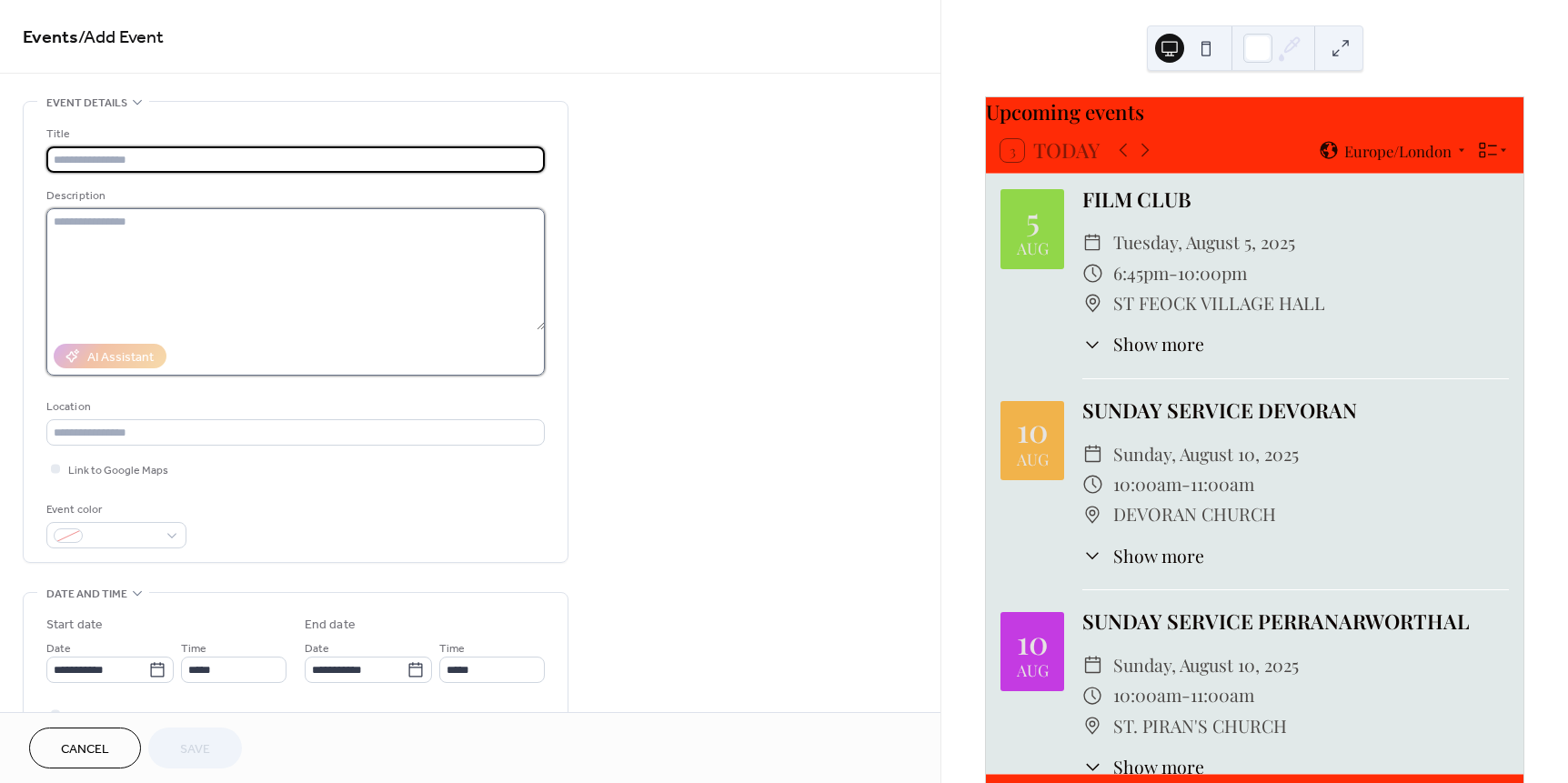 click at bounding box center [296, 269] 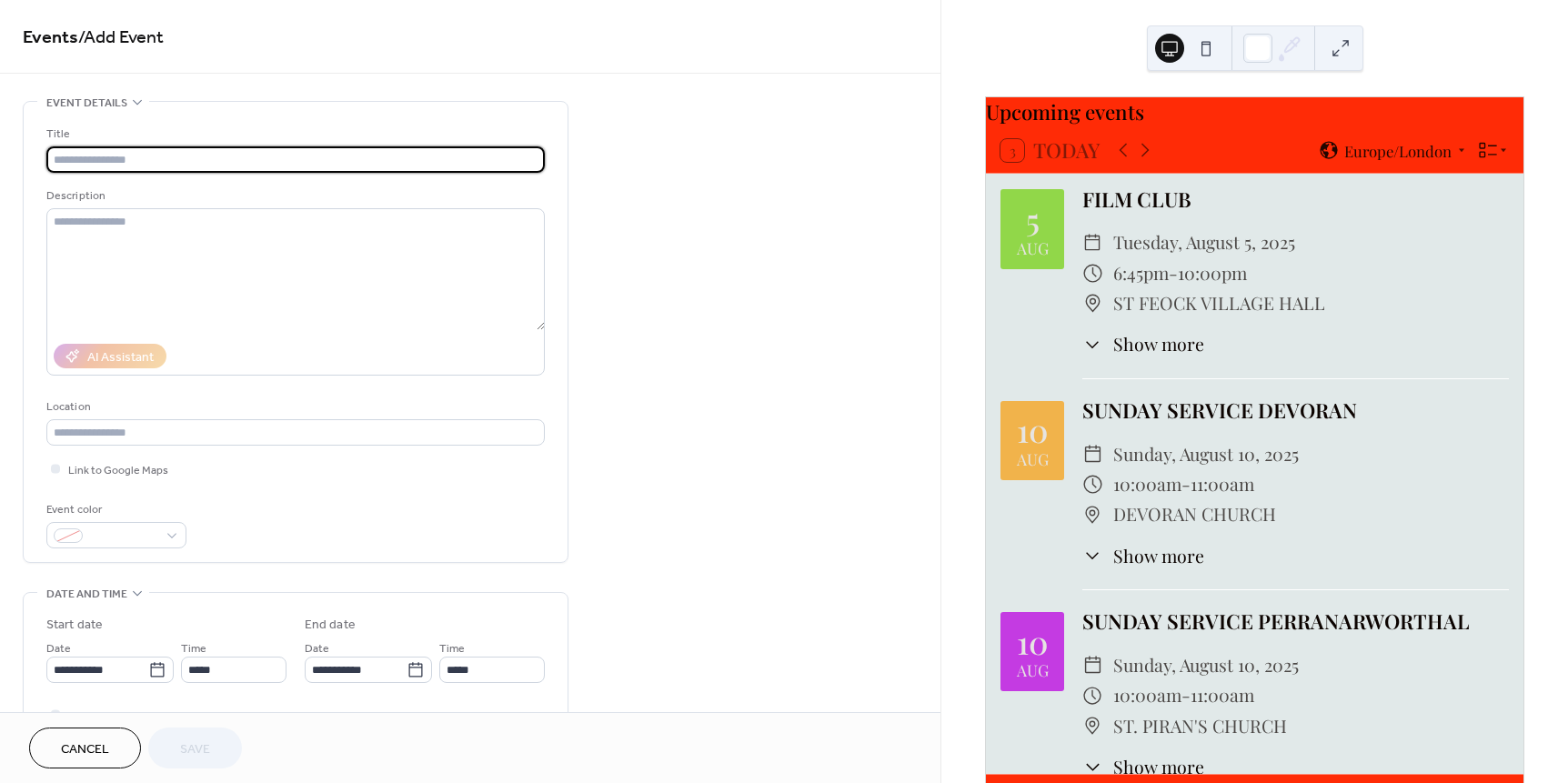 click at bounding box center (296, 159) 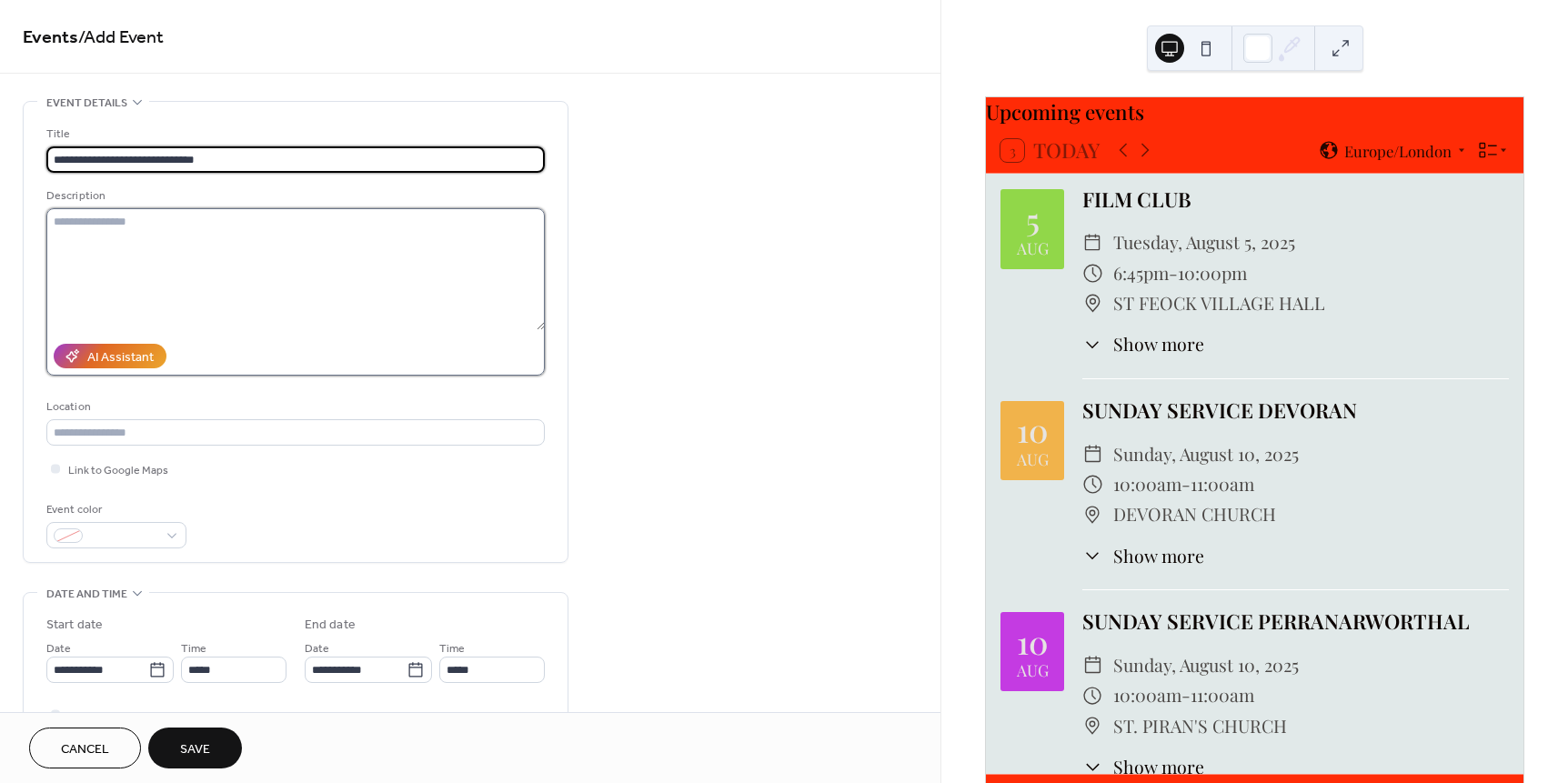 click at bounding box center [296, 269] 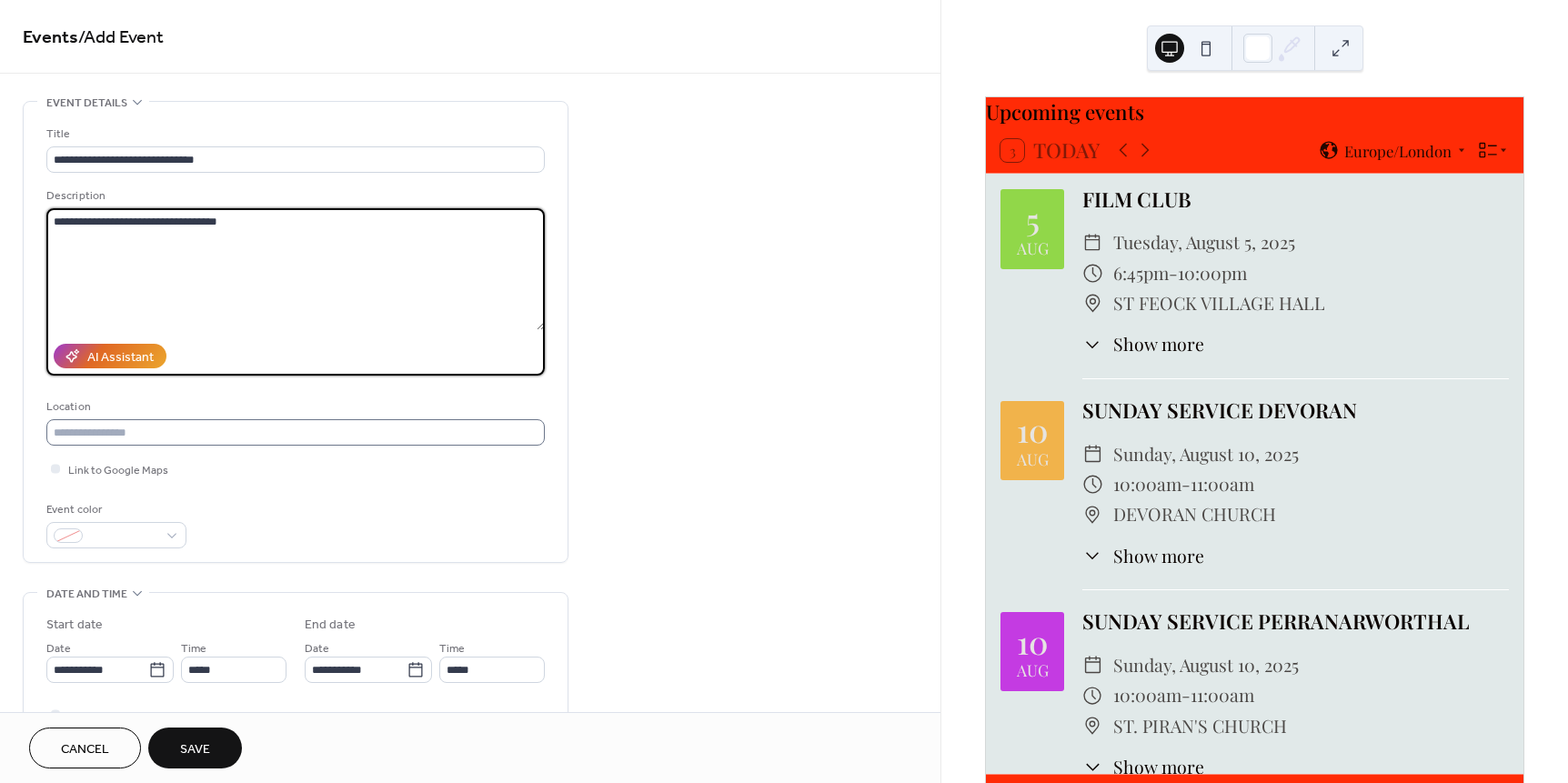 type on "**********" 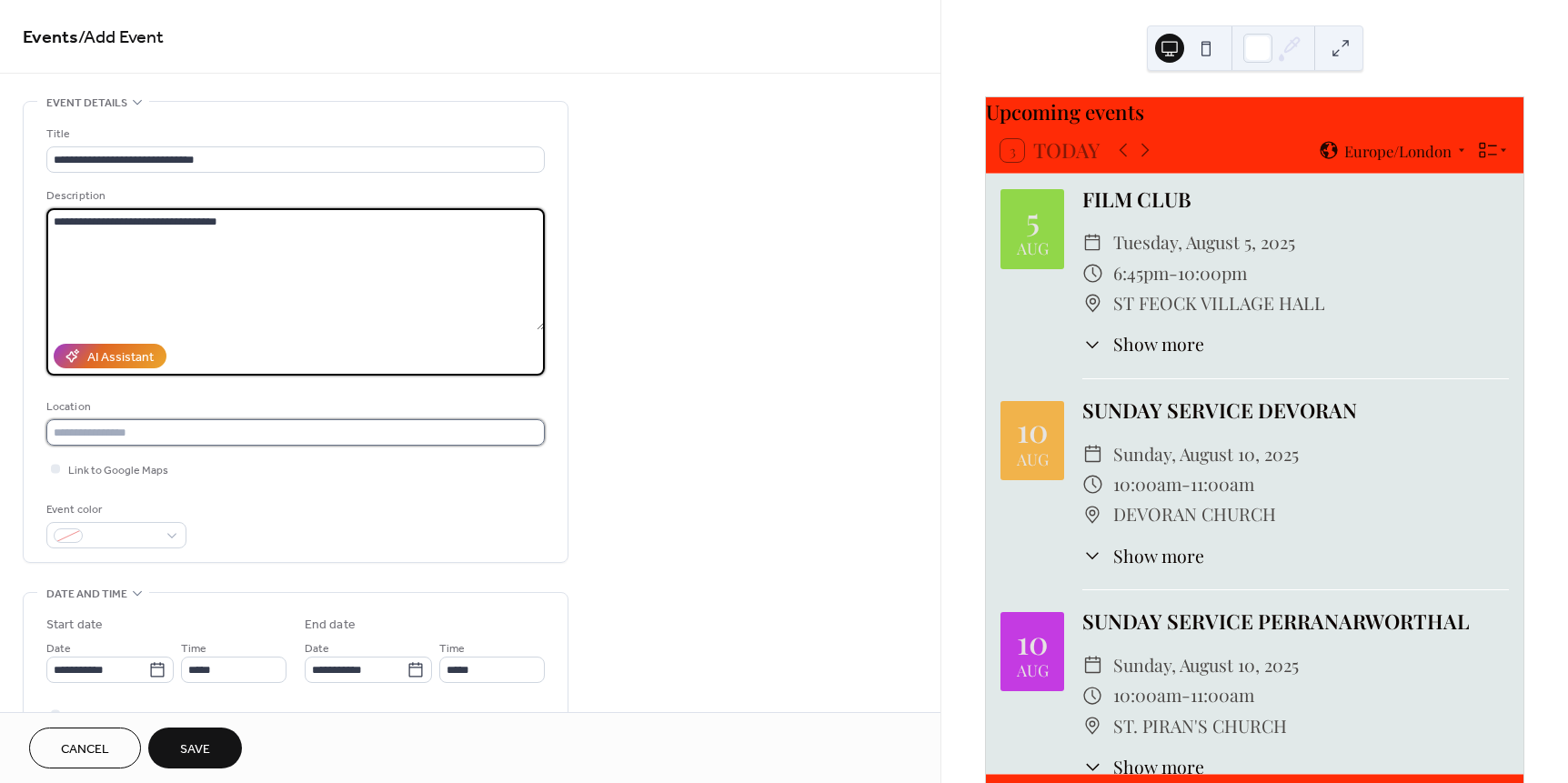 click at bounding box center [296, 432] 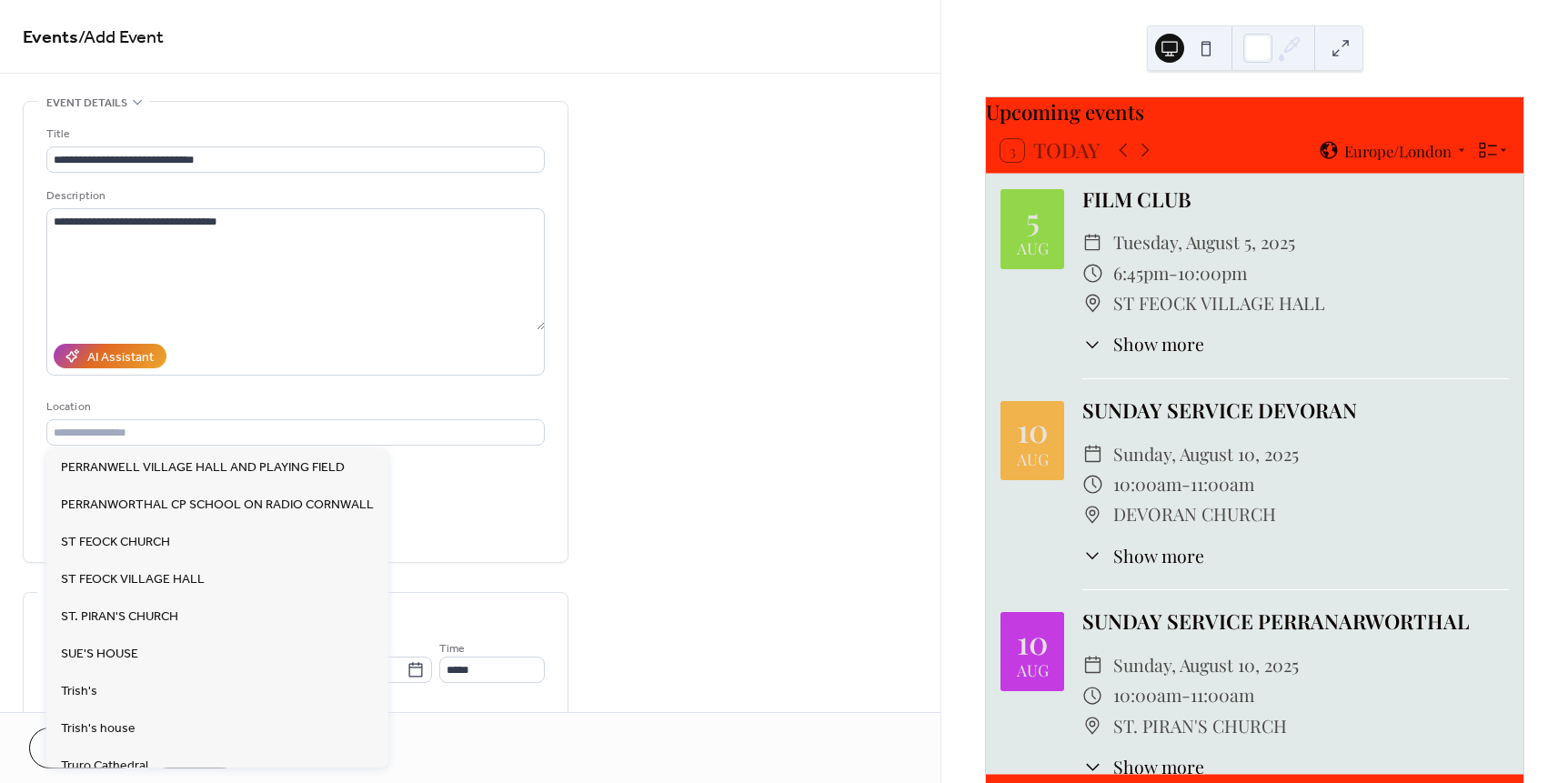 scroll, scrollTop: 196, scrollLeft: 0, axis: vertical 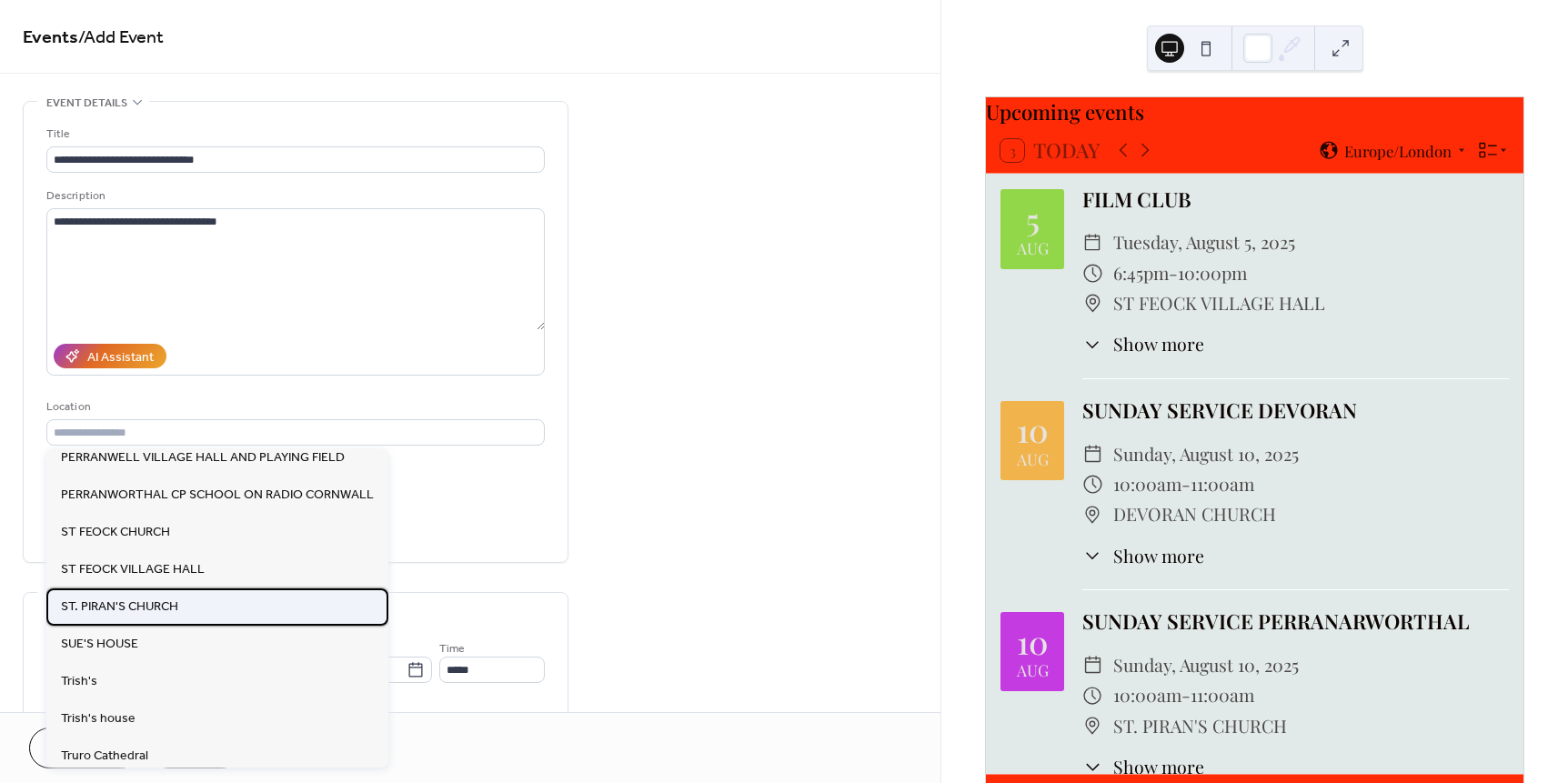 click on "ST. PIRAN'S CHURCH" at bounding box center (119, 607) 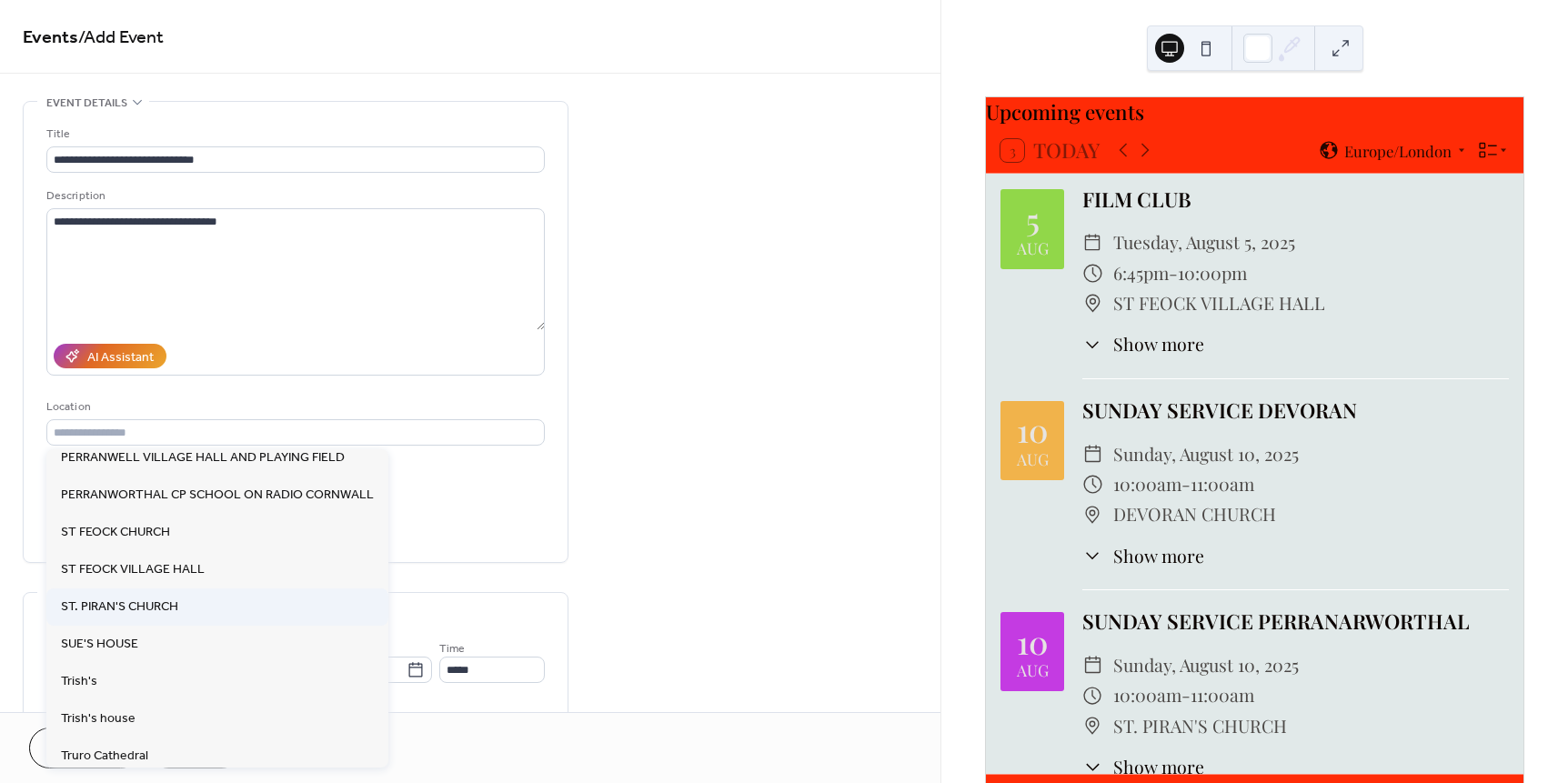 type on "**********" 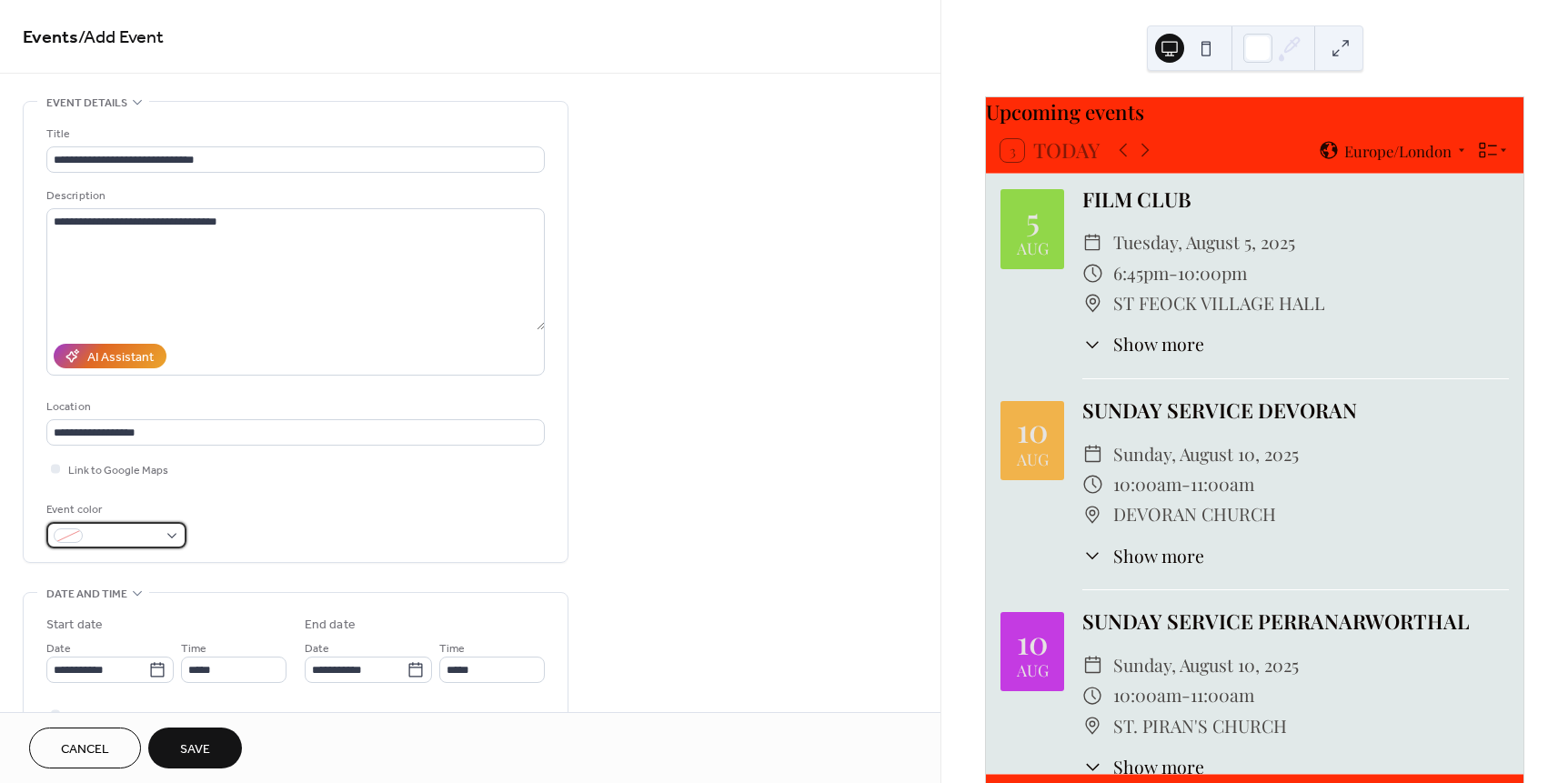 click at bounding box center [116, 535] 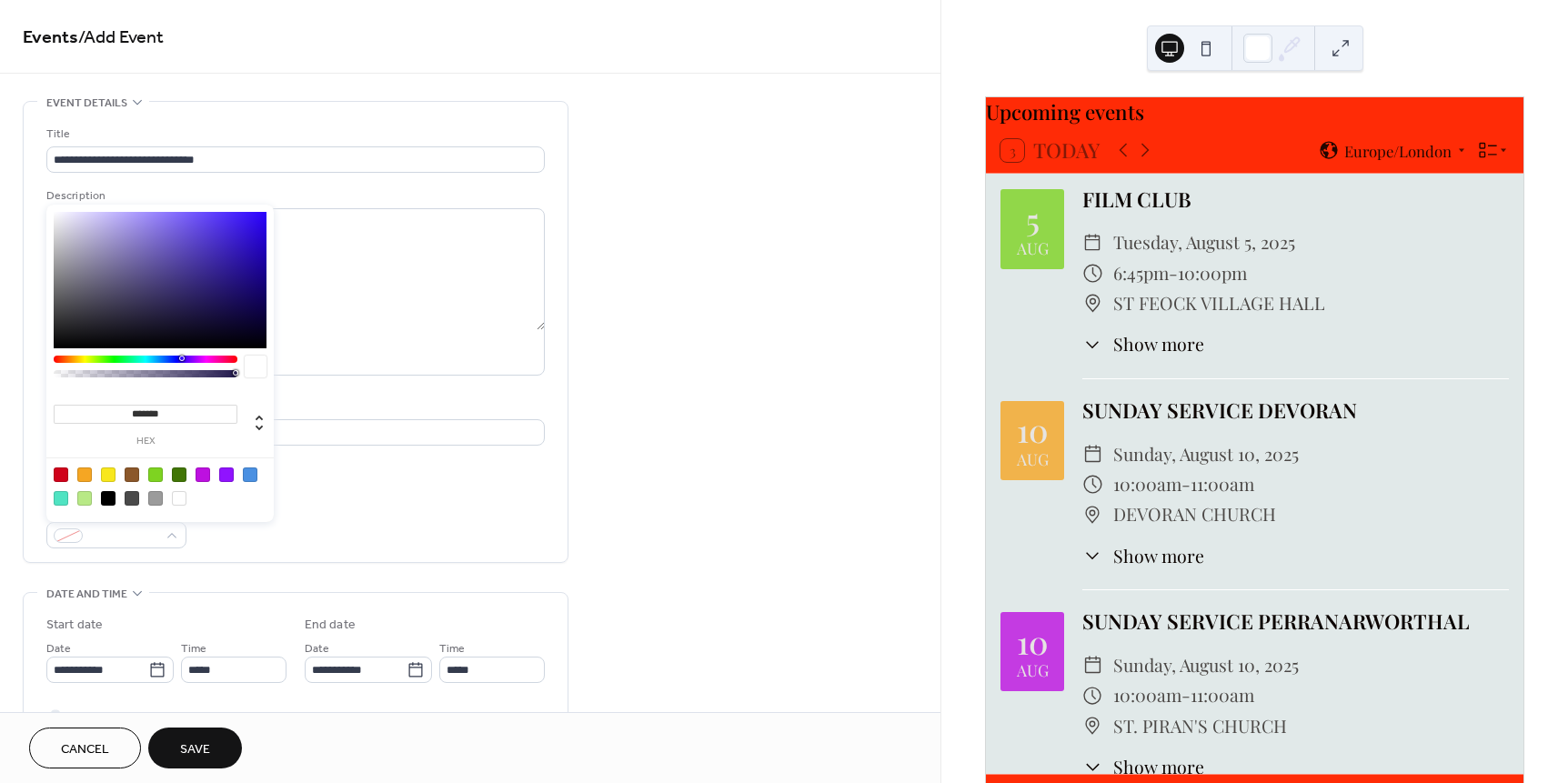 click at bounding box center [203, 475] 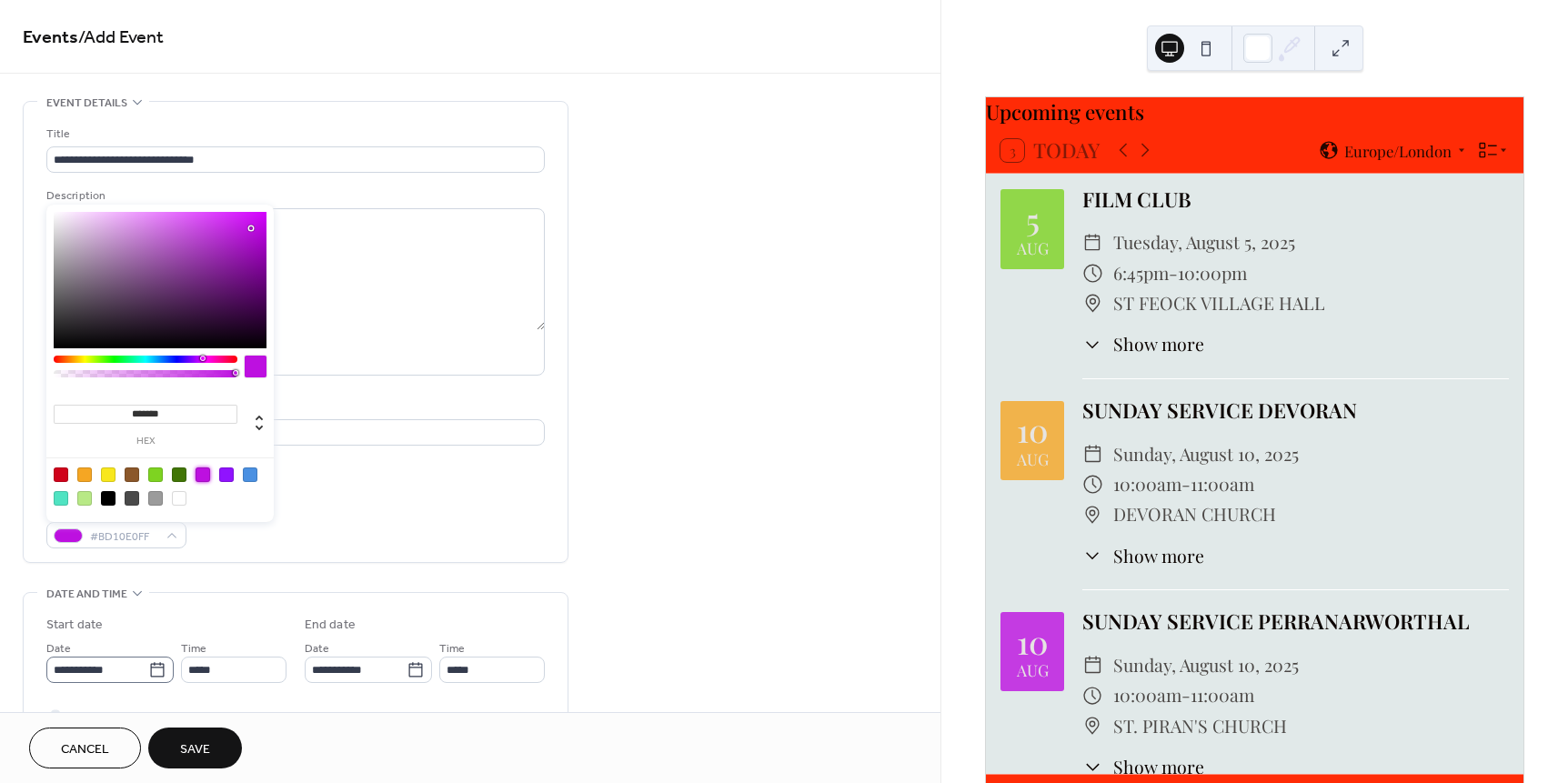 click 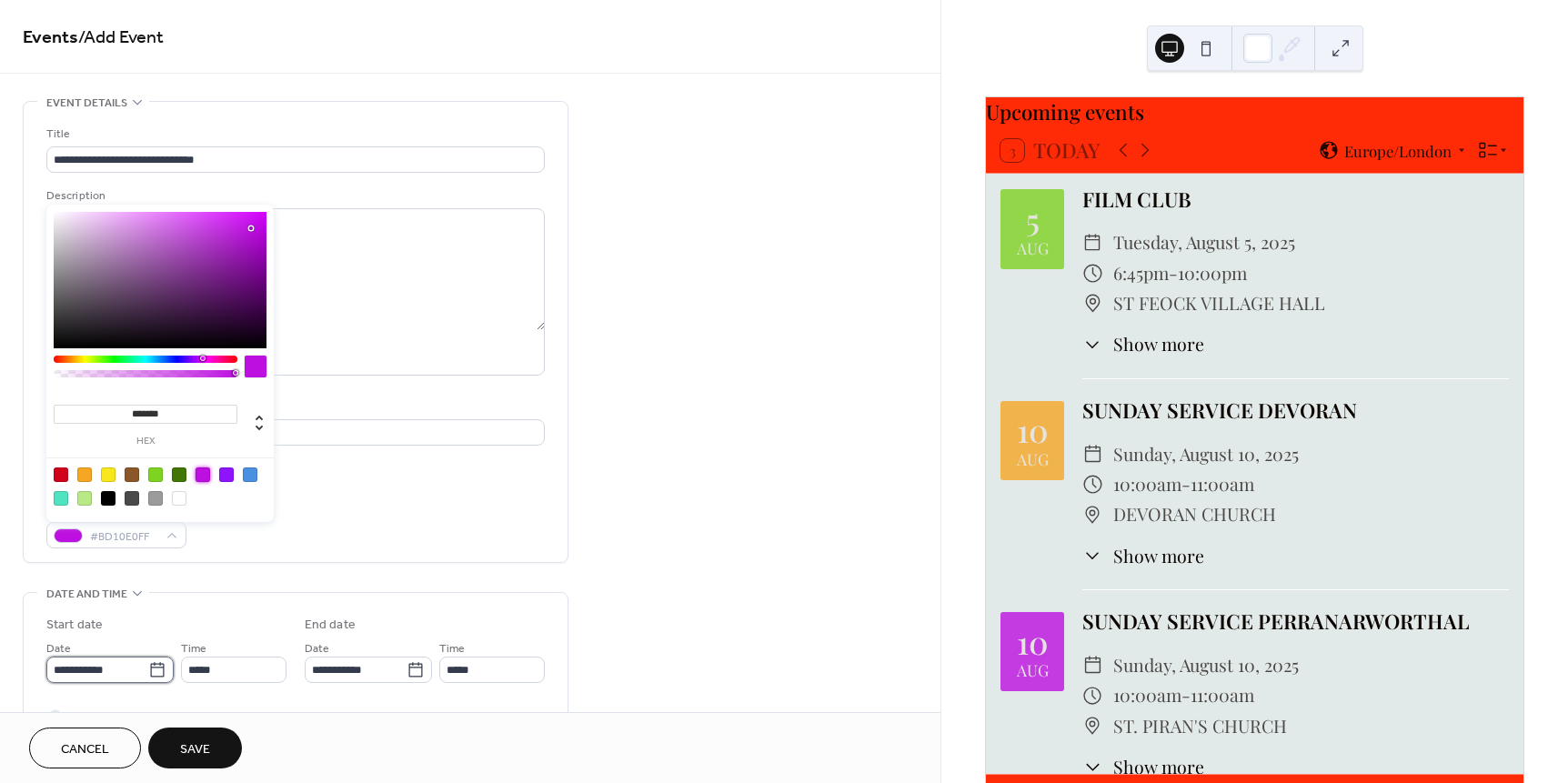 click on "**********" at bounding box center (97, 669) 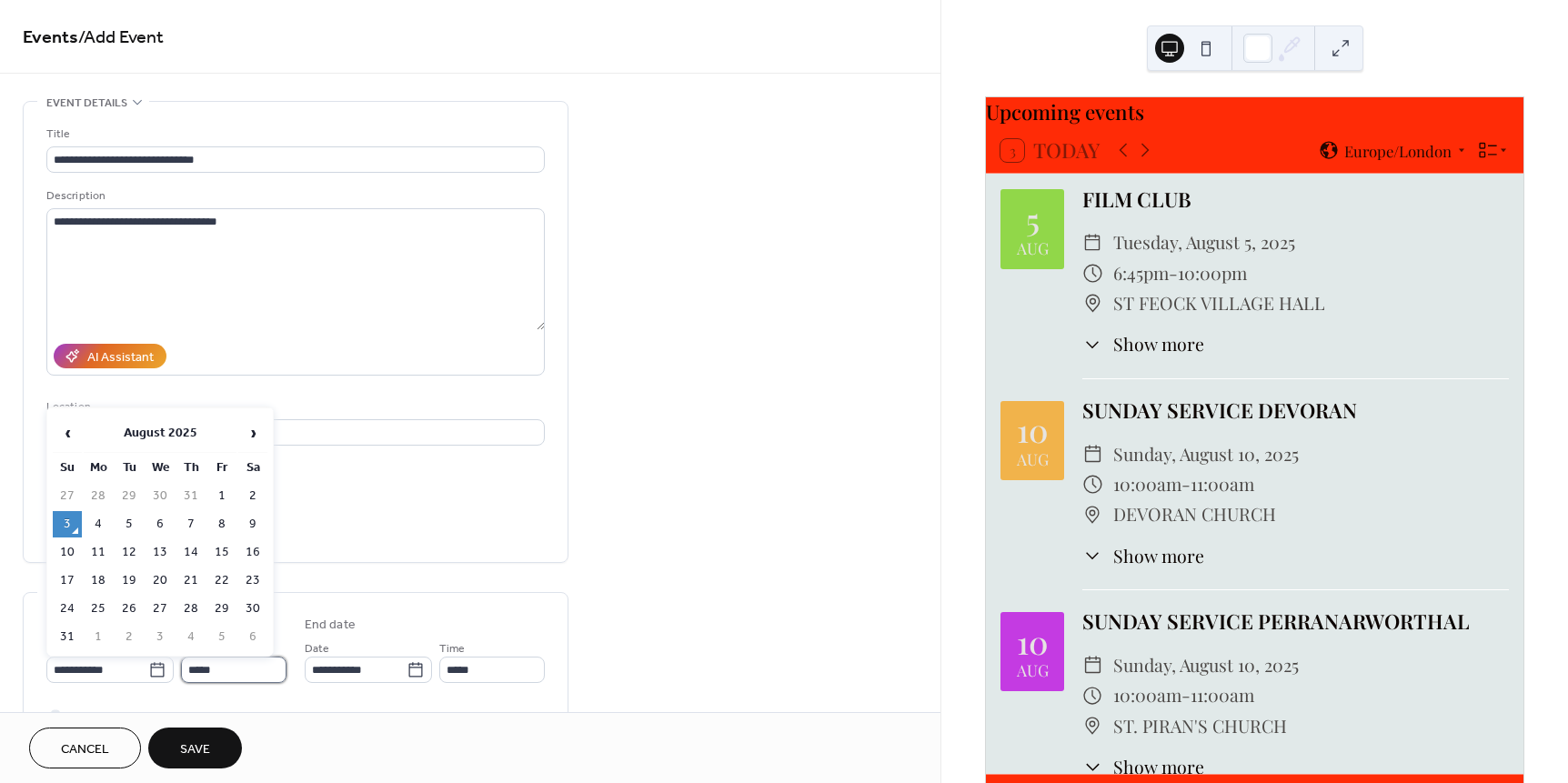 click on "*****" at bounding box center [234, 669] 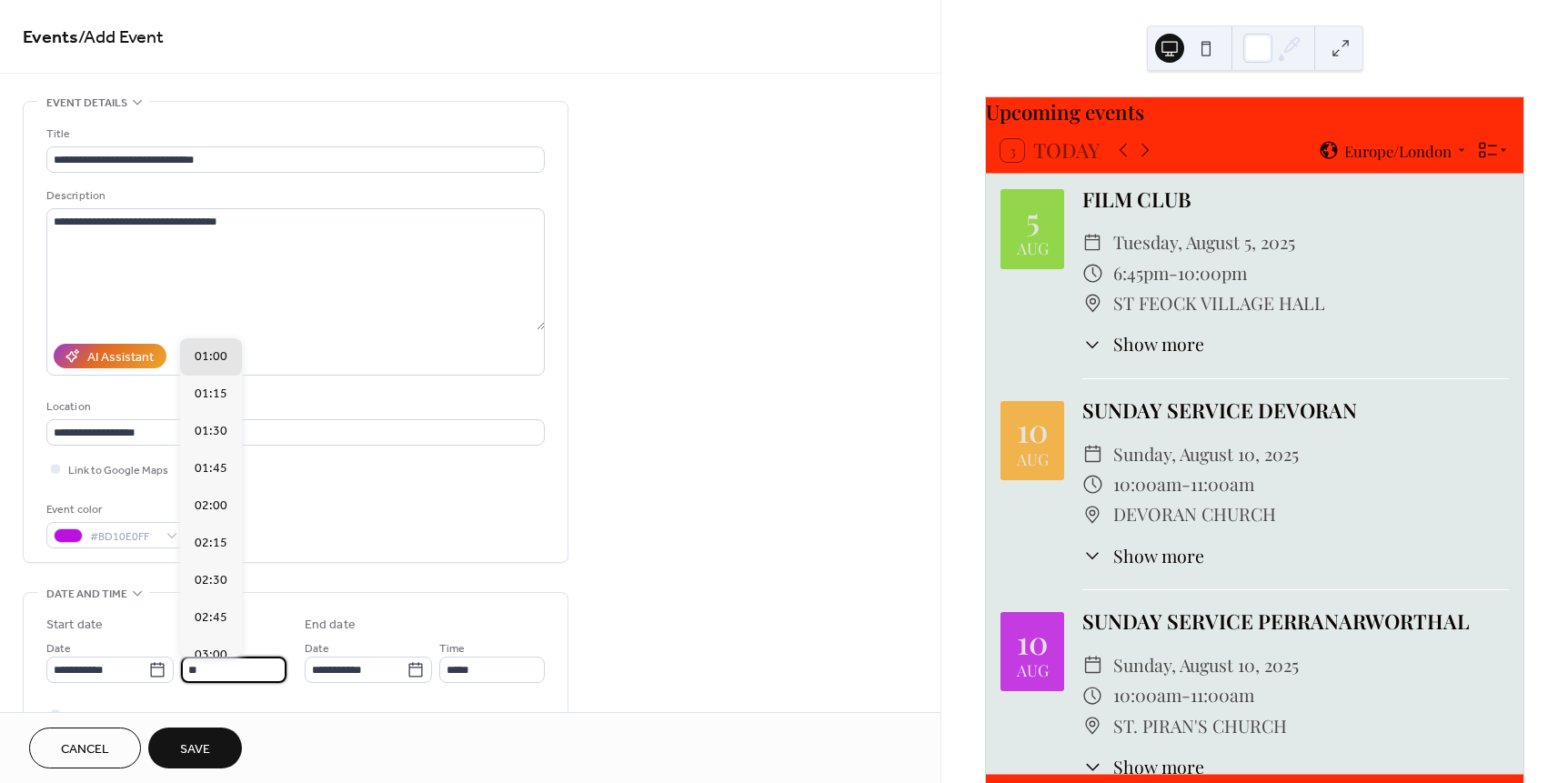 scroll, scrollTop: 1491, scrollLeft: 0, axis: vertical 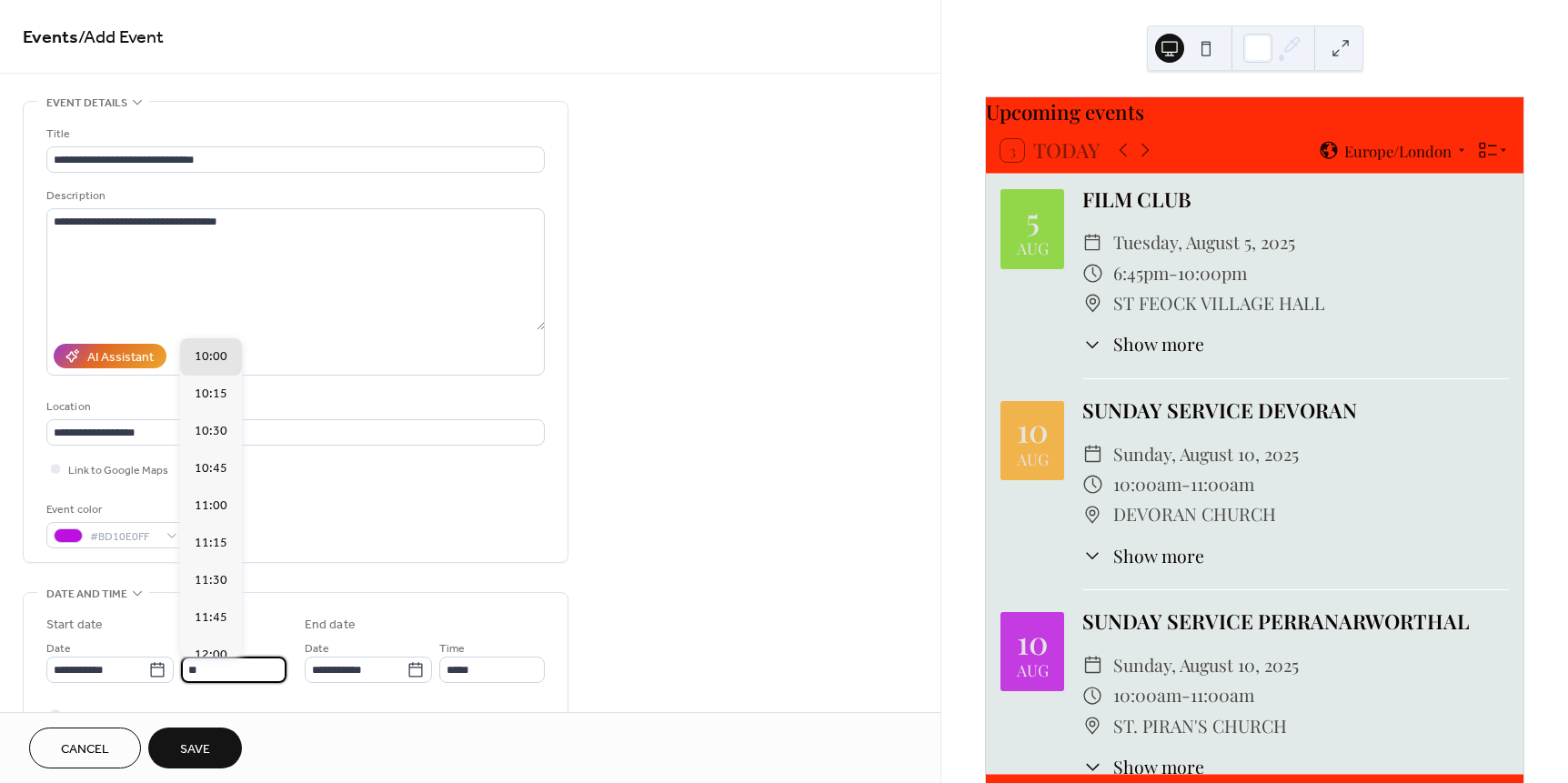 click on "**********" at bounding box center (470, 655) 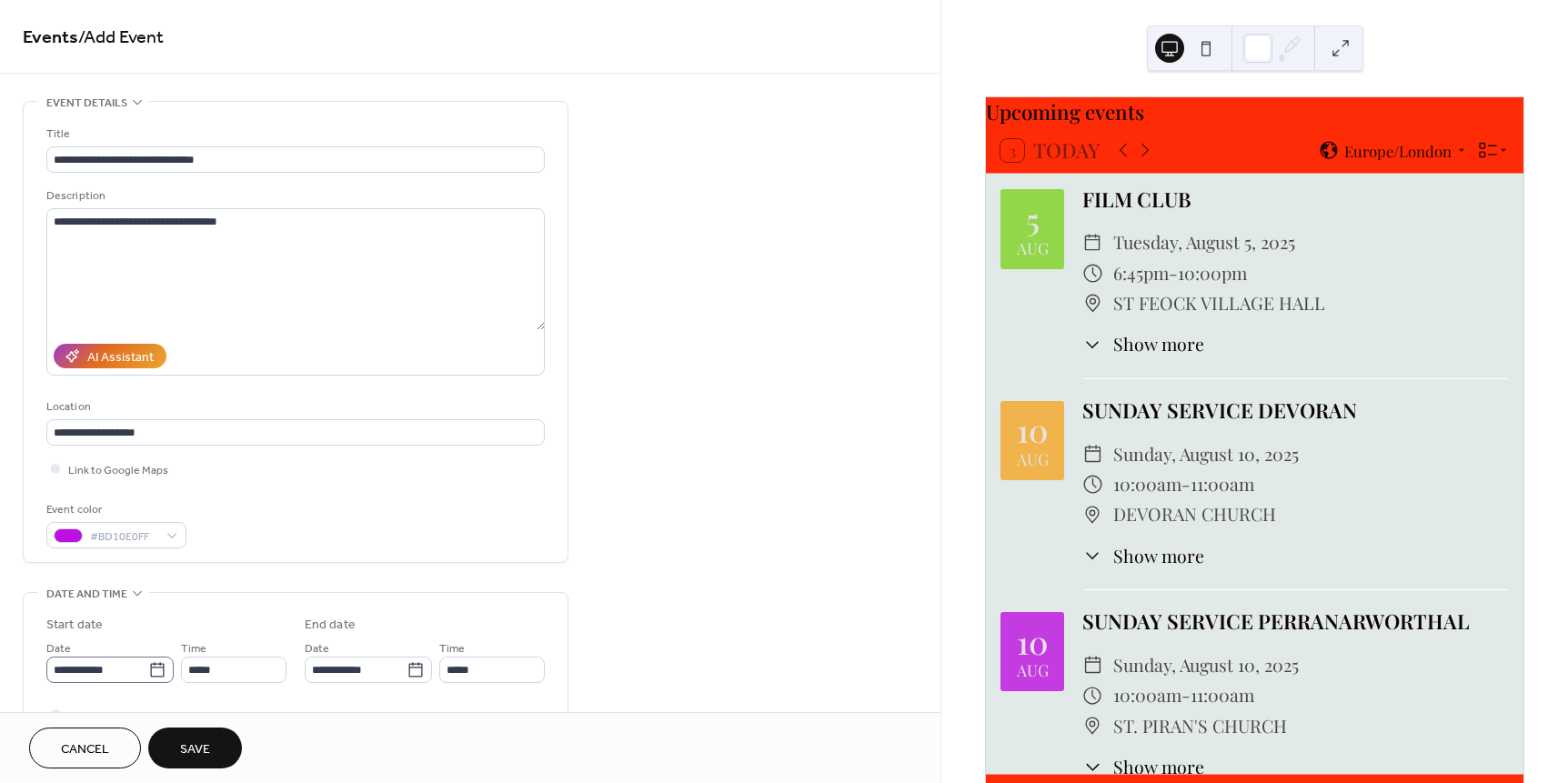 click 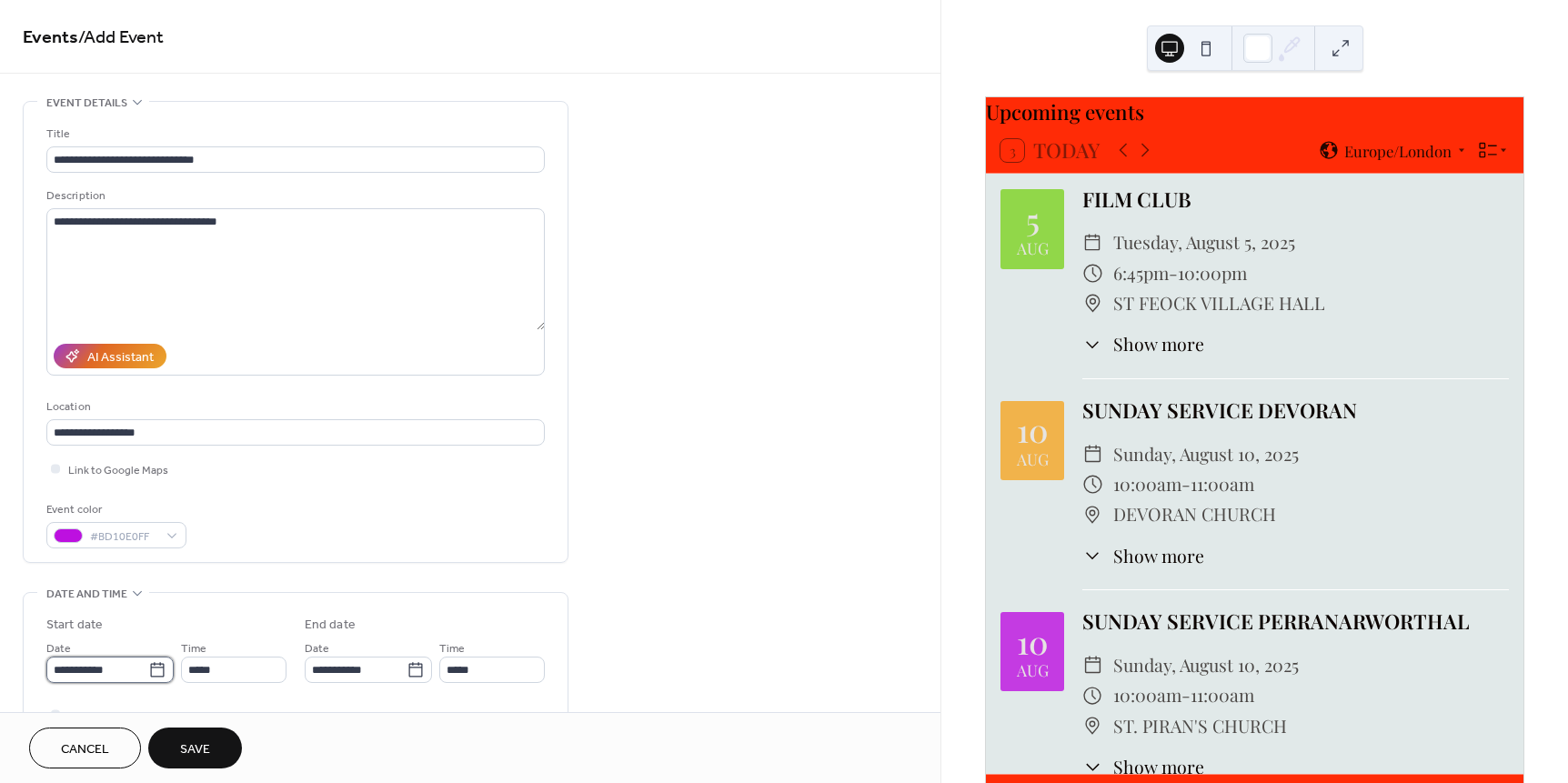 click on "**********" at bounding box center (97, 669) 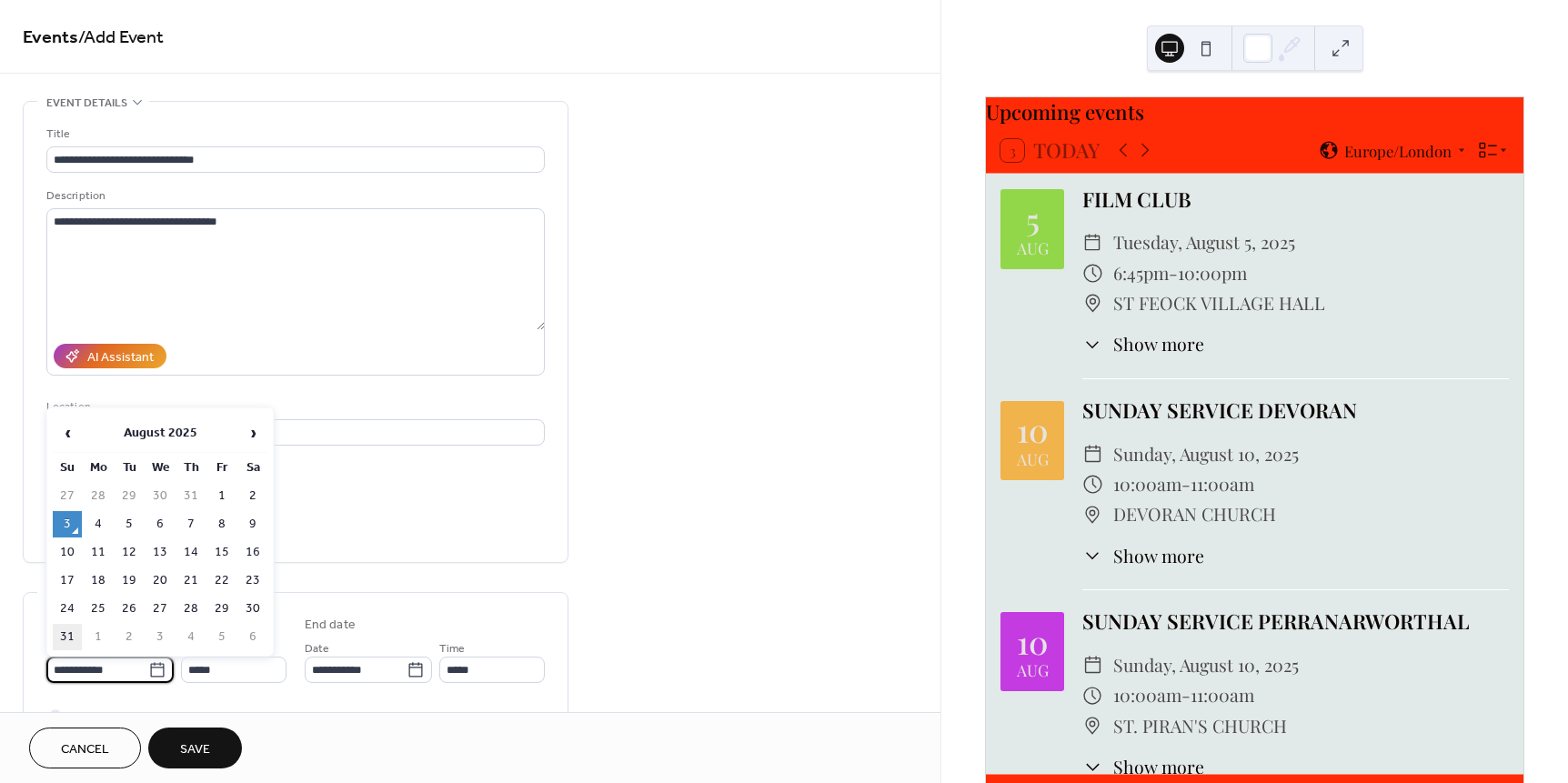 click on "31" at bounding box center (67, 637) 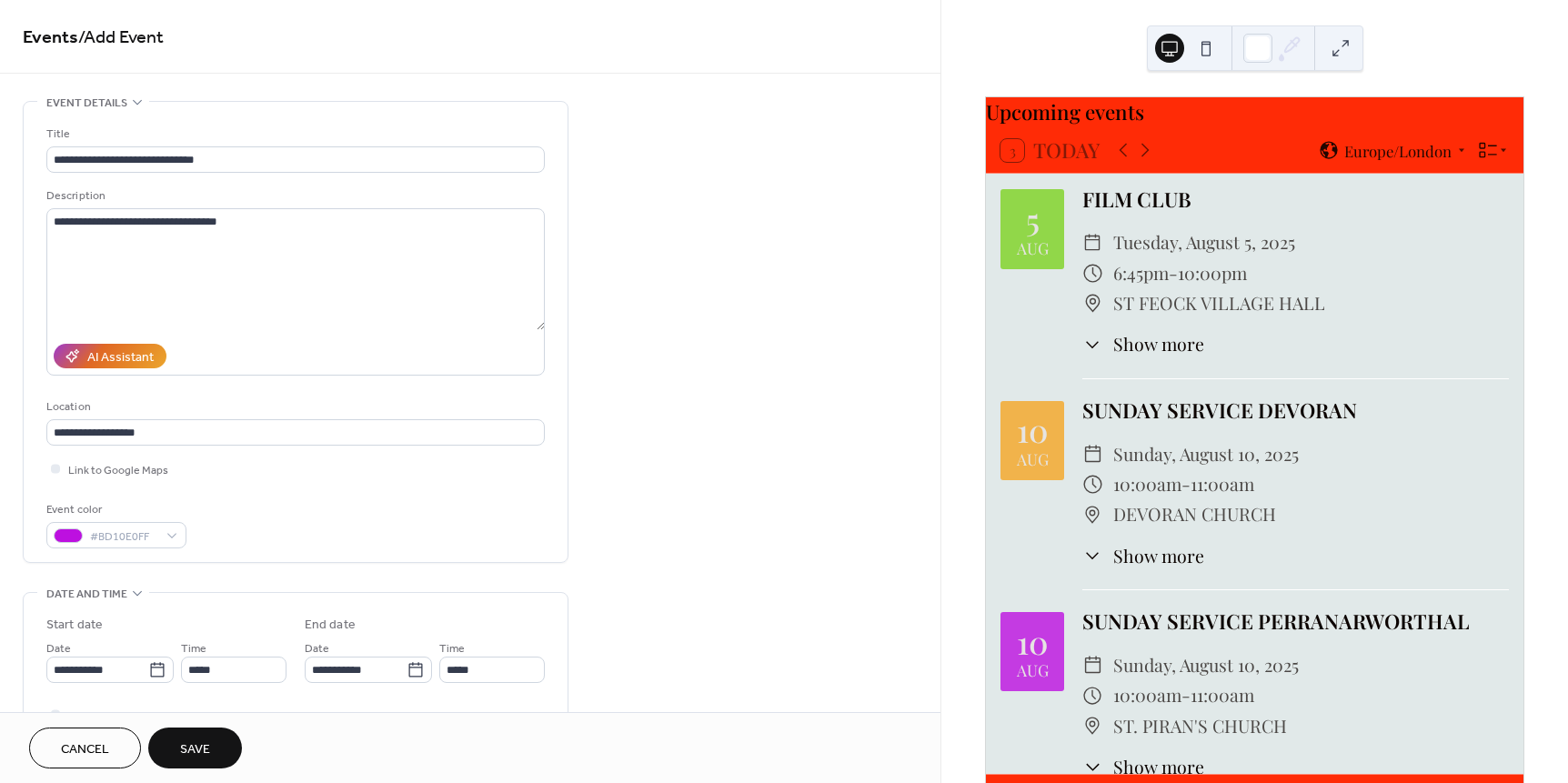 click on "**********" at bounding box center [470, 655] 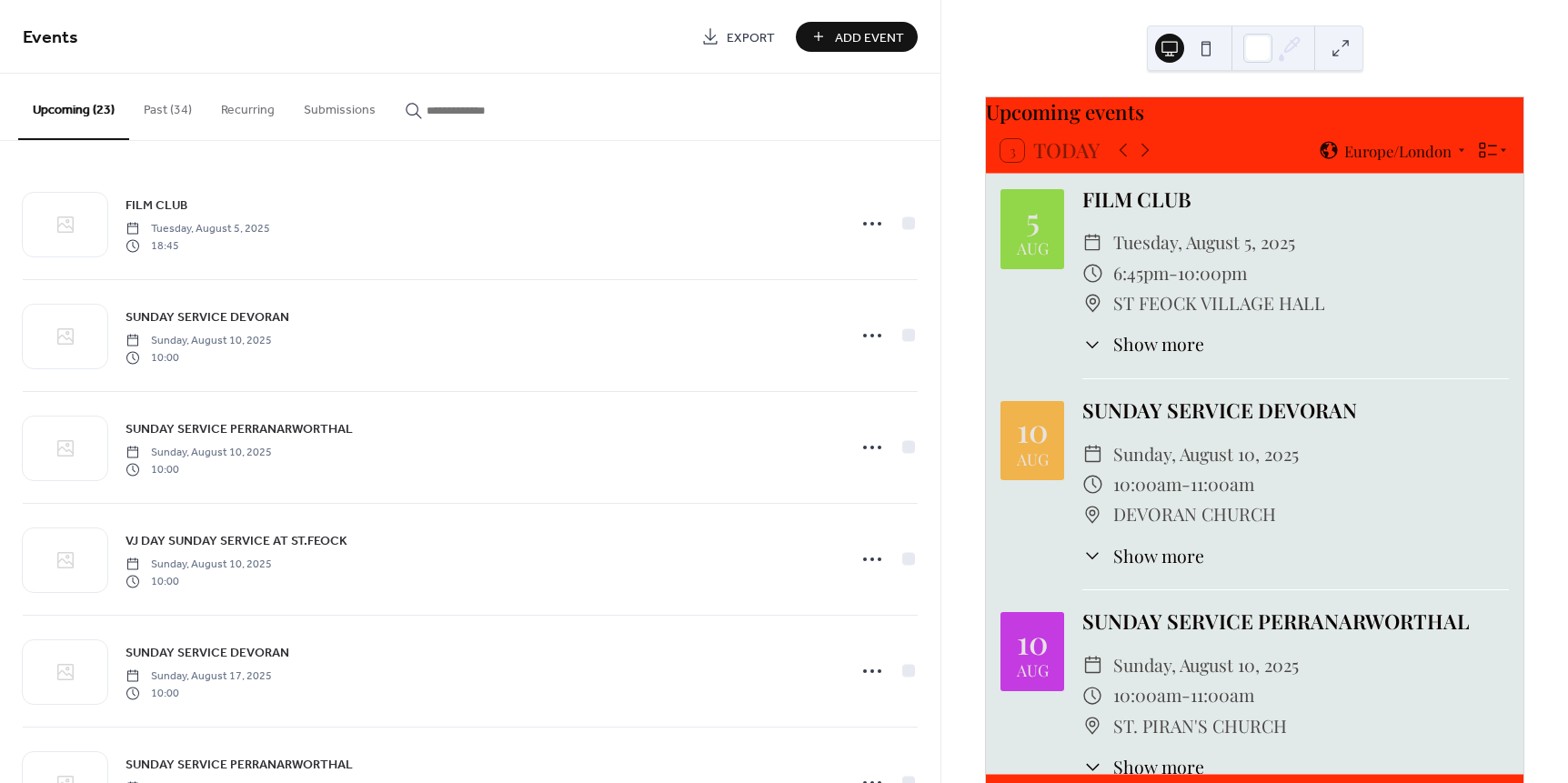 scroll, scrollTop: 4, scrollLeft: 0, axis: vertical 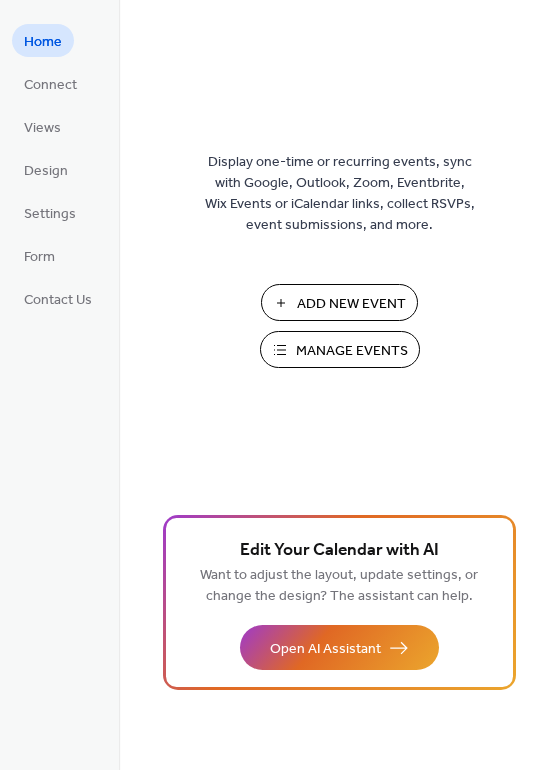 click on "Manage Events" at bounding box center (352, 351) 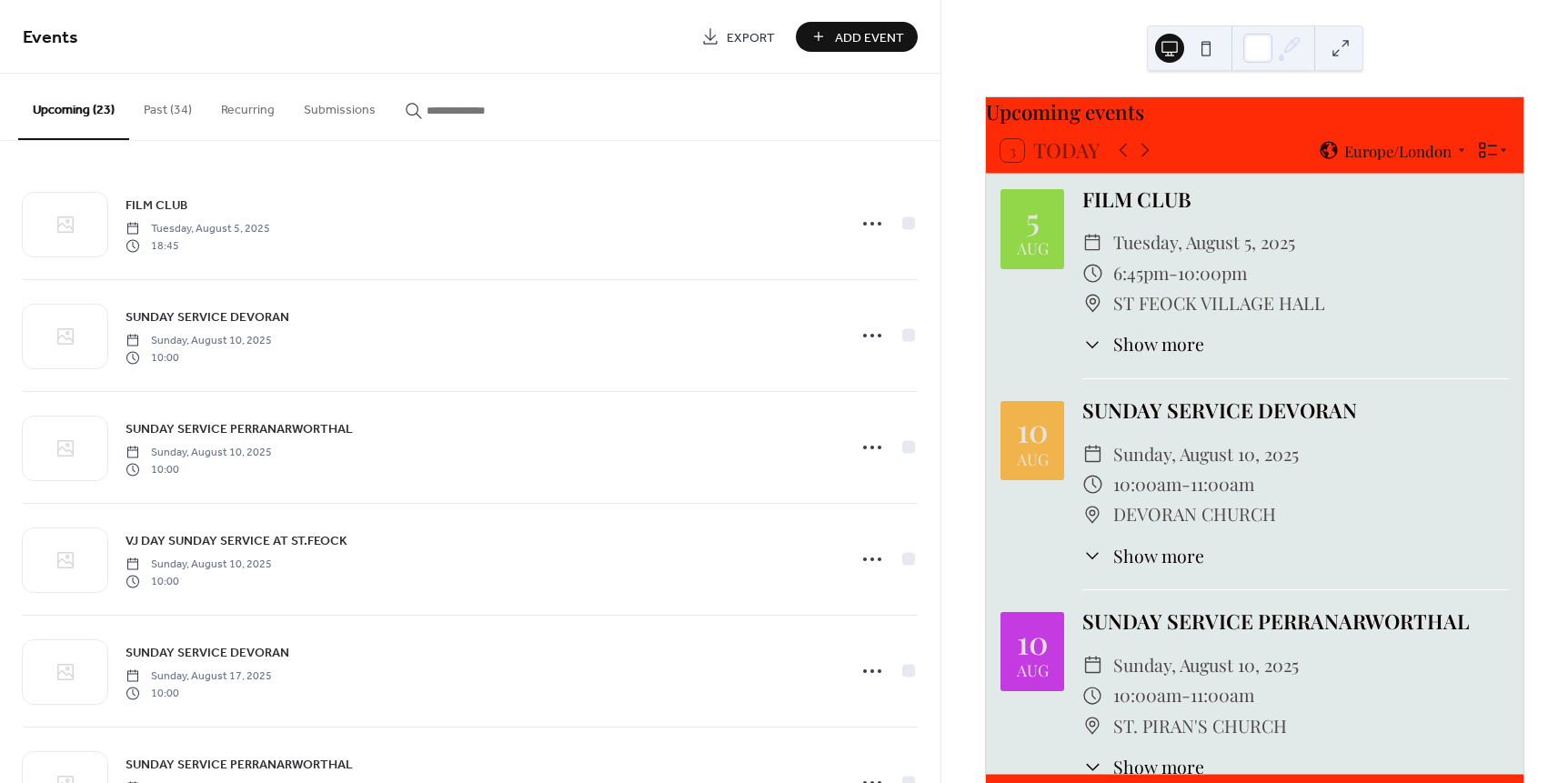 scroll, scrollTop: 0, scrollLeft: 0, axis: both 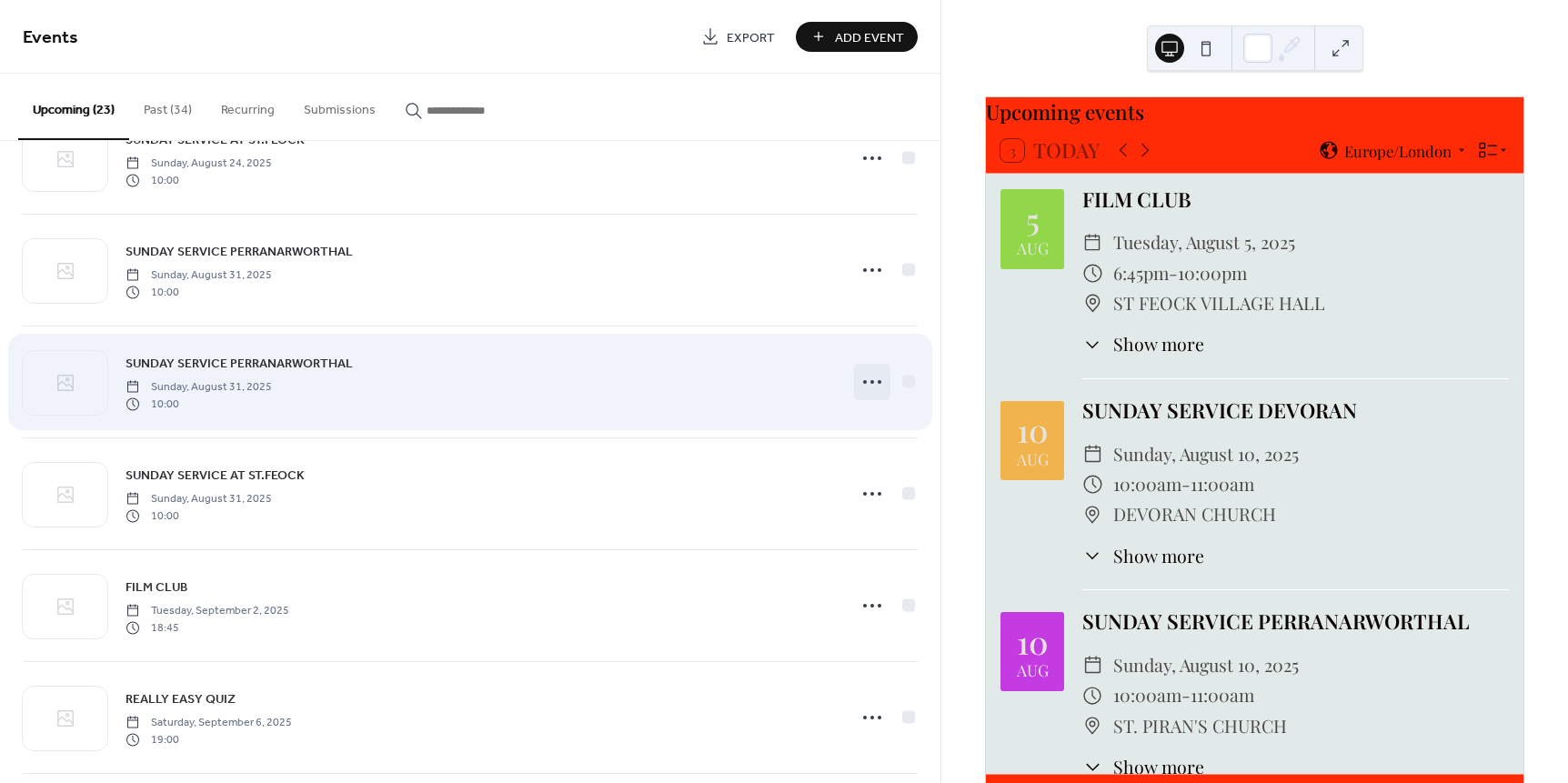 click 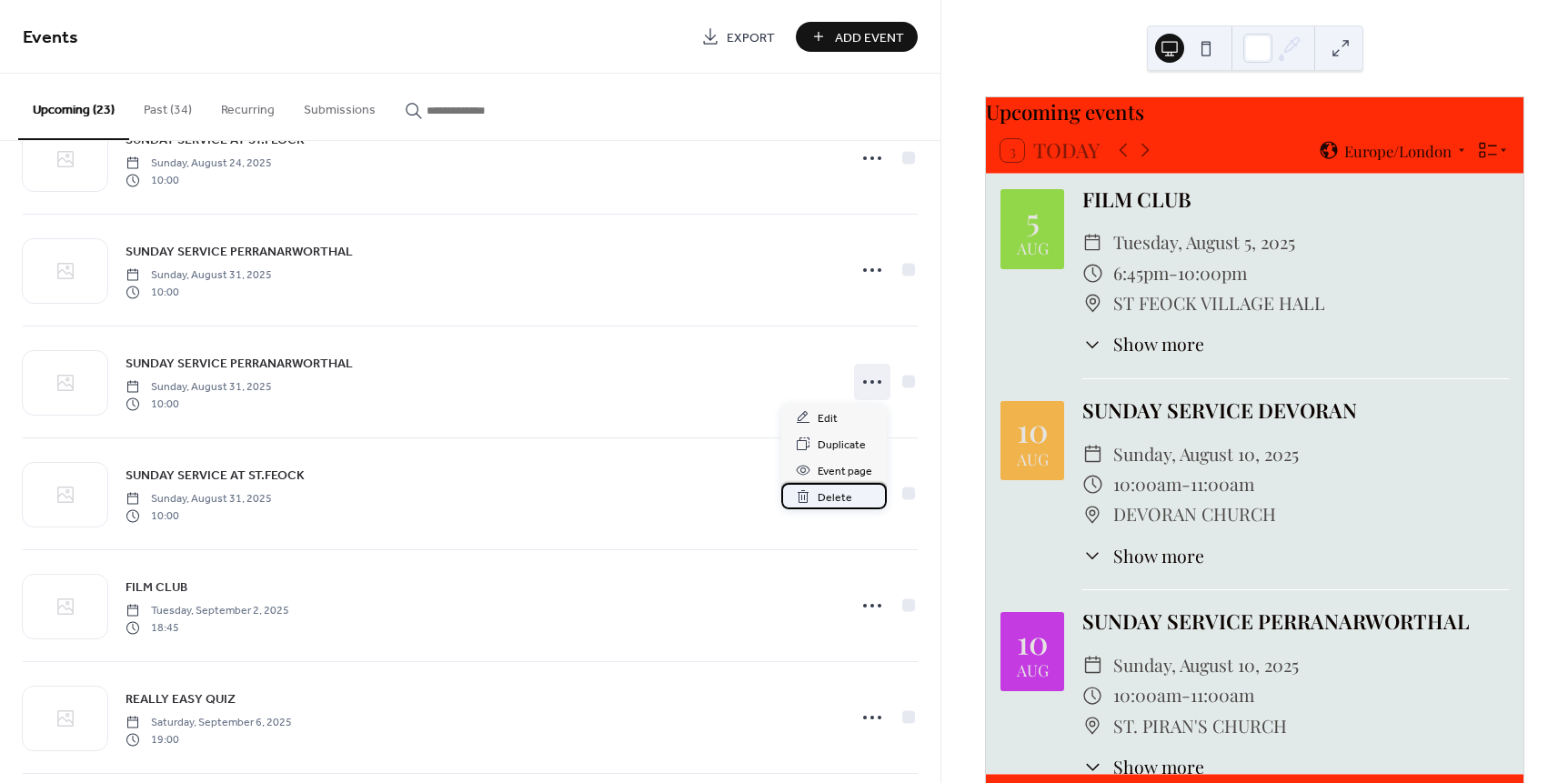 click on "Delete" at bounding box center [835, 497] 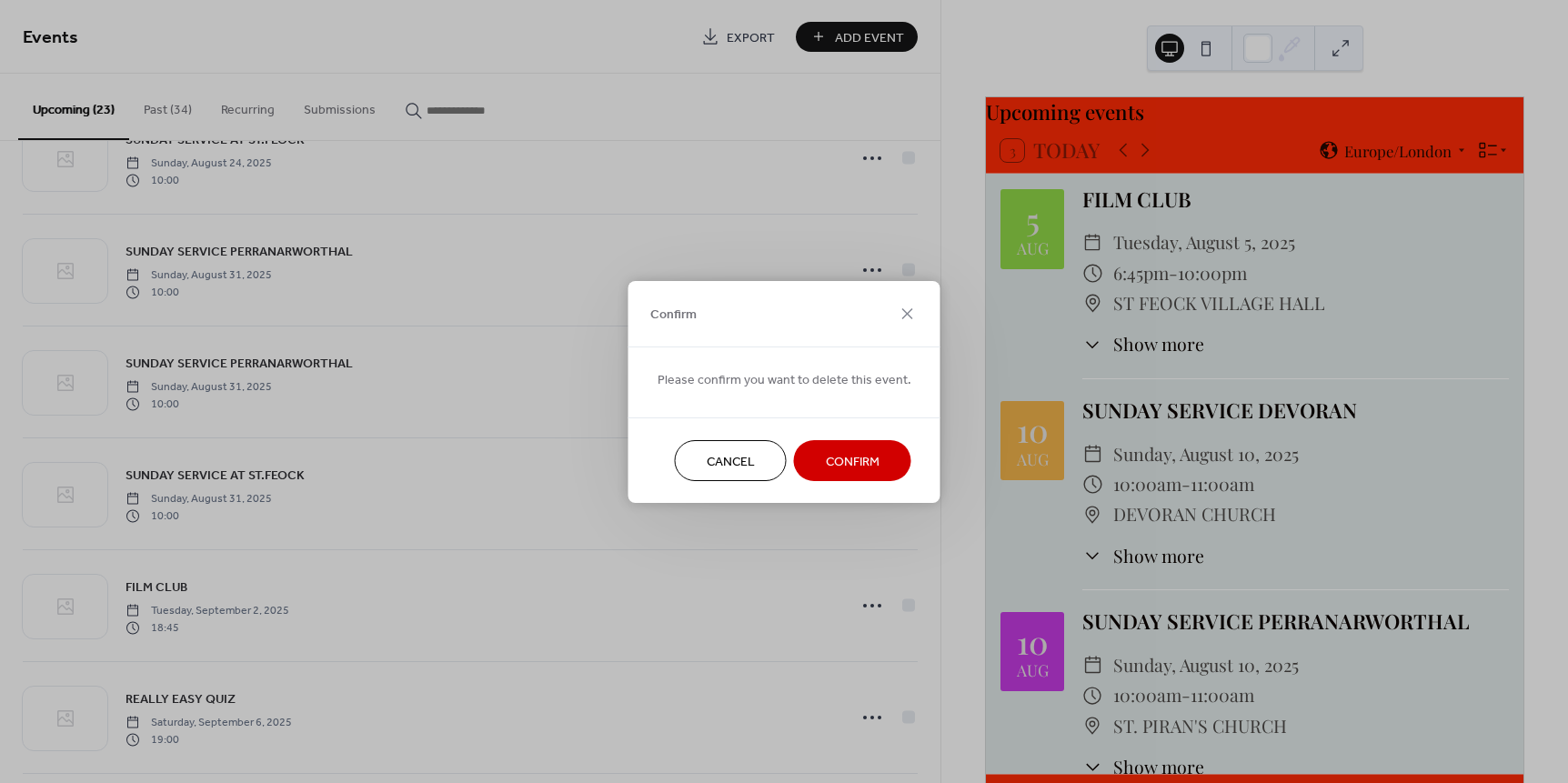 click on "Confirm" at bounding box center (852, 461) 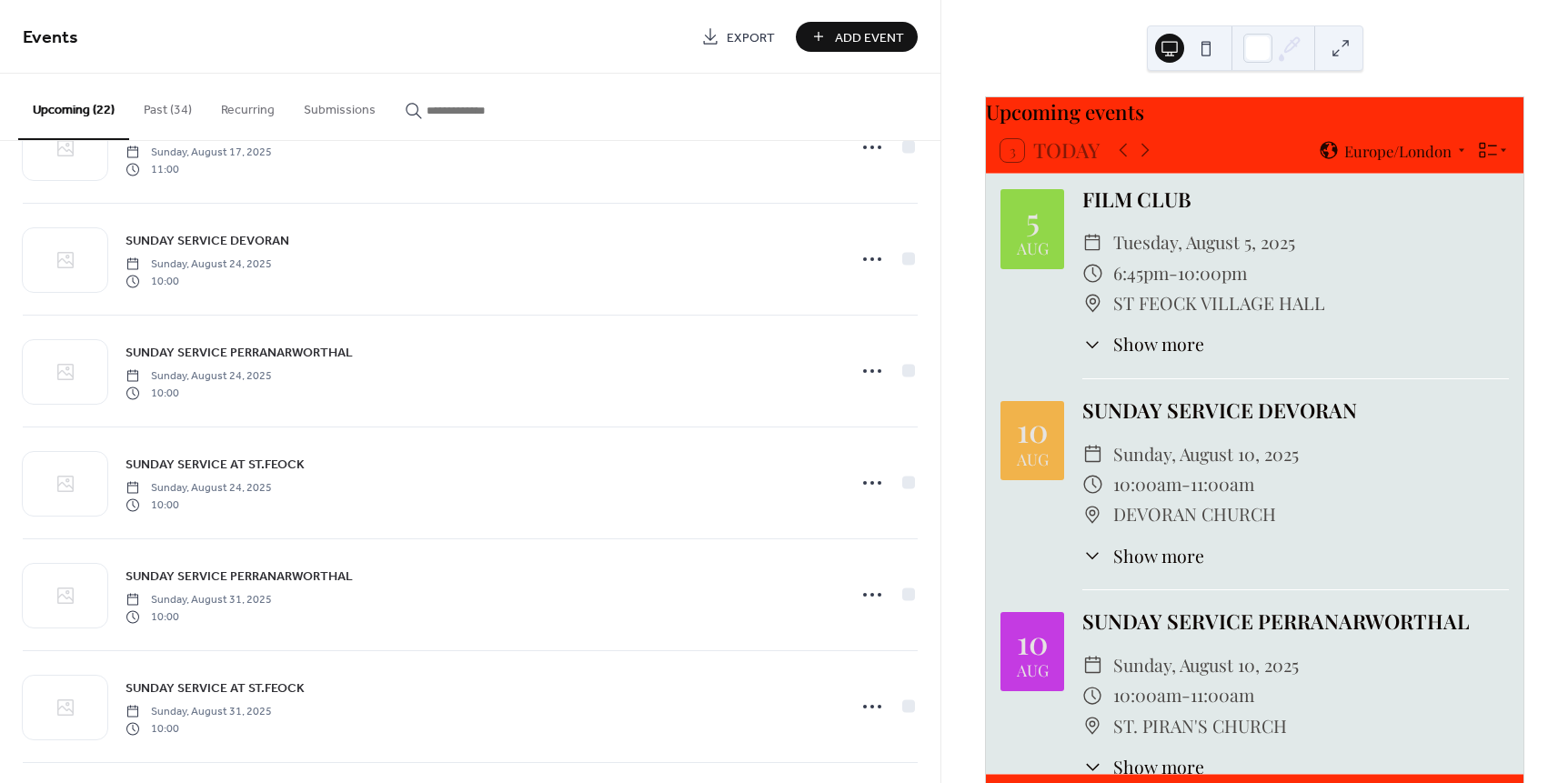 scroll, scrollTop: 0, scrollLeft: 0, axis: both 